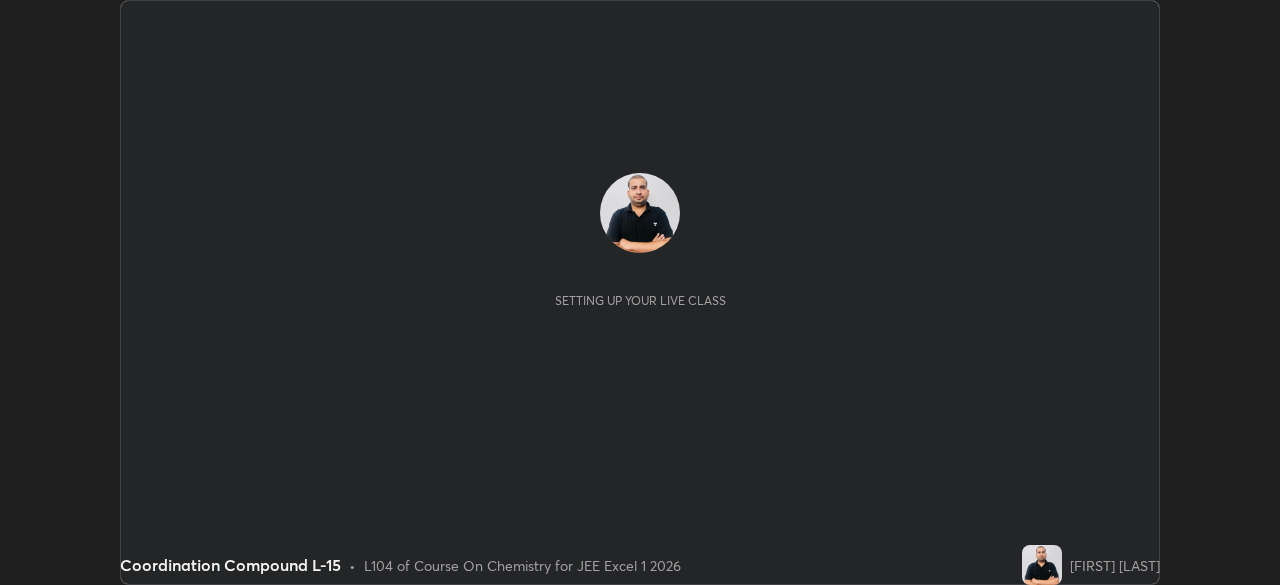 scroll, scrollTop: 0, scrollLeft: 0, axis: both 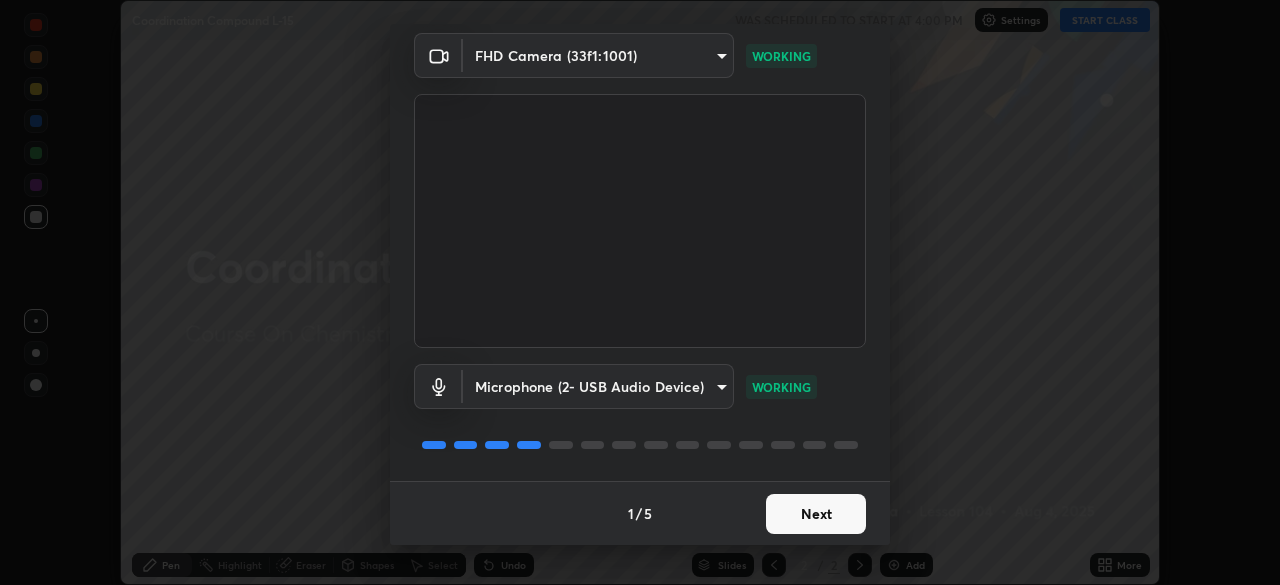 click on "Next" at bounding box center (816, 514) 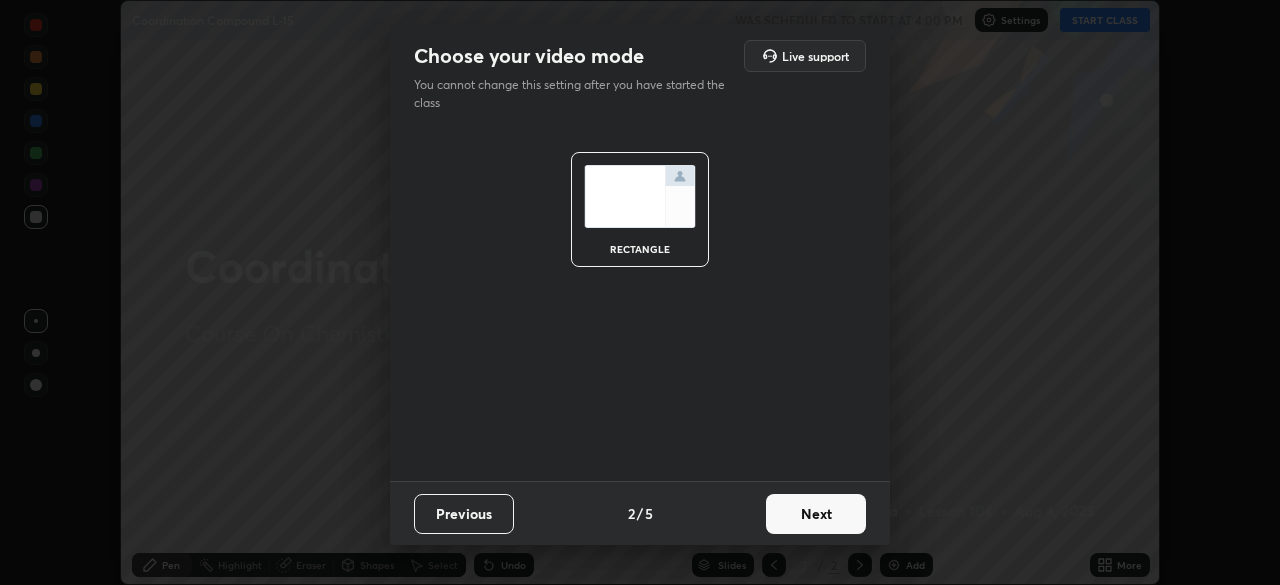 scroll, scrollTop: 0, scrollLeft: 0, axis: both 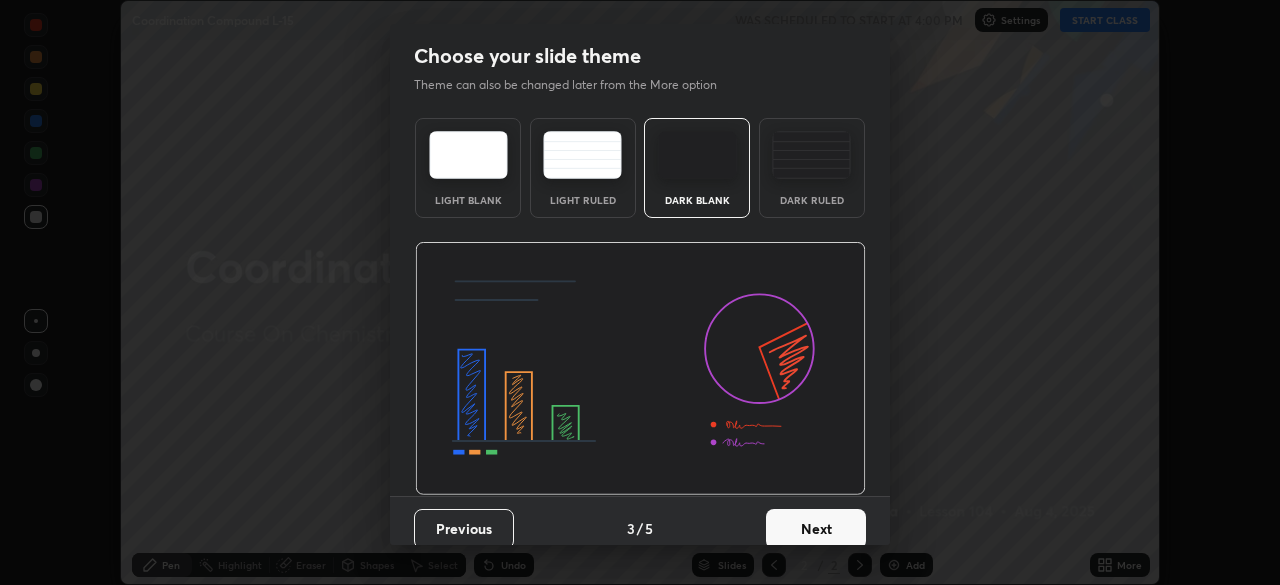 click on "Next" at bounding box center [816, 529] 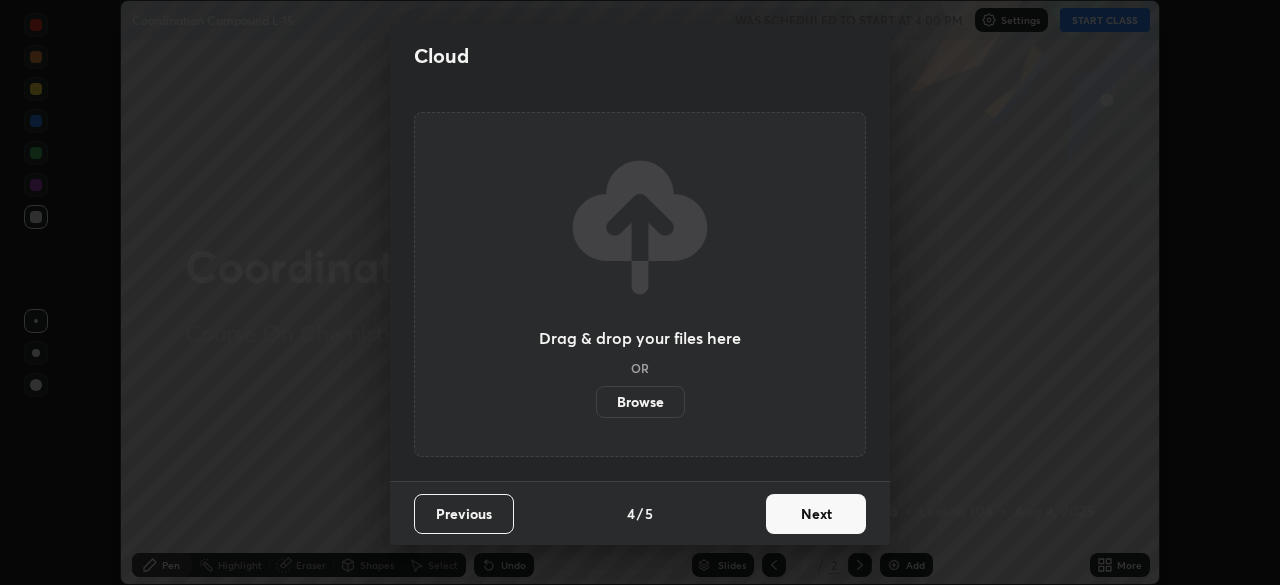click on "Next" at bounding box center (816, 514) 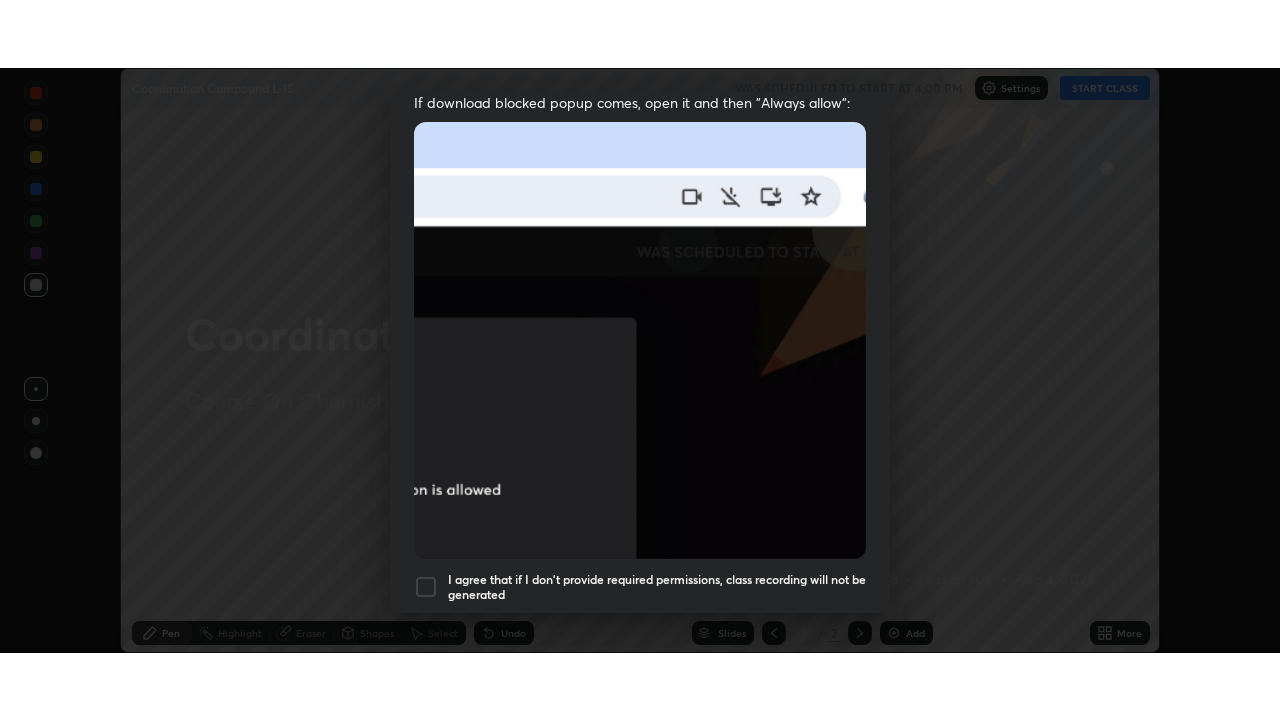 scroll, scrollTop: 479, scrollLeft: 0, axis: vertical 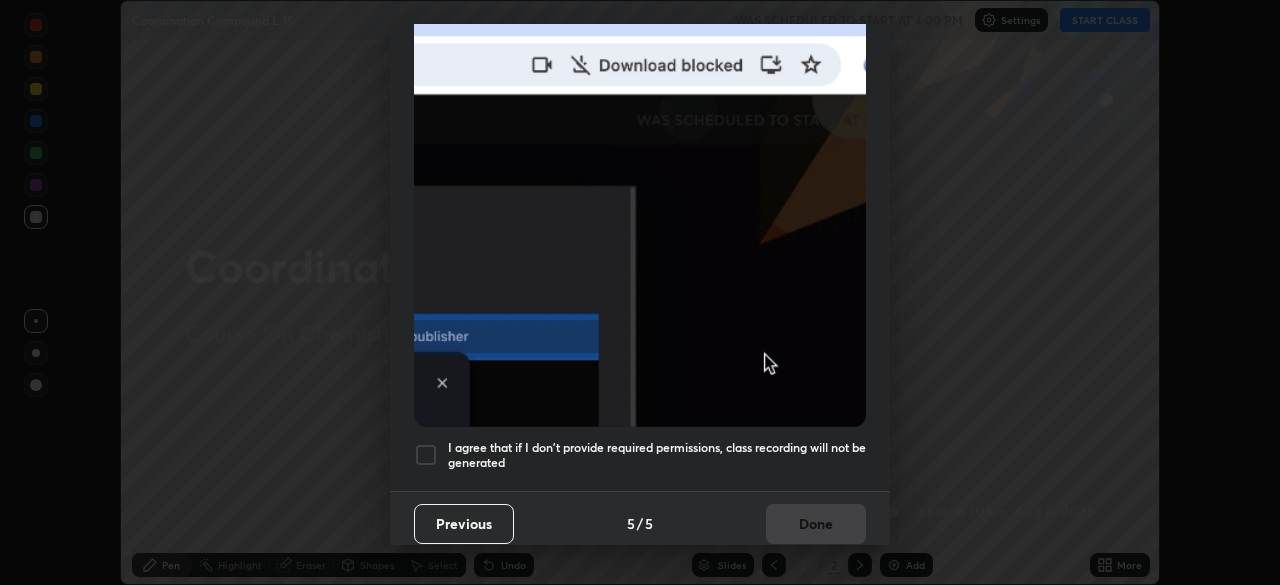 click on "I agree that if I don't provide required permissions, class recording will not be generated" at bounding box center [657, 455] 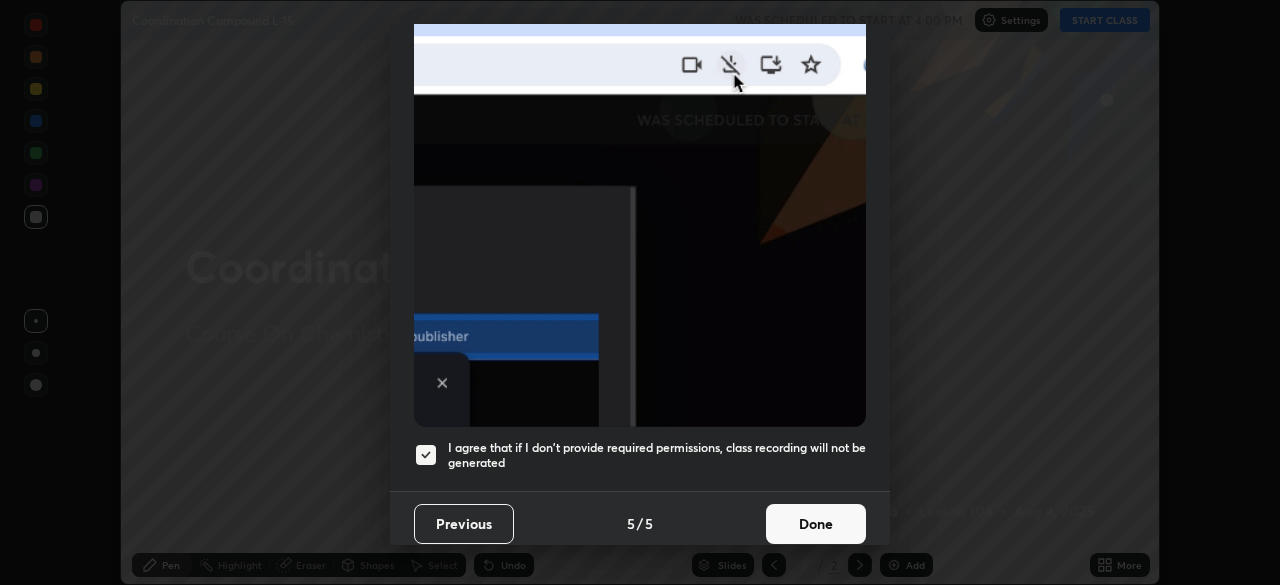 click on "Done" at bounding box center (816, 524) 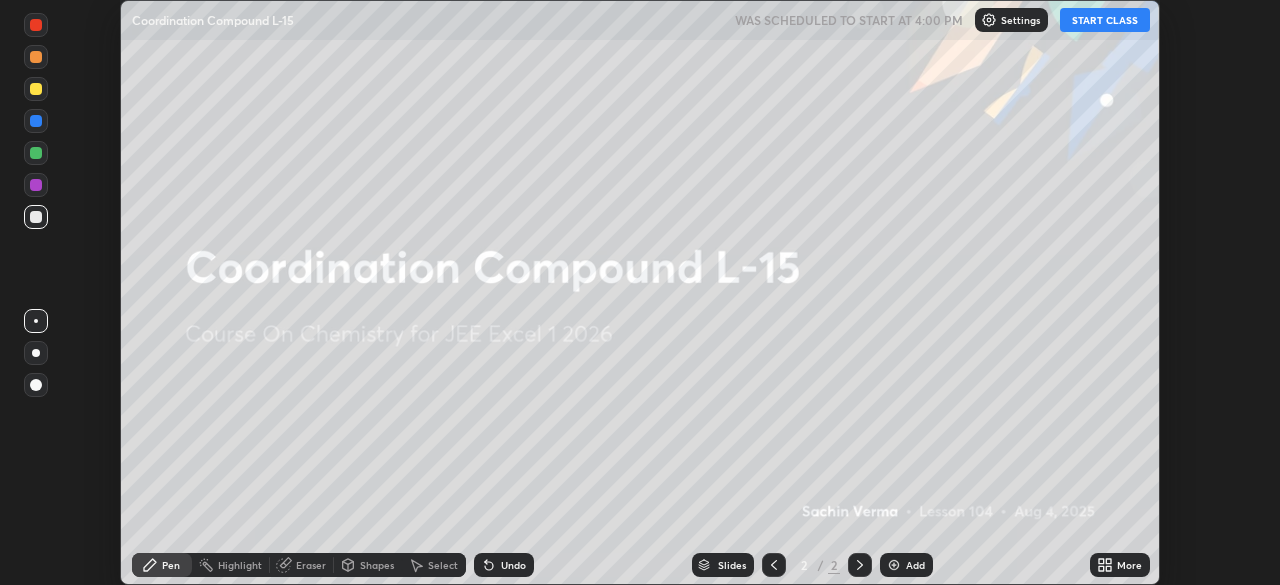 click 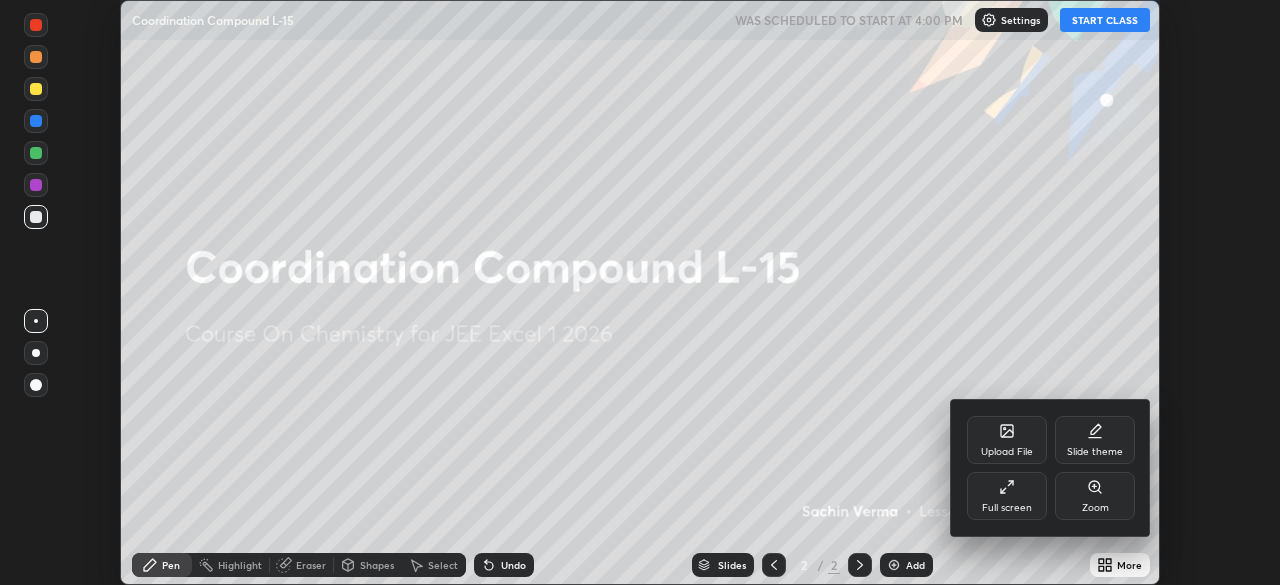 click on "Full screen" at bounding box center (1007, 496) 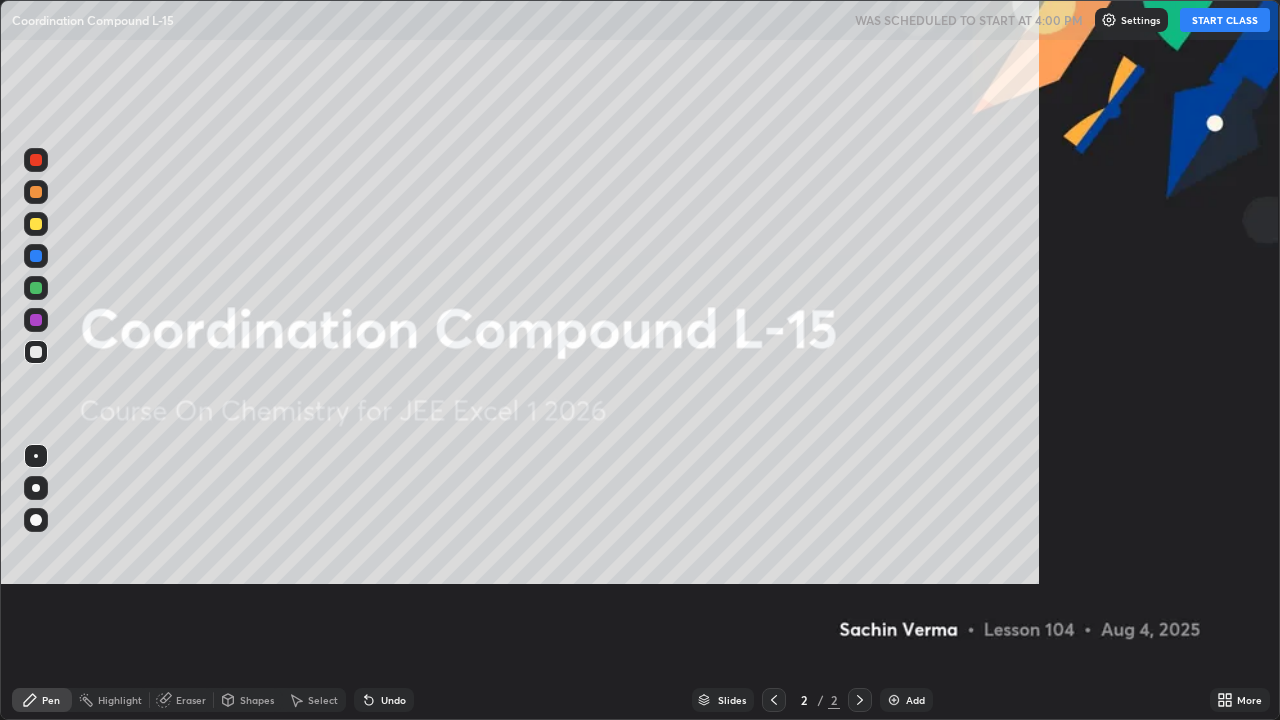 scroll, scrollTop: 99280, scrollLeft: 98720, axis: both 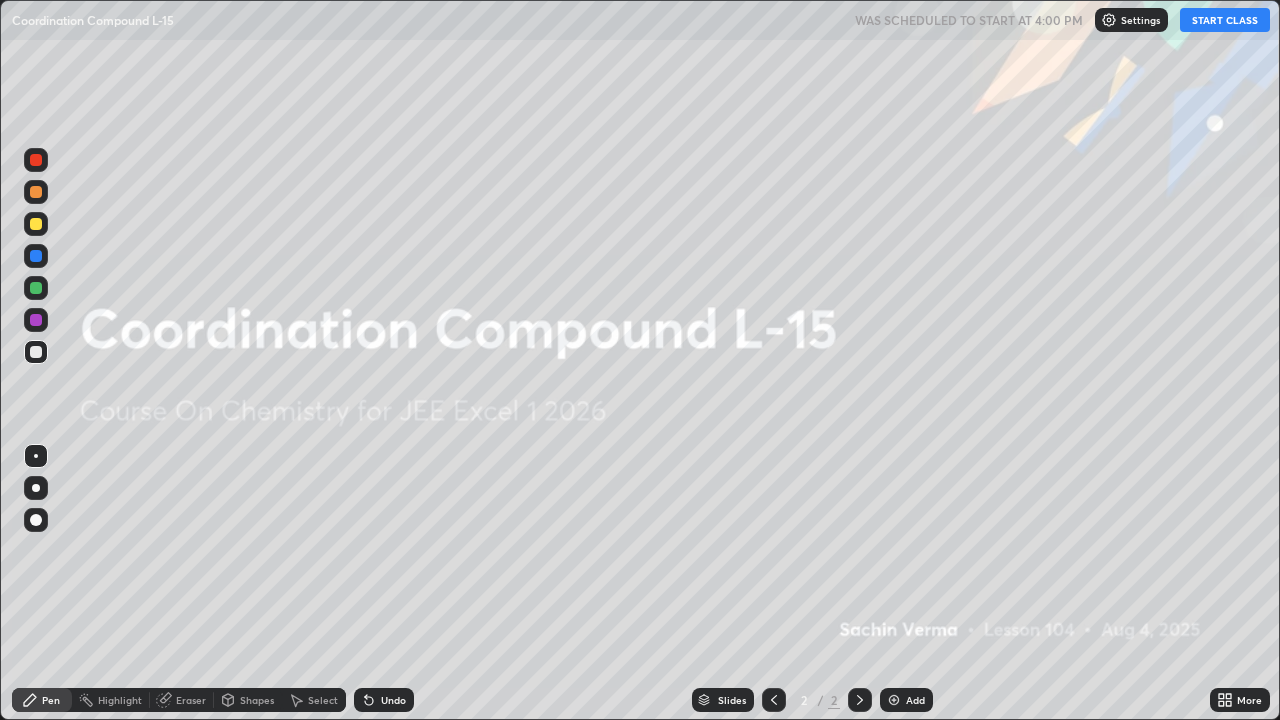 click on "Add" at bounding box center (915, 700) 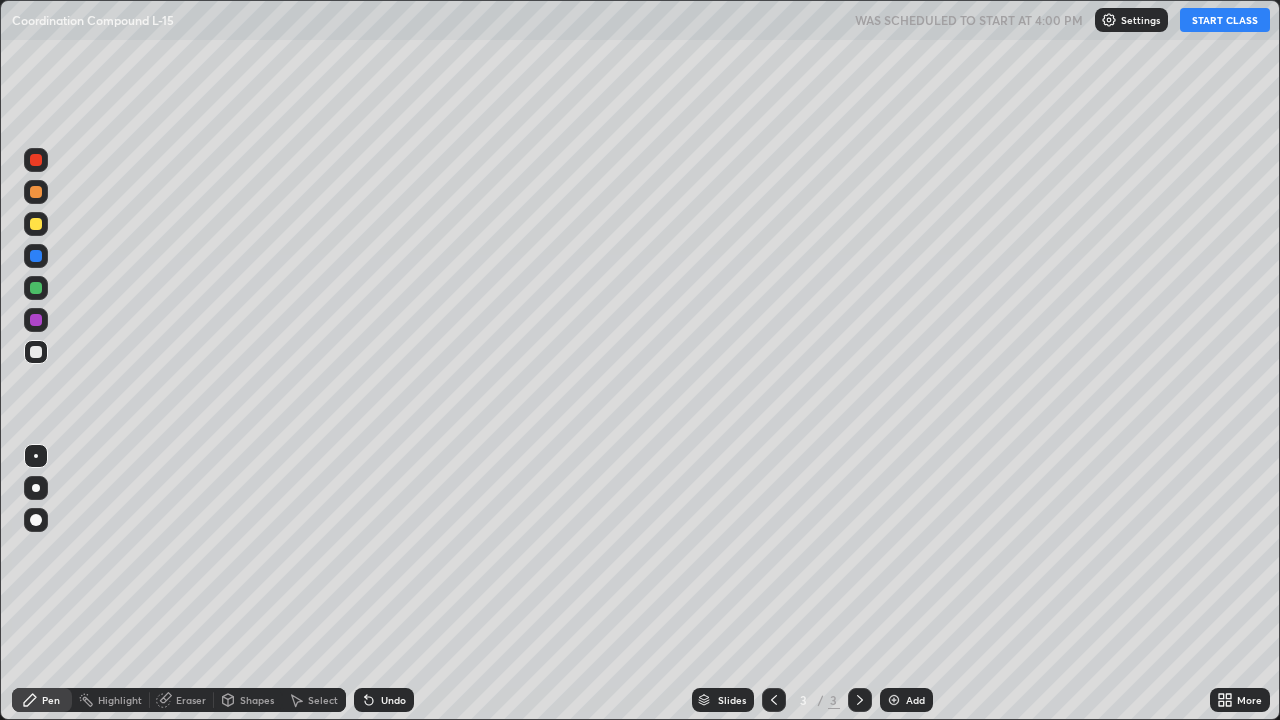 click on "START CLASS" at bounding box center (1225, 20) 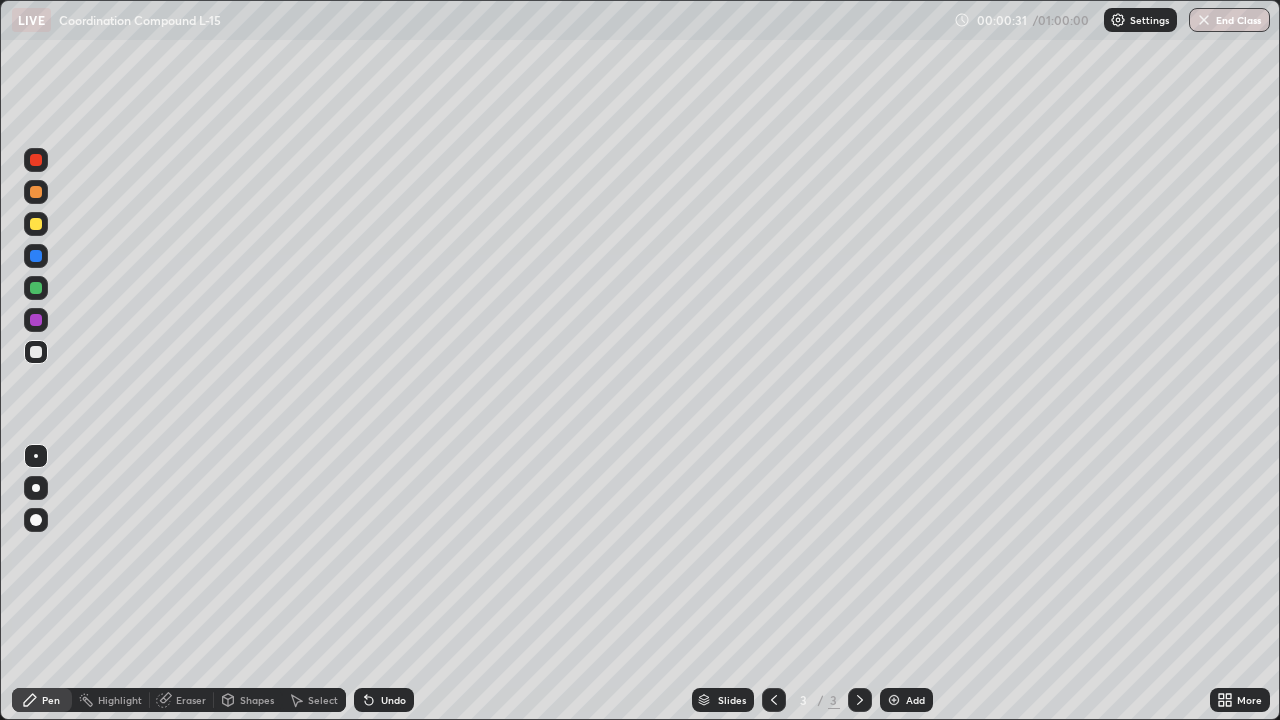 click at bounding box center [36, 224] 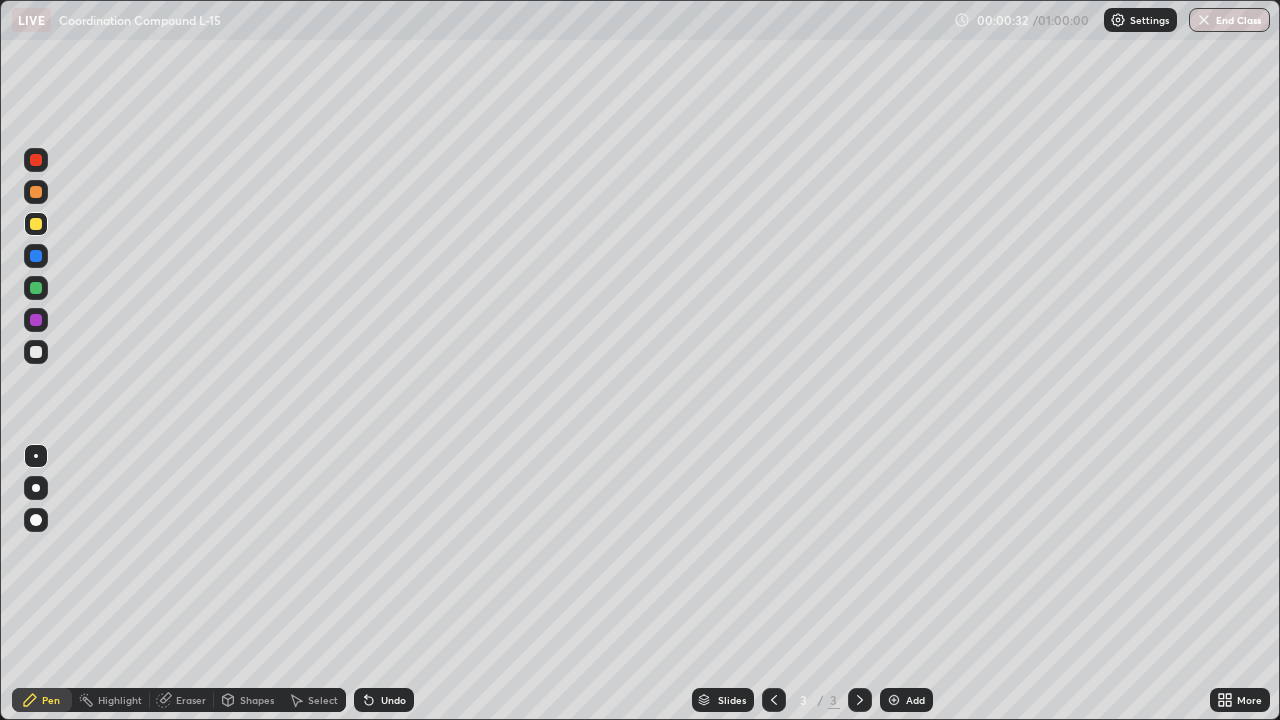 click at bounding box center (36, 488) 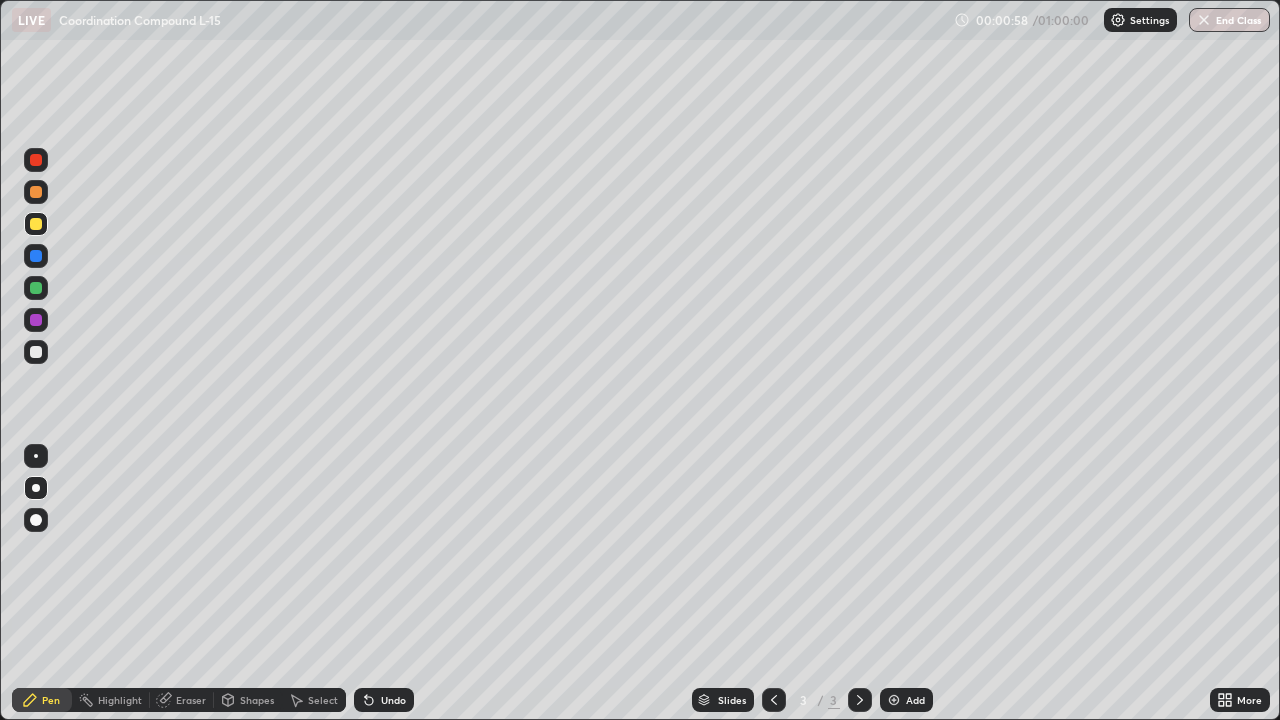 click on "Undo" at bounding box center (393, 700) 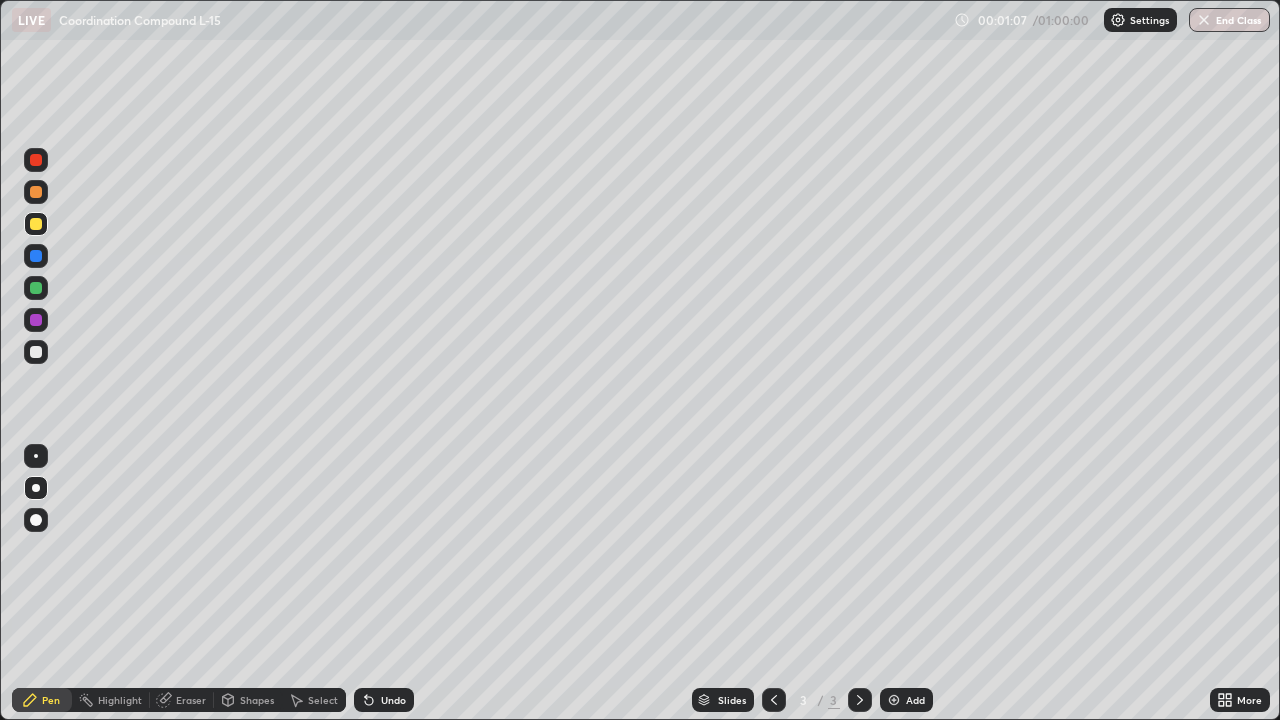 click on "Undo" at bounding box center [384, 700] 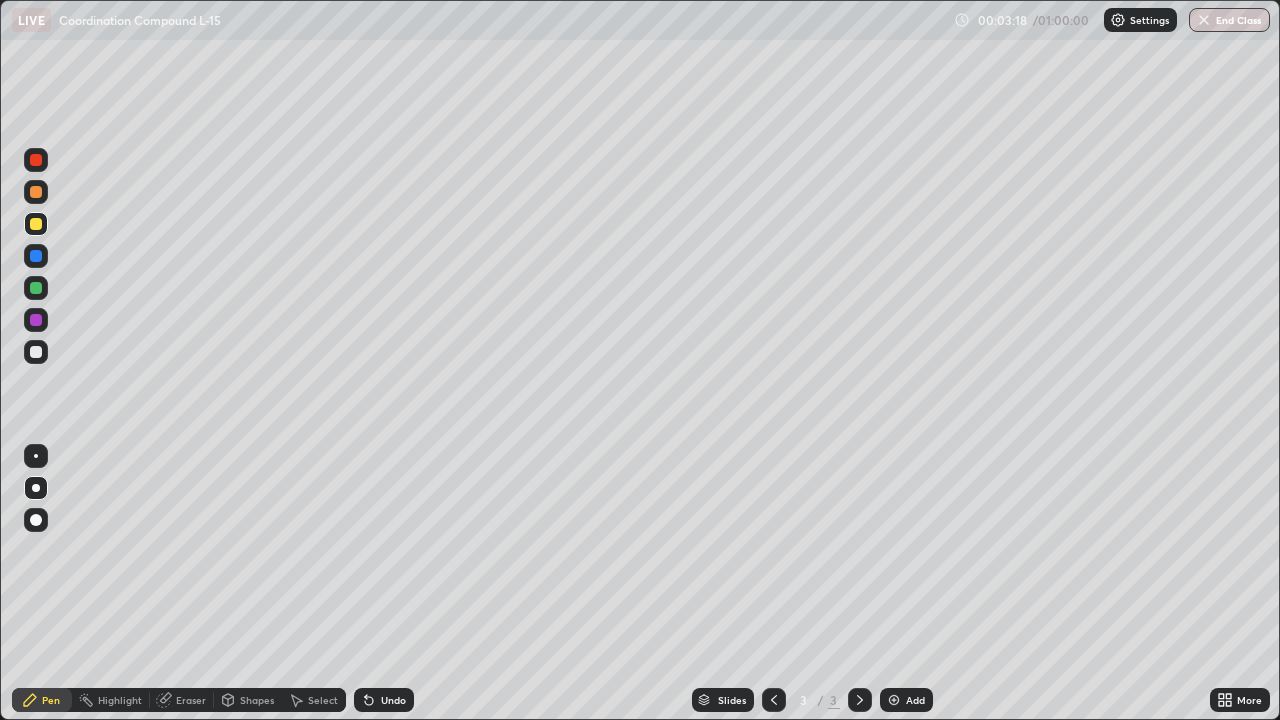 click 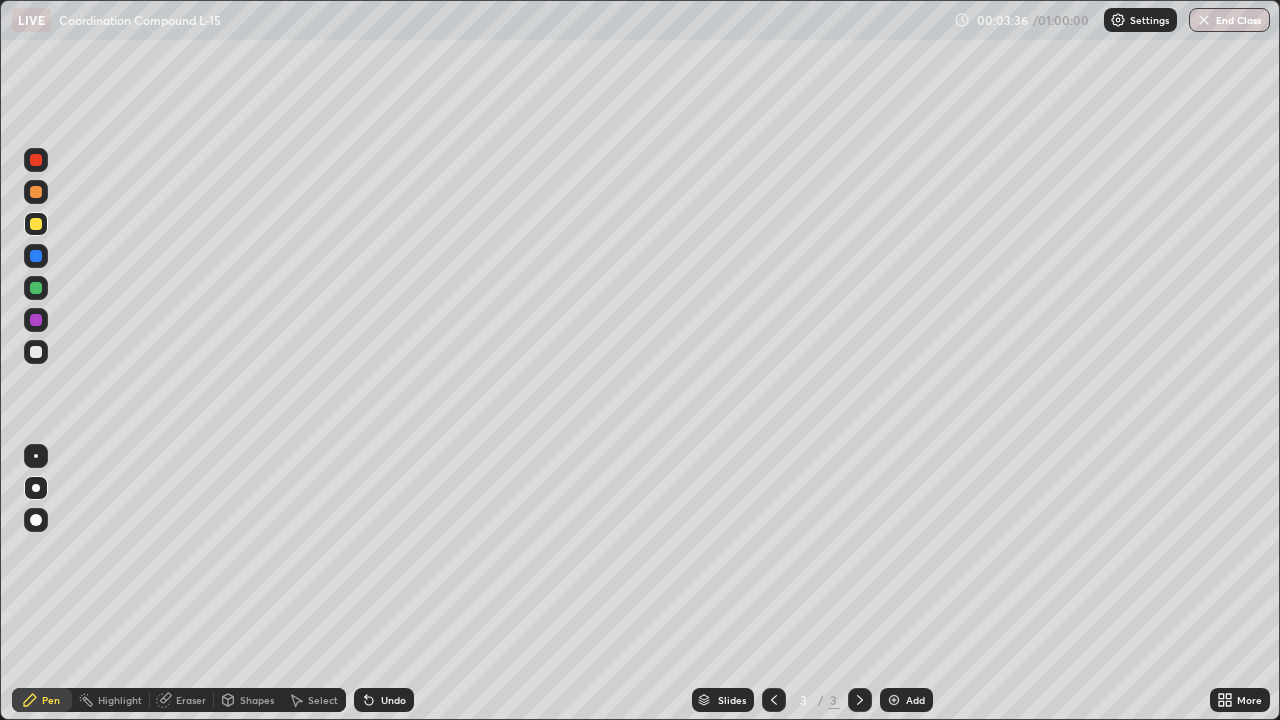 click at bounding box center [36, 288] 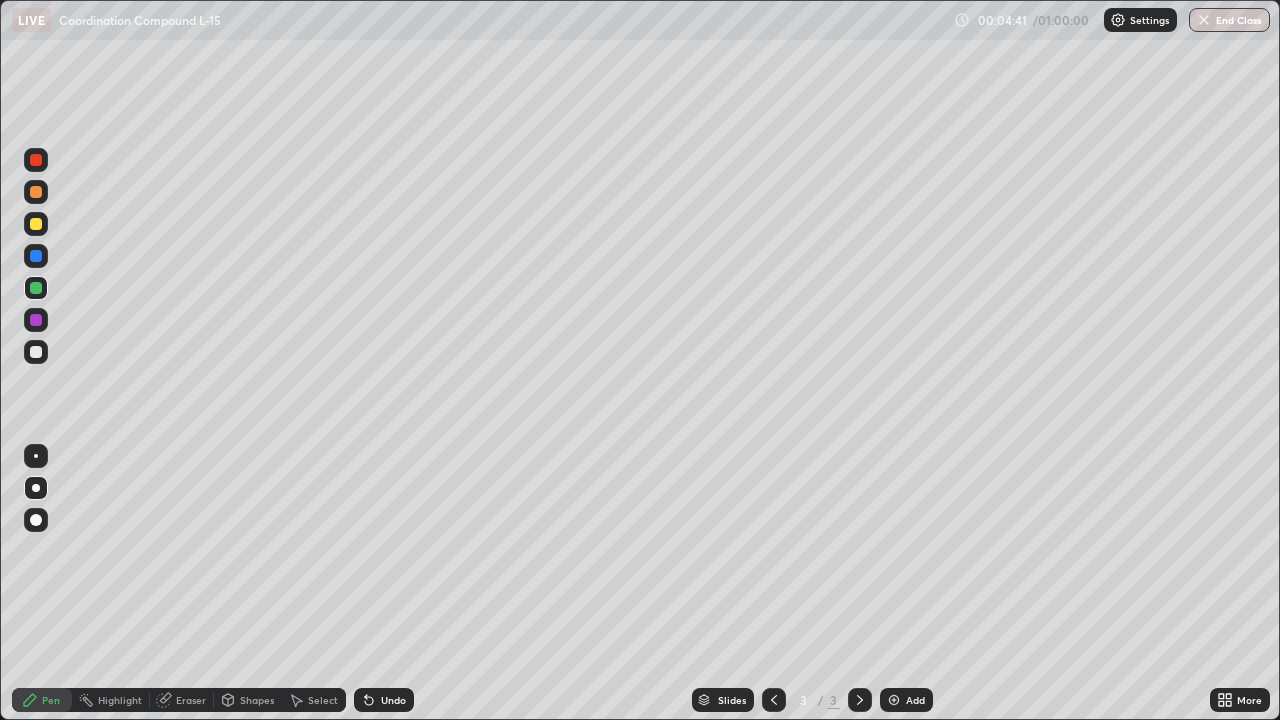click on "Undo" at bounding box center (384, 700) 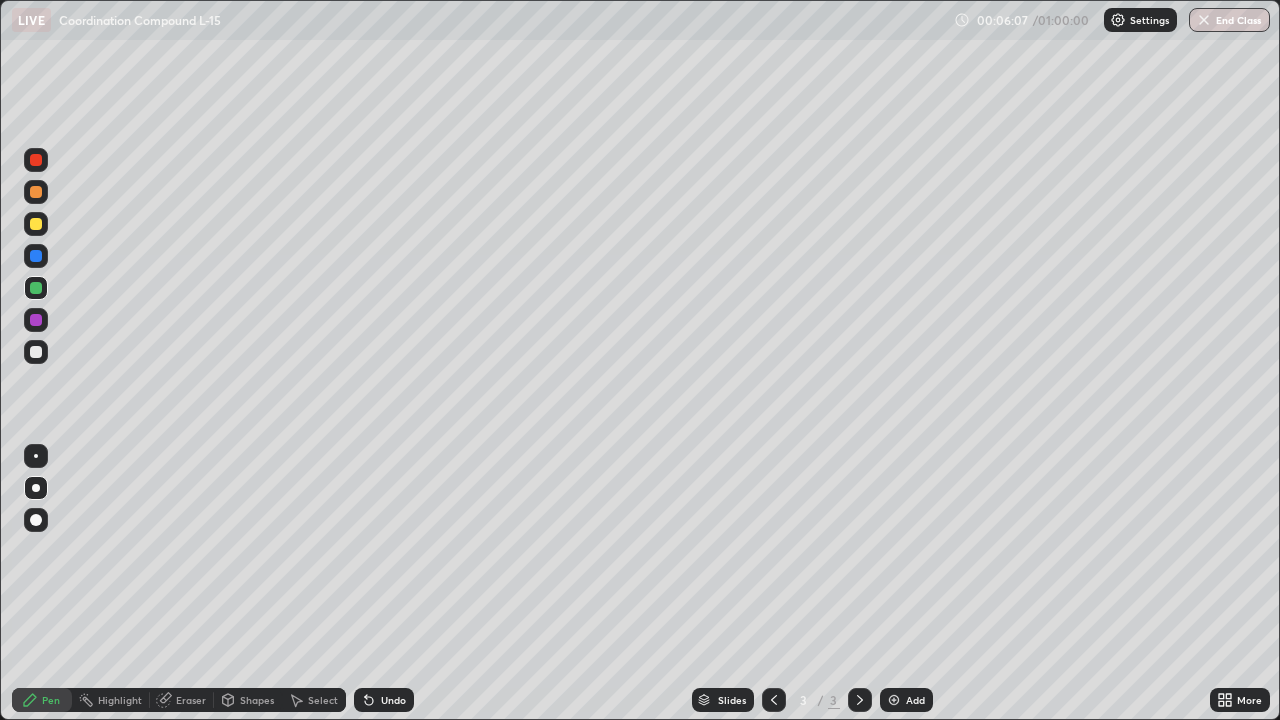 click at bounding box center (894, 700) 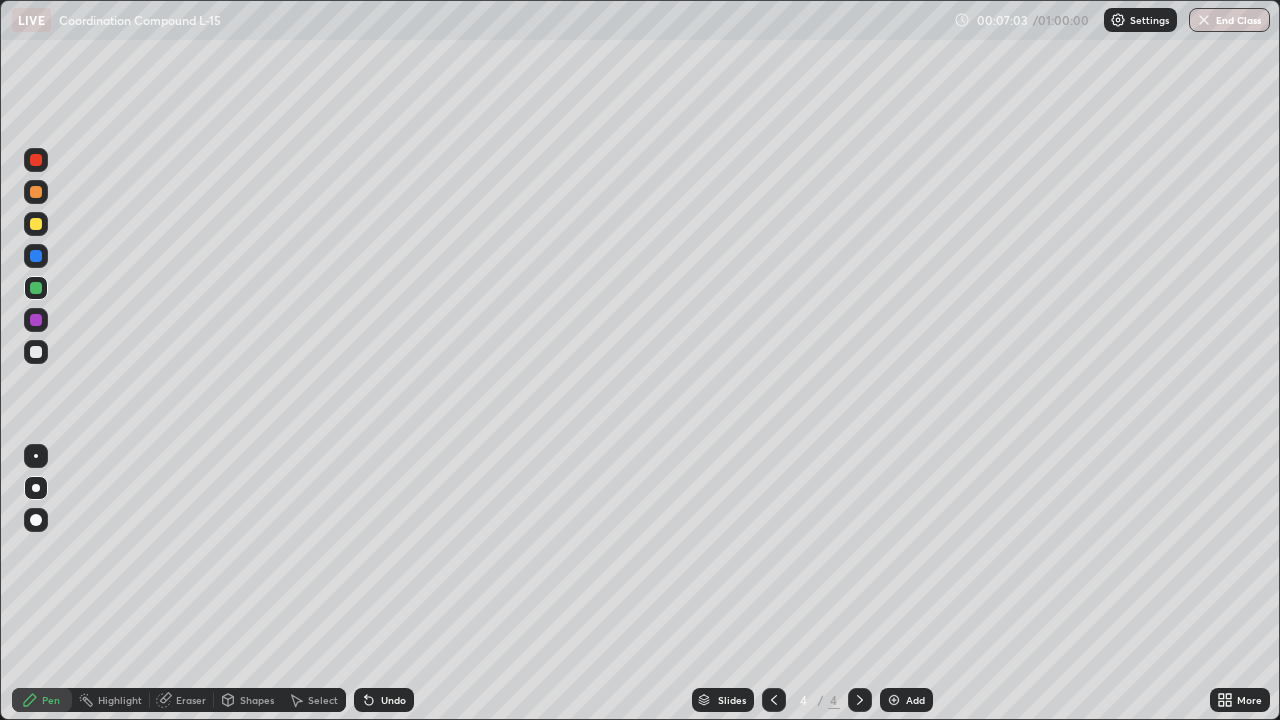 click at bounding box center (36, 224) 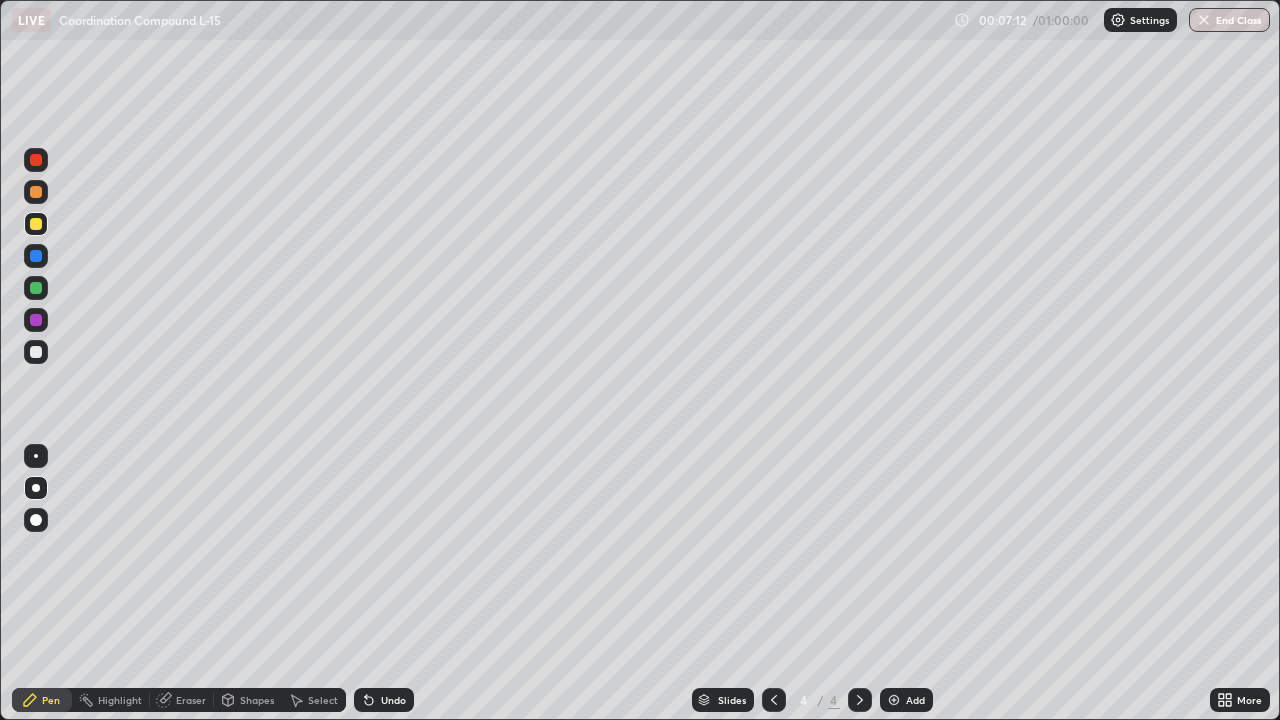 click on "Select" at bounding box center [323, 700] 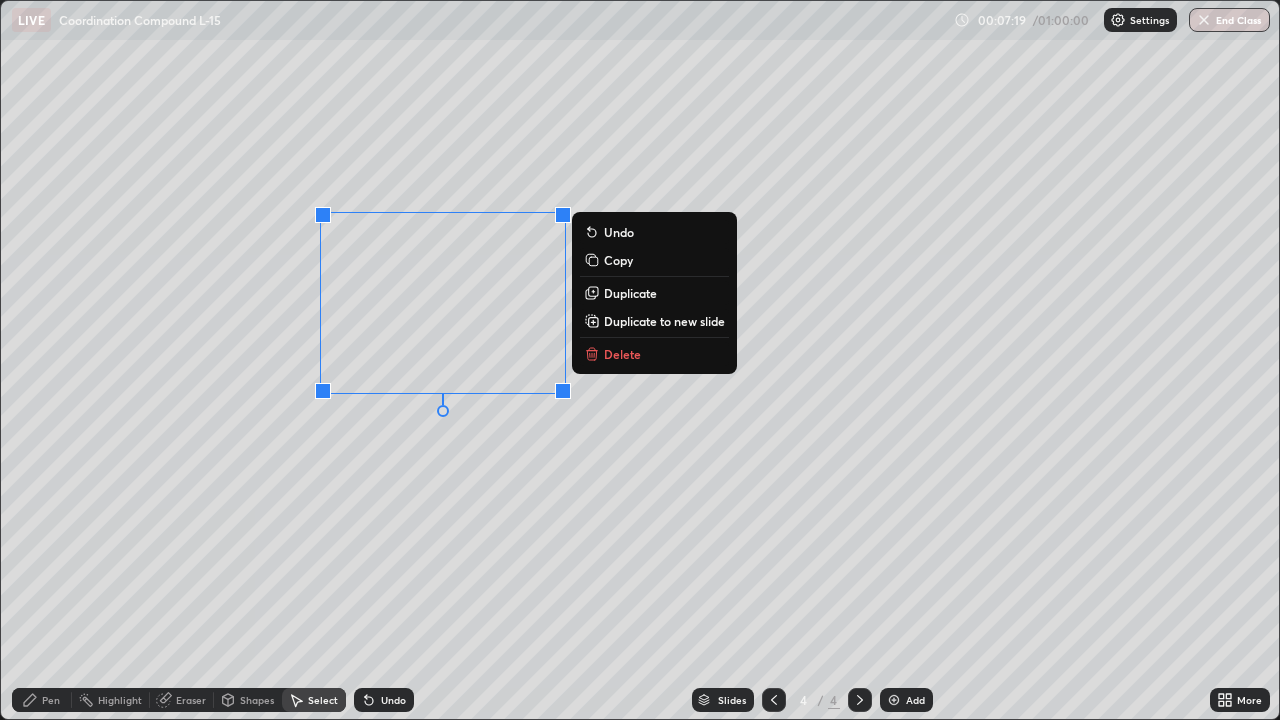 click on "Undo" at bounding box center (393, 700) 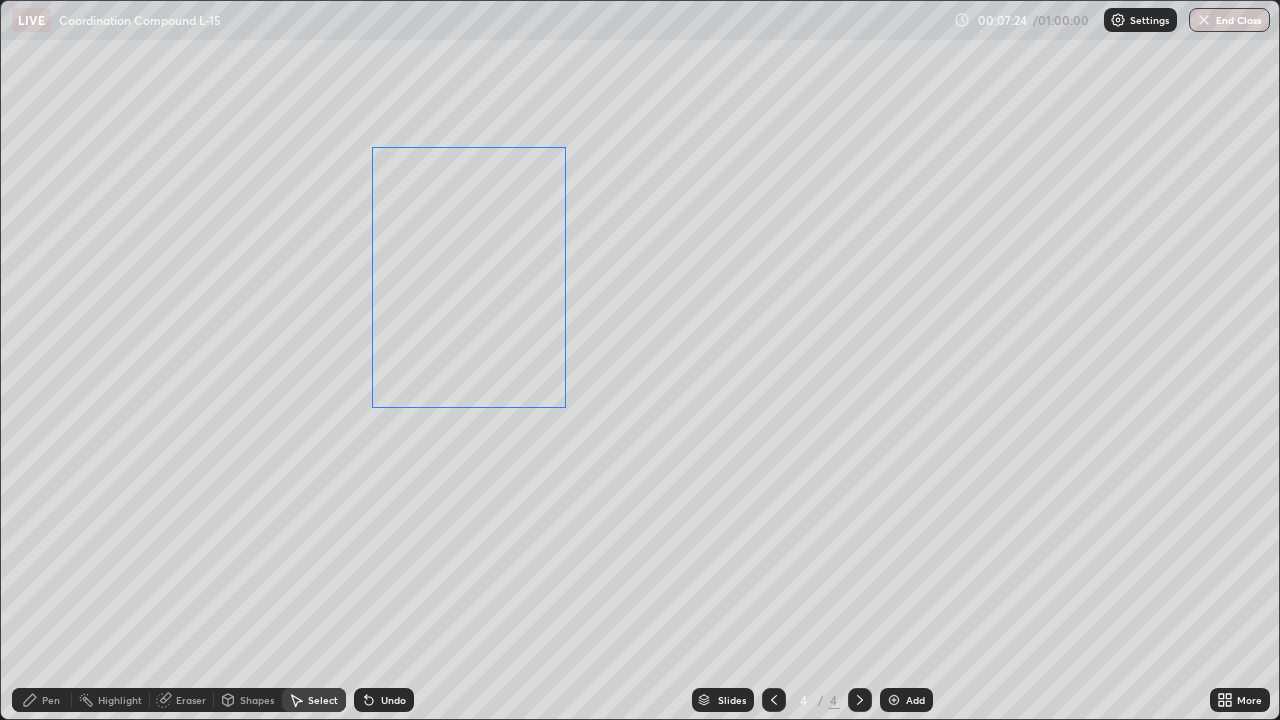 click on "0 ° Undo Copy Duplicate Duplicate to new slide Delete" at bounding box center (640, 360) 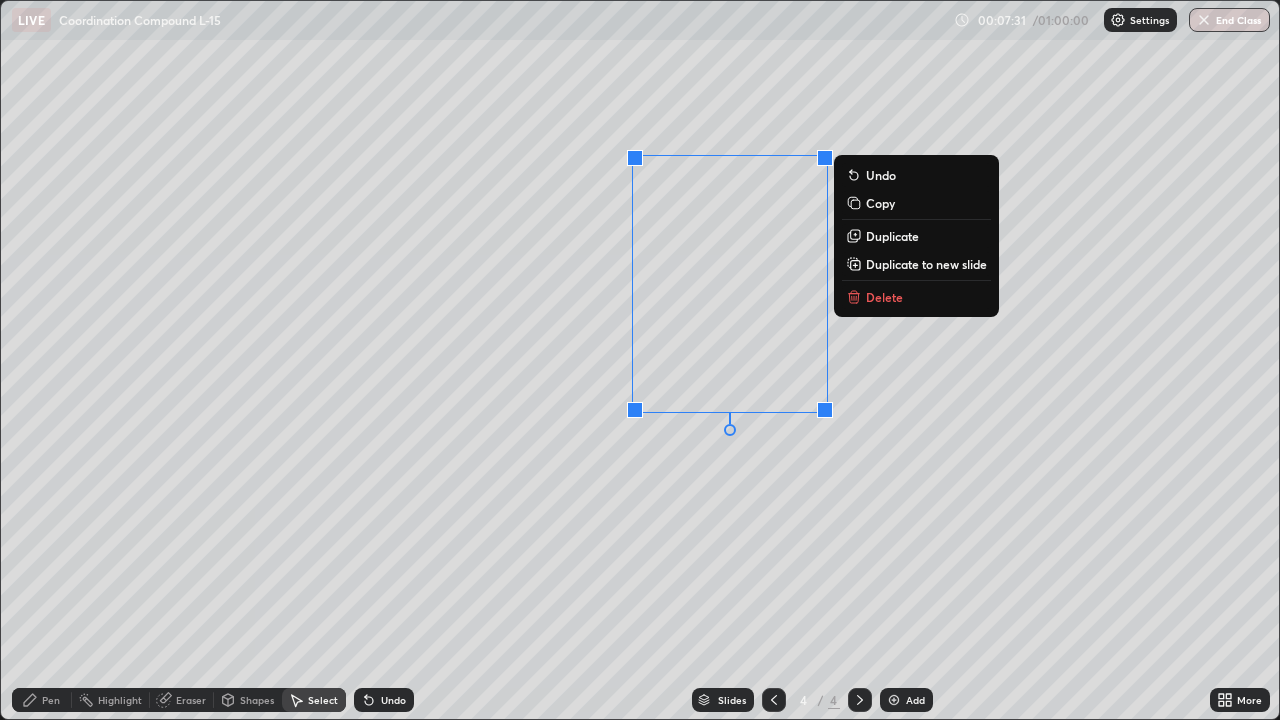 click 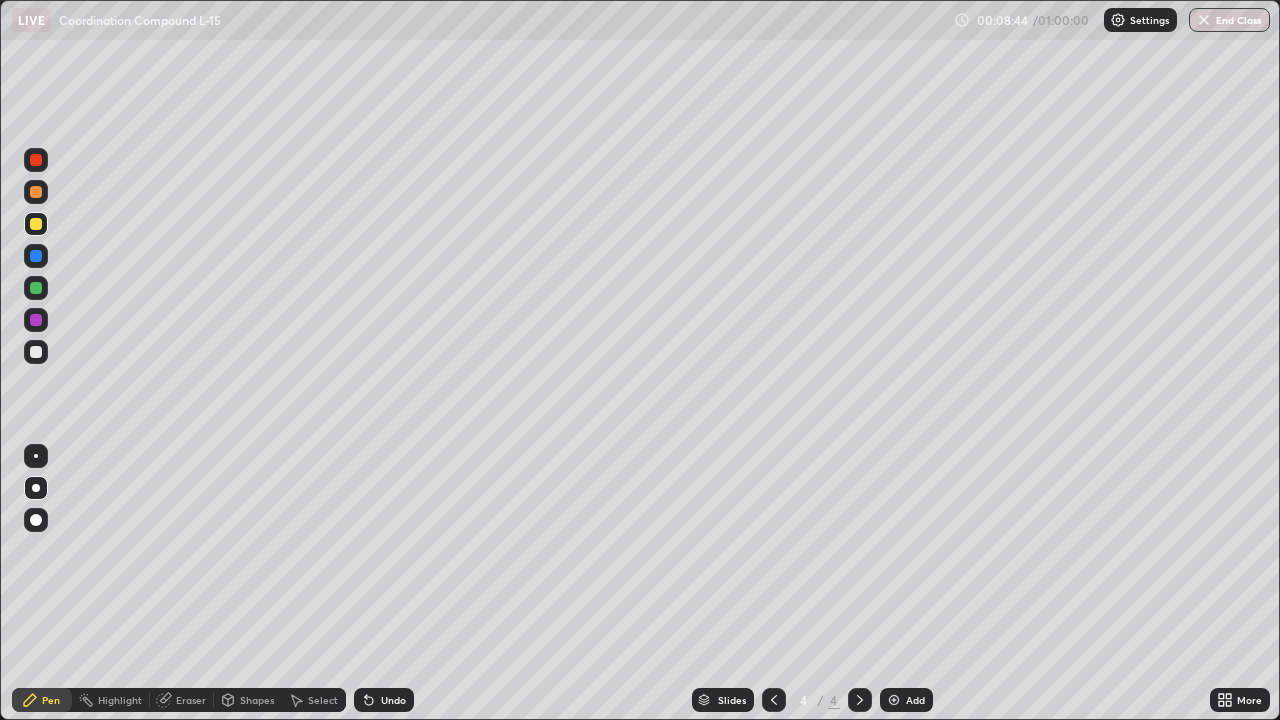 click on "Undo" at bounding box center (393, 700) 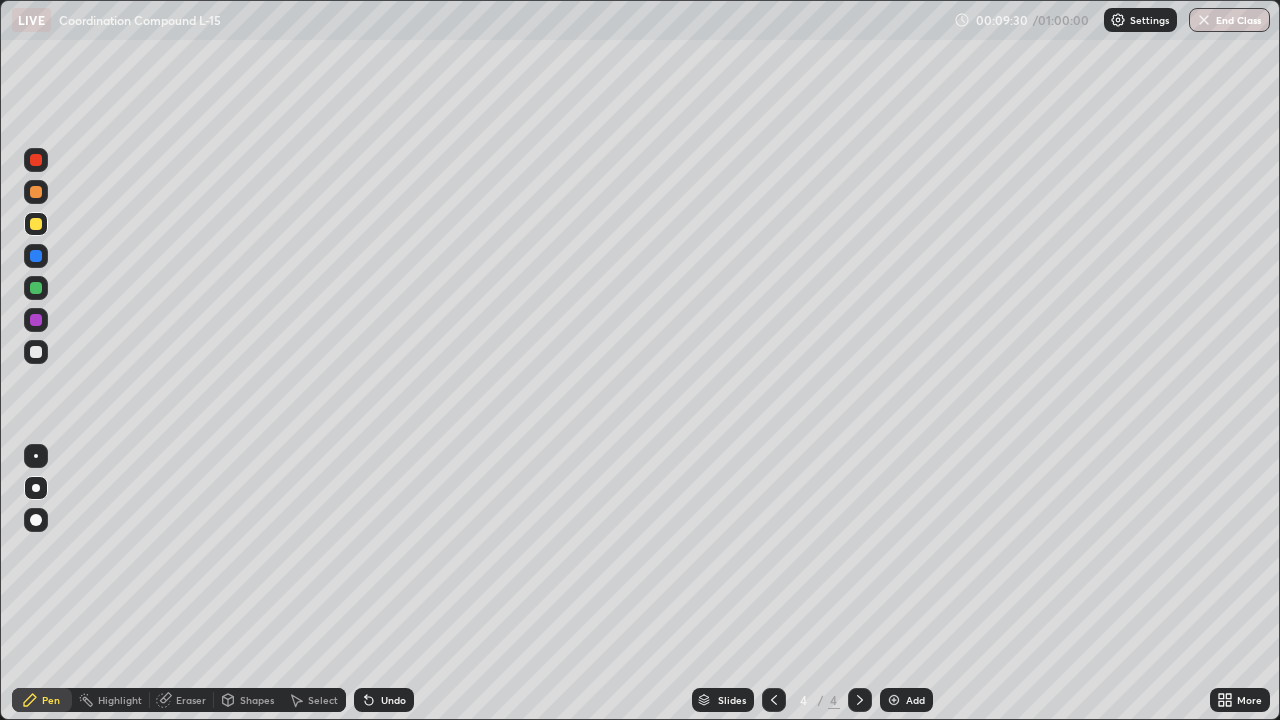 click at bounding box center [894, 700] 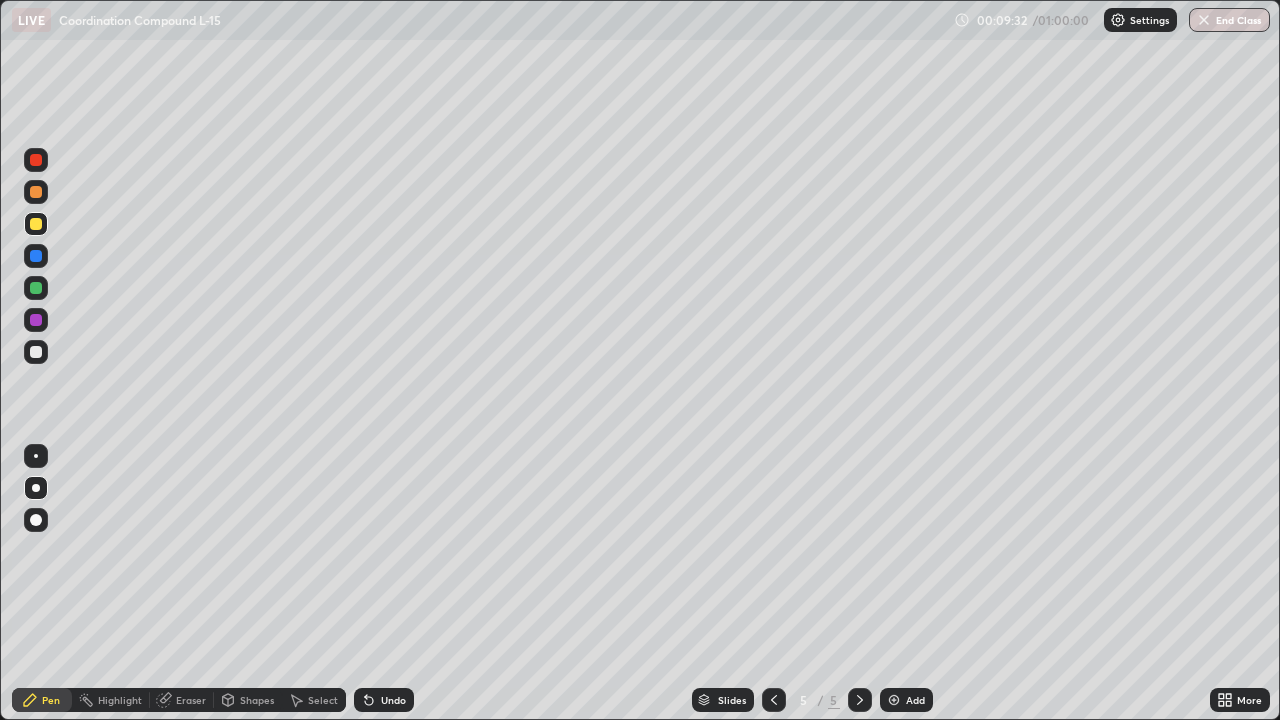 click at bounding box center [36, 224] 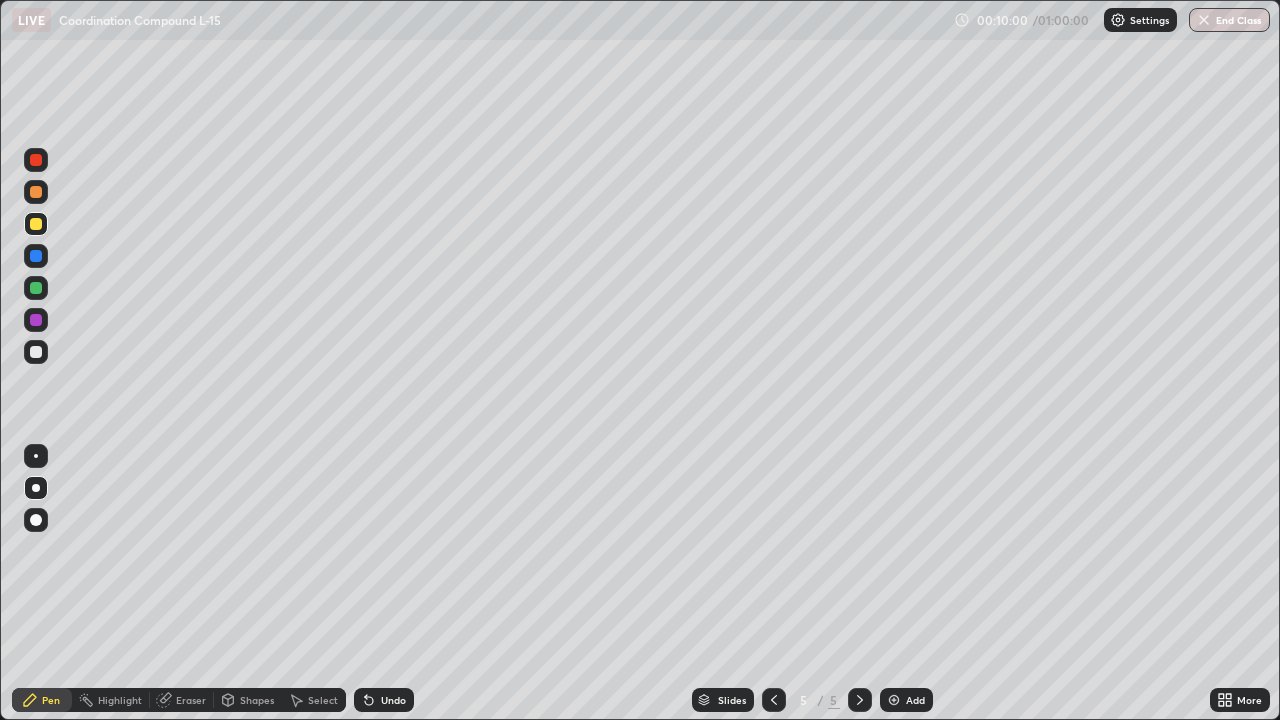 click on "Shapes" at bounding box center (257, 700) 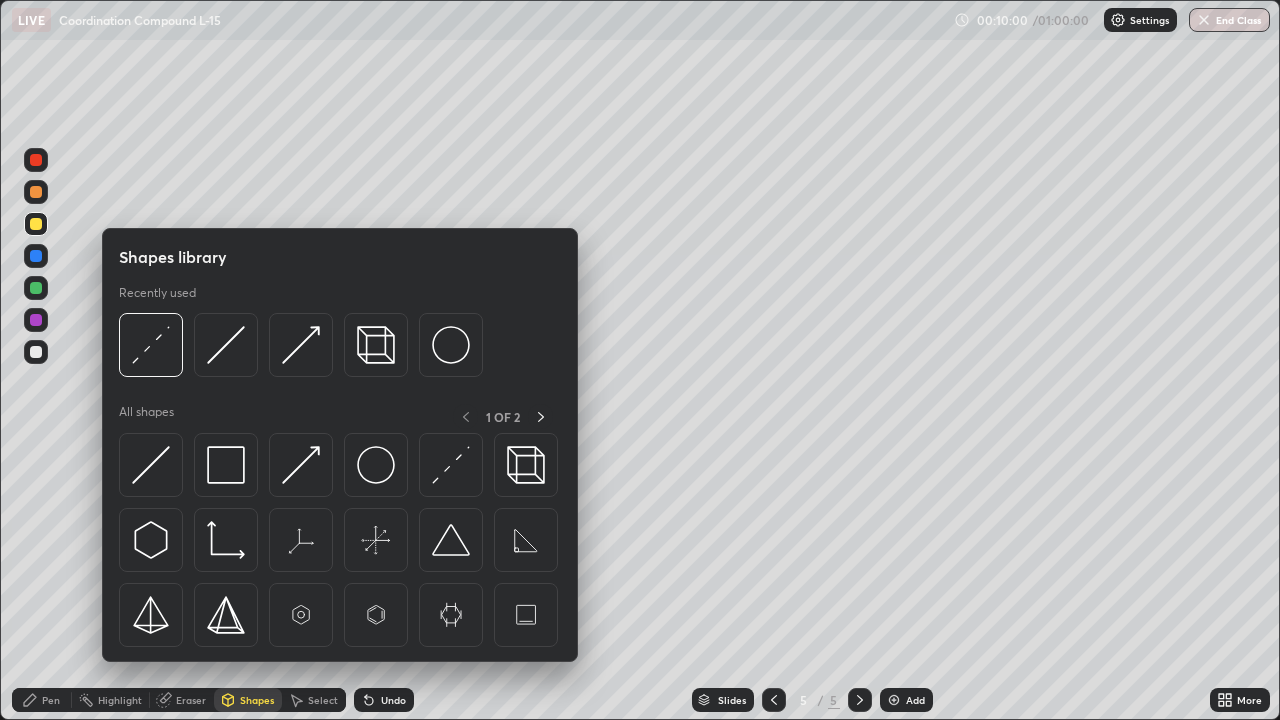 click on "Eraser" at bounding box center [191, 700] 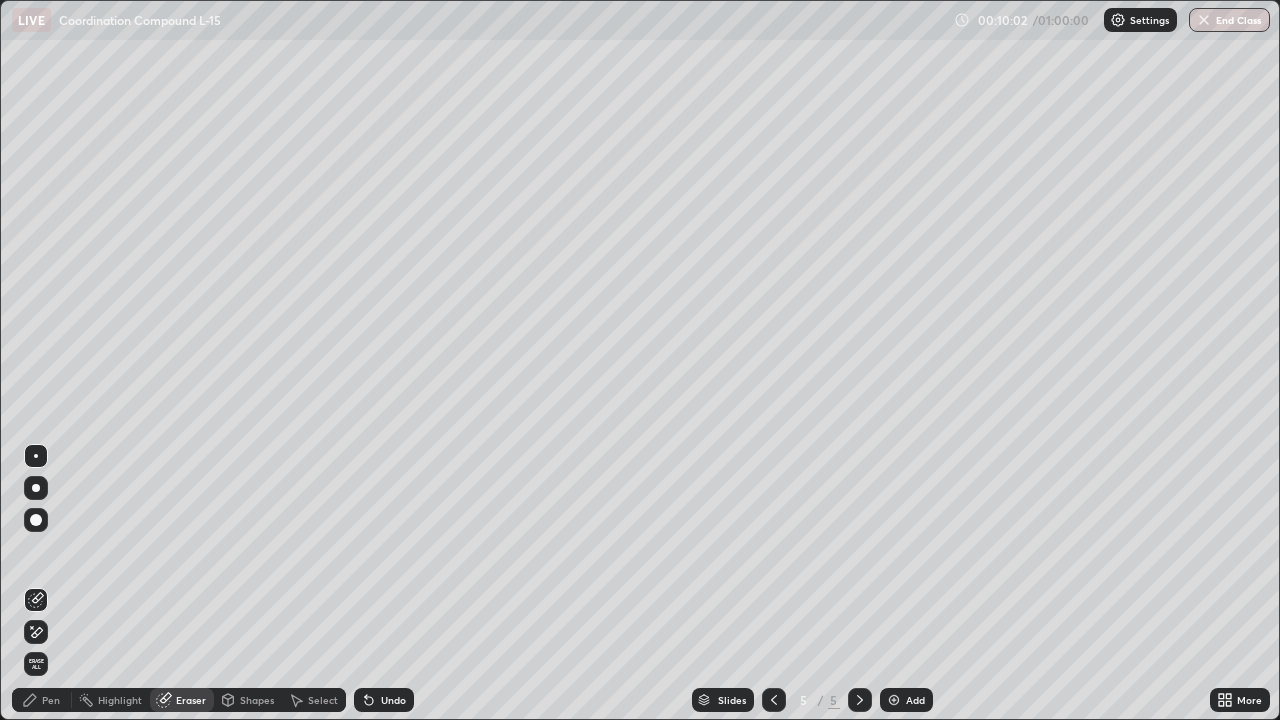 click on "Pen" at bounding box center (51, 700) 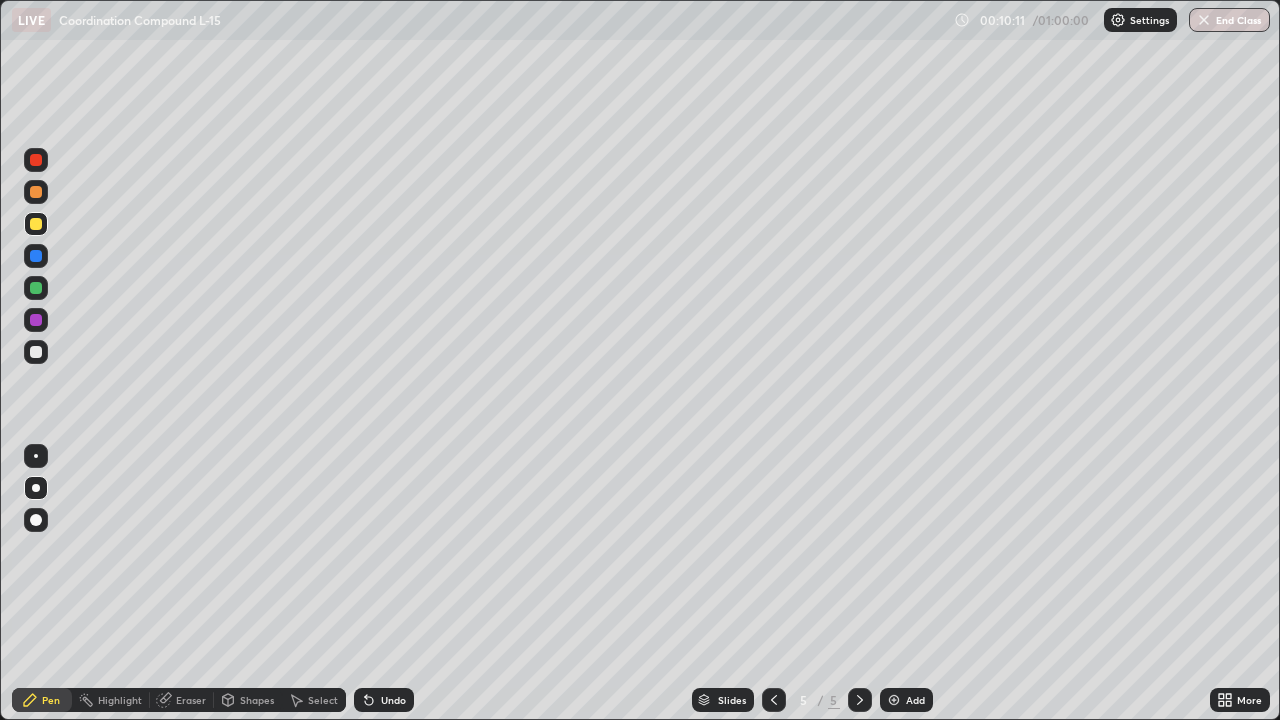click at bounding box center [36, 288] 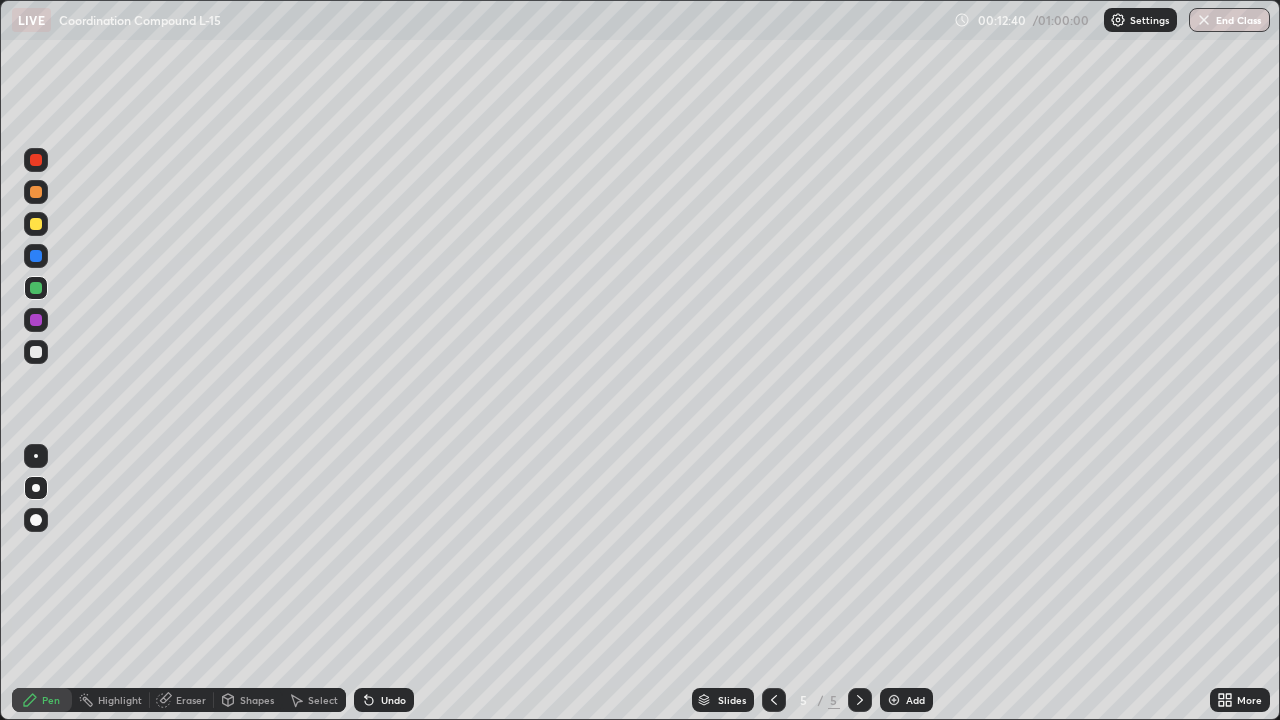 click at bounding box center [894, 700] 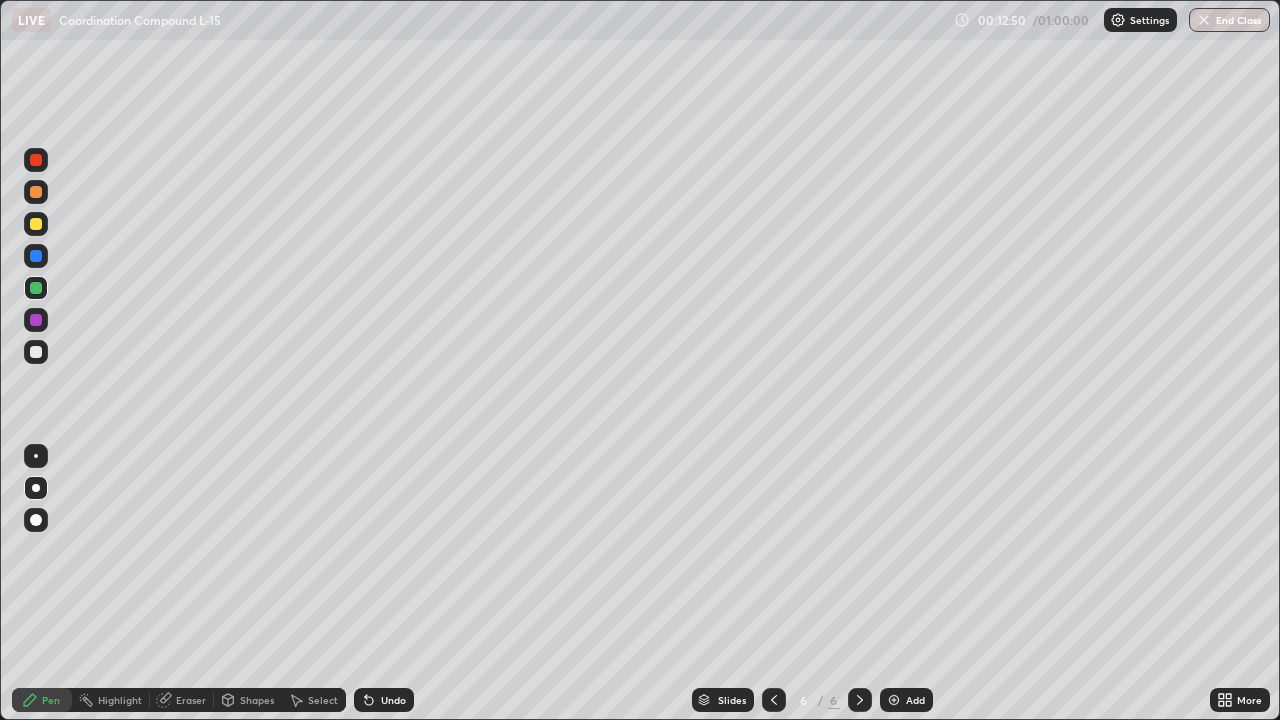 click at bounding box center [36, 224] 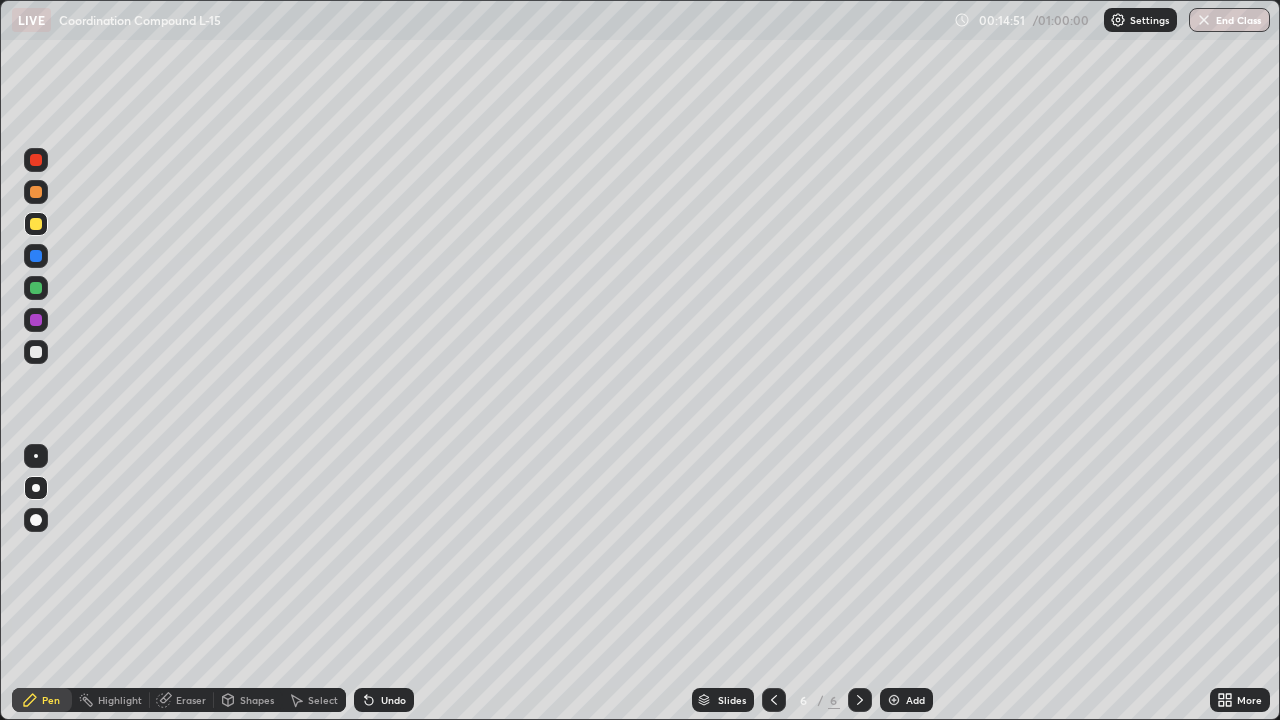 click on "Eraser" at bounding box center [191, 700] 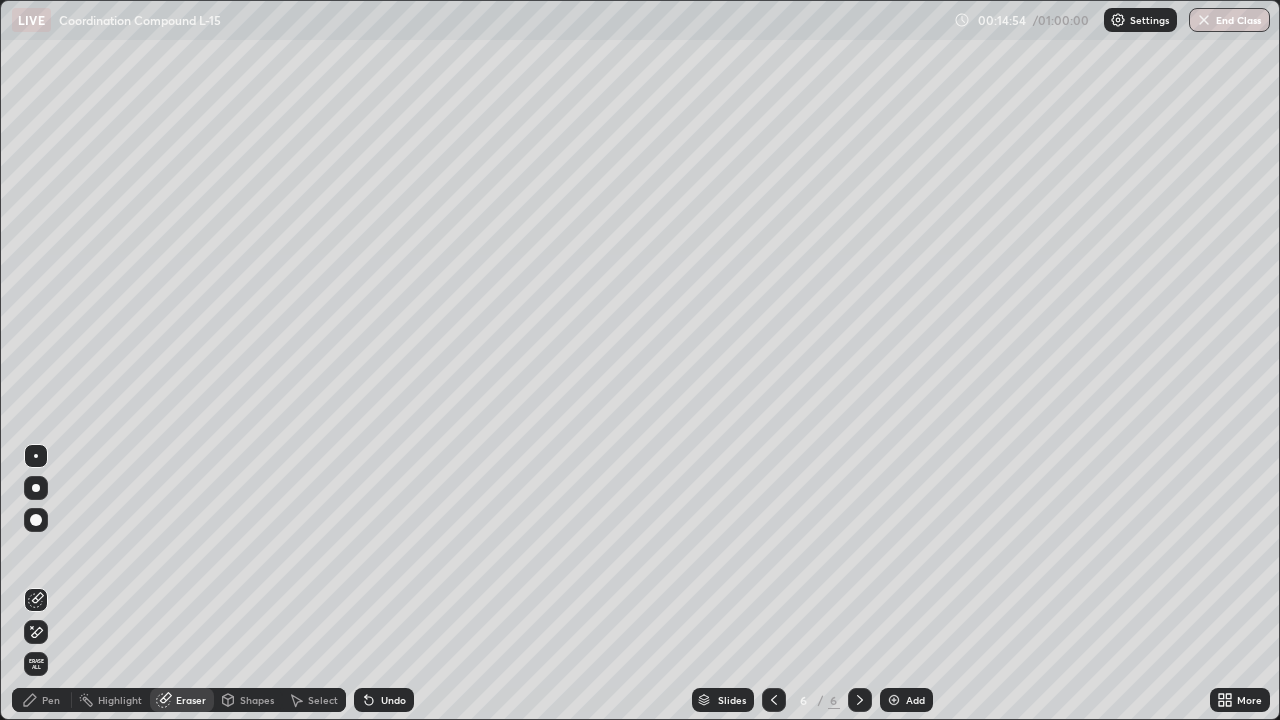 click on "Pen" at bounding box center [51, 700] 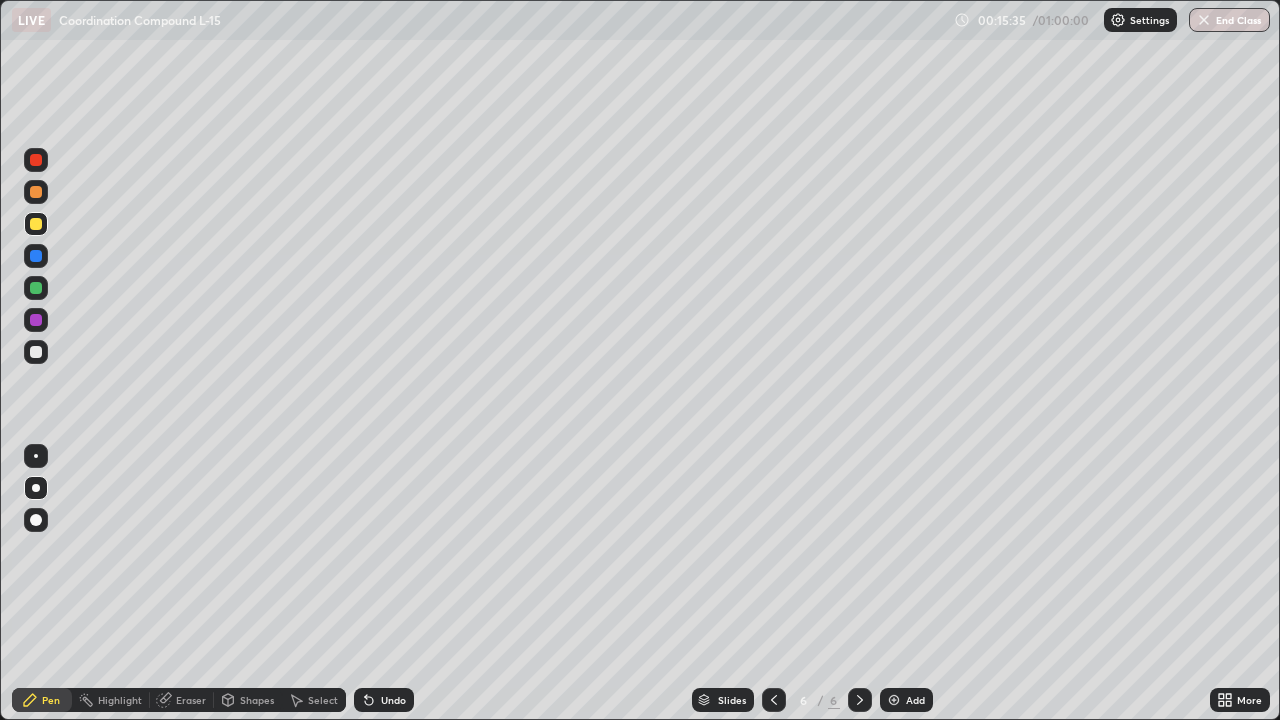 click on "Undo" at bounding box center (393, 700) 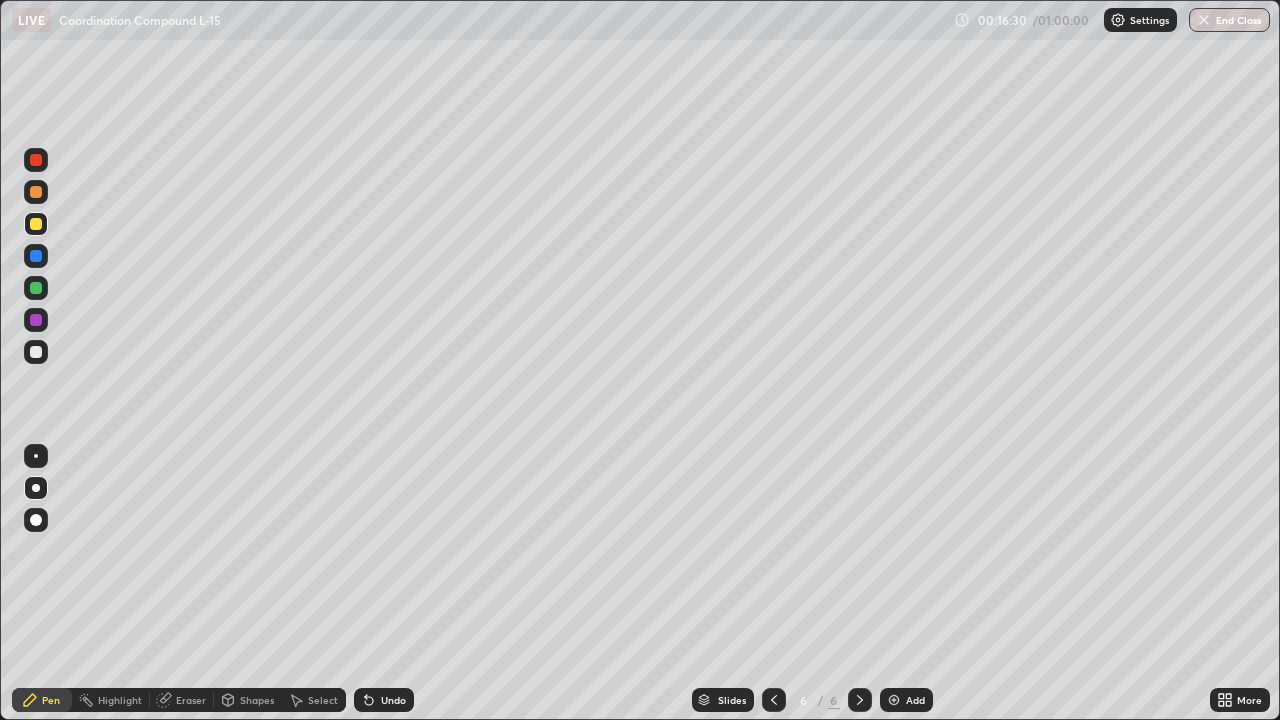 click at bounding box center (36, 288) 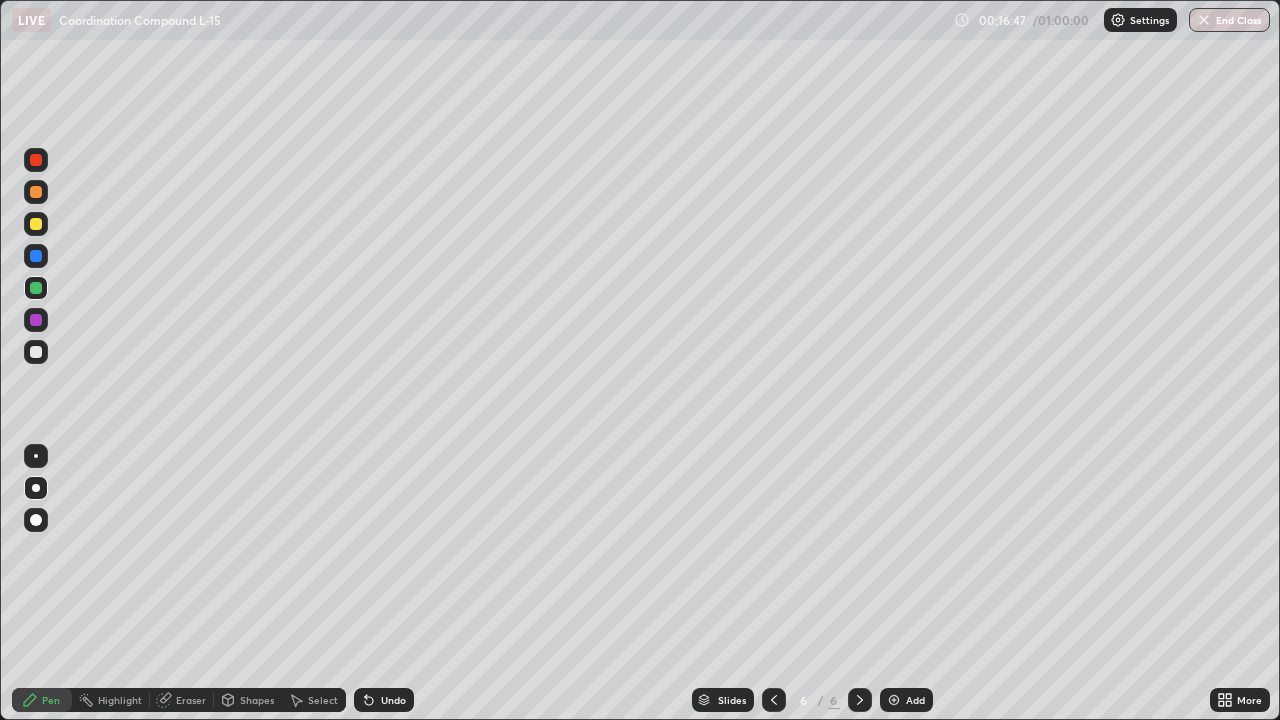 click on "Undo" at bounding box center [393, 700] 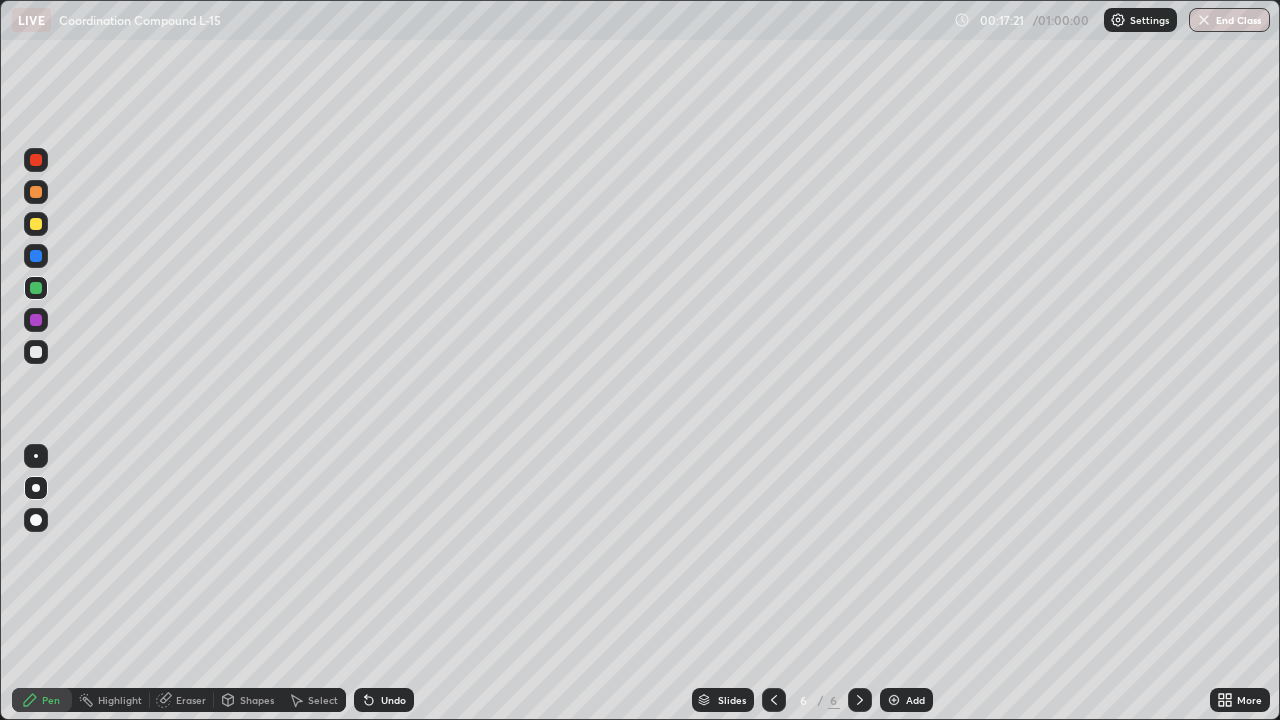 click at bounding box center (36, 352) 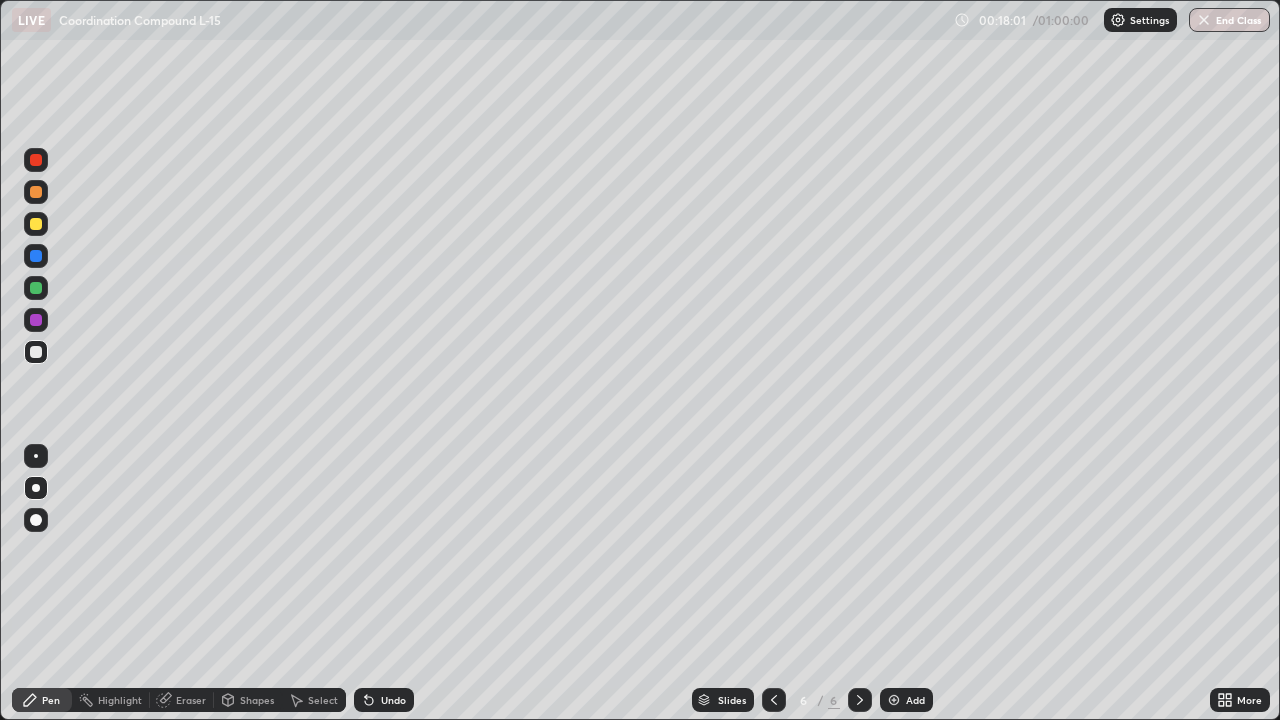 click at bounding box center (894, 700) 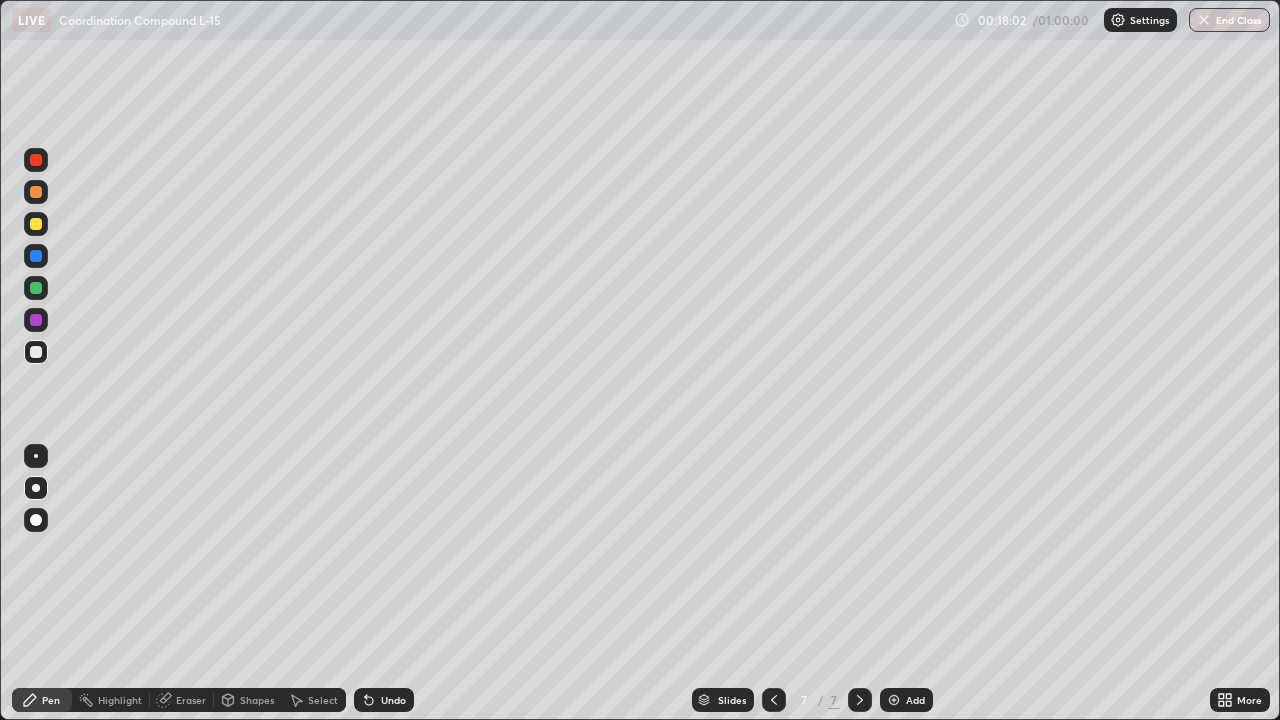 click at bounding box center (36, 224) 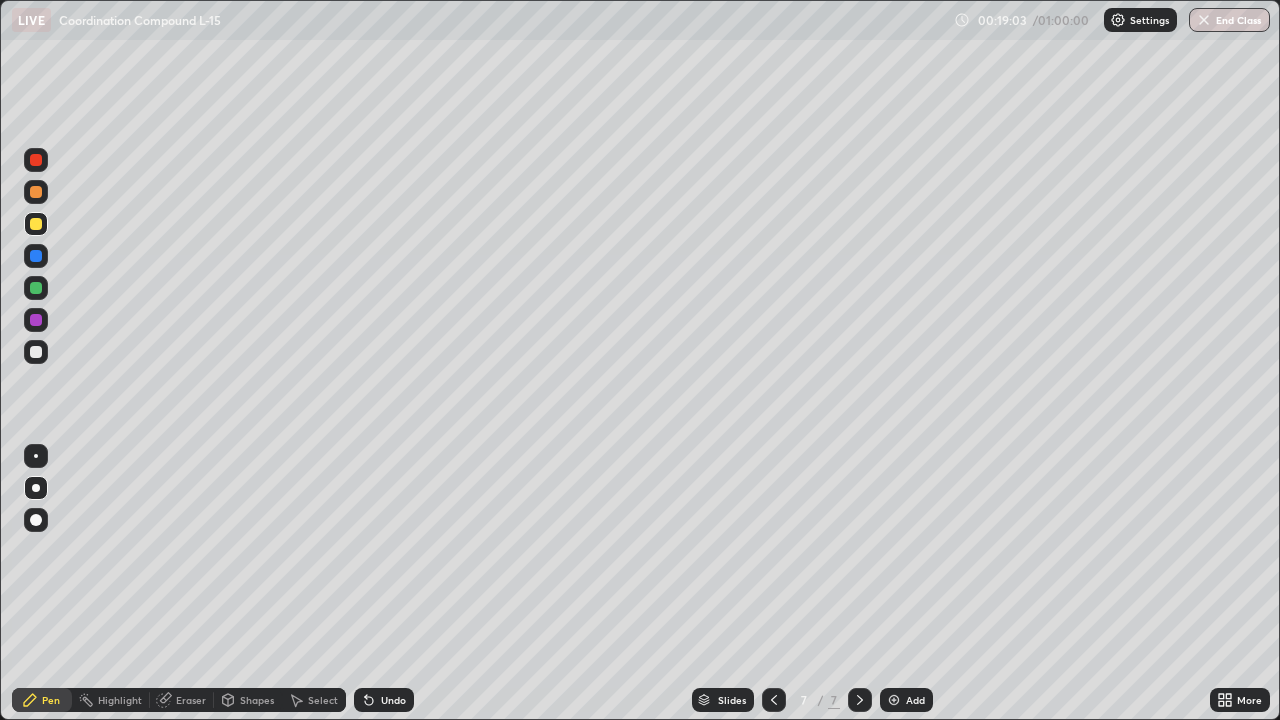 click on "Undo" at bounding box center (393, 700) 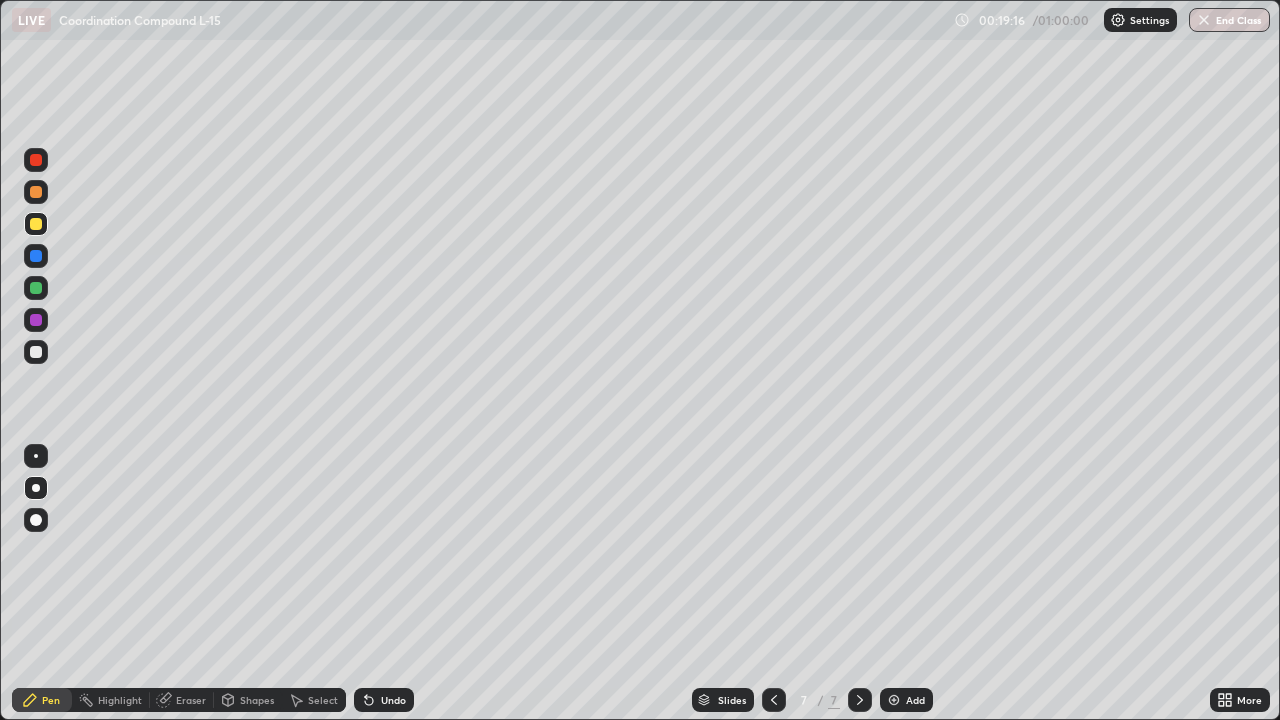 click on "Undo" at bounding box center [384, 700] 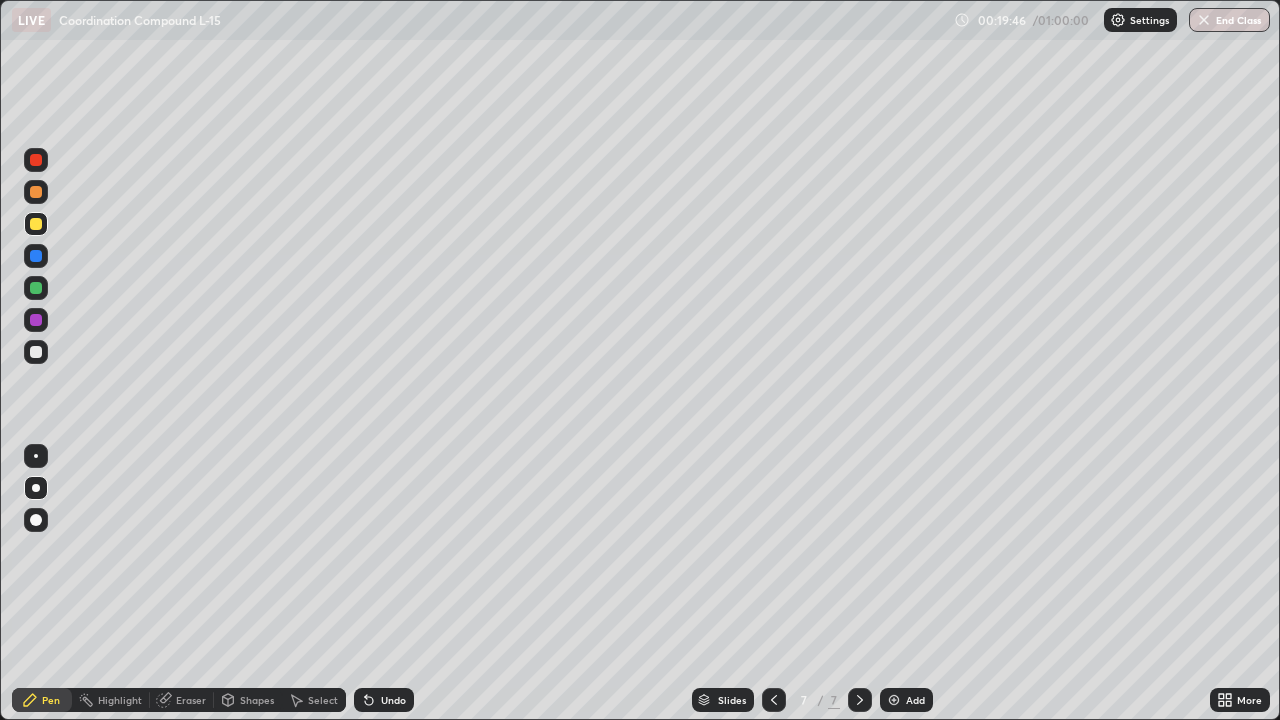 click at bounding box center [36, 288] 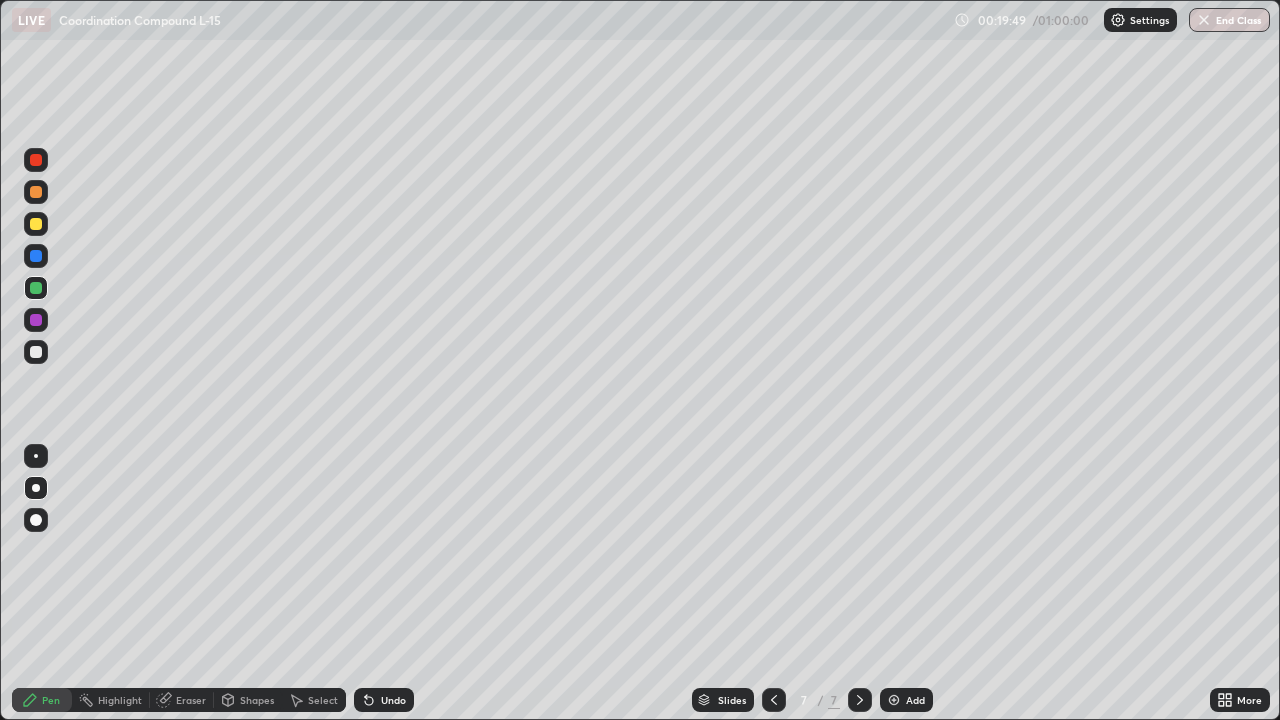 click on "Undo" at bounding box center [393, 700] 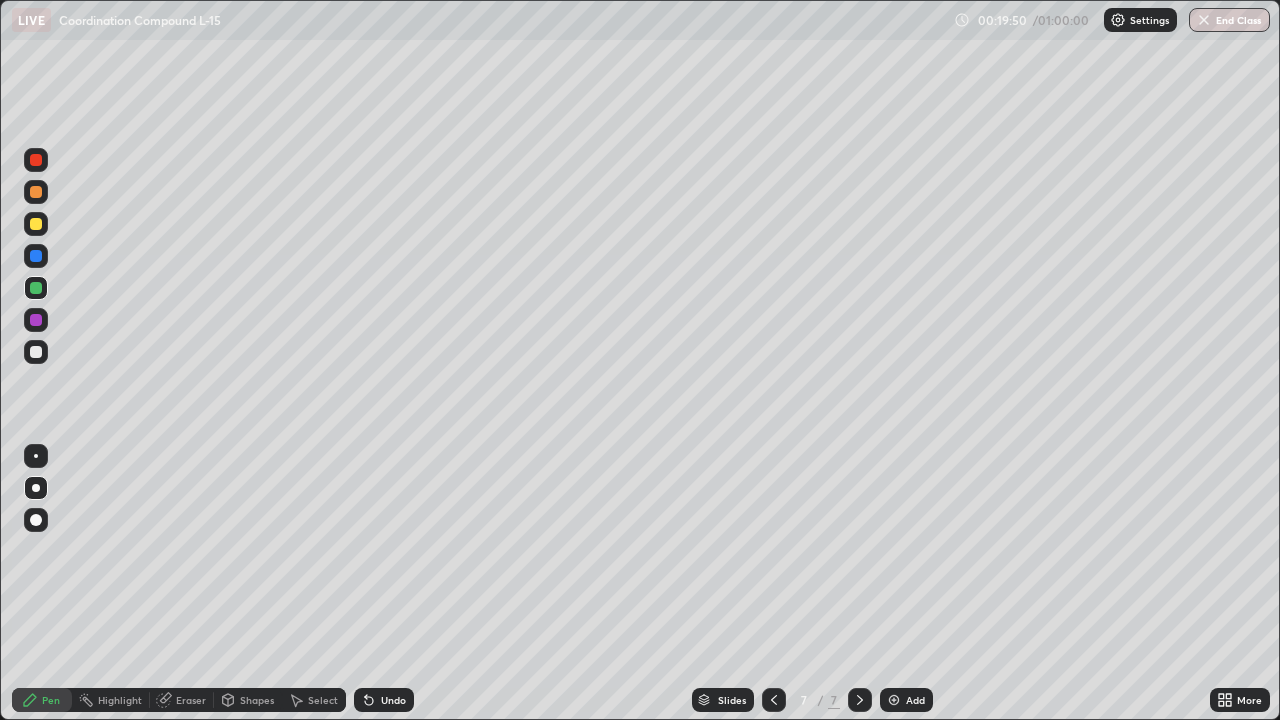 click on "Undo" at bounding box center (393, 700) 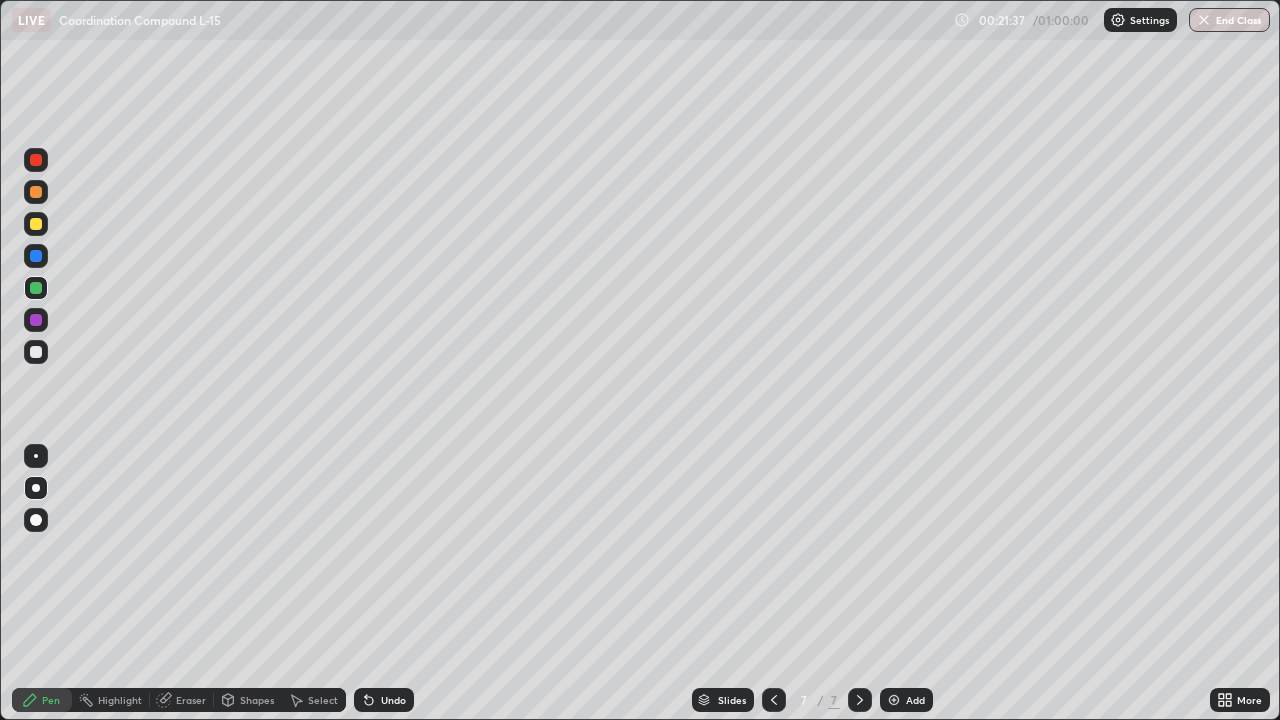 click on "Add" at bounding box center (906, 700) 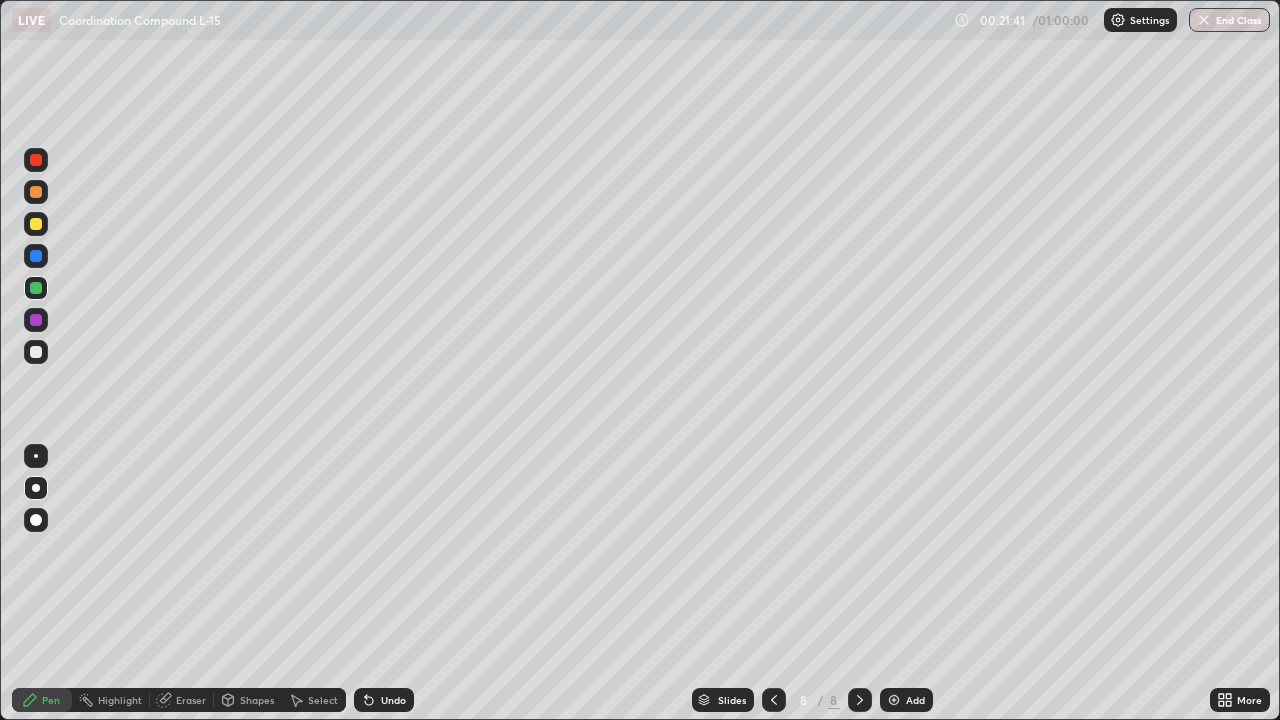 click at bounding box center [36, 224] 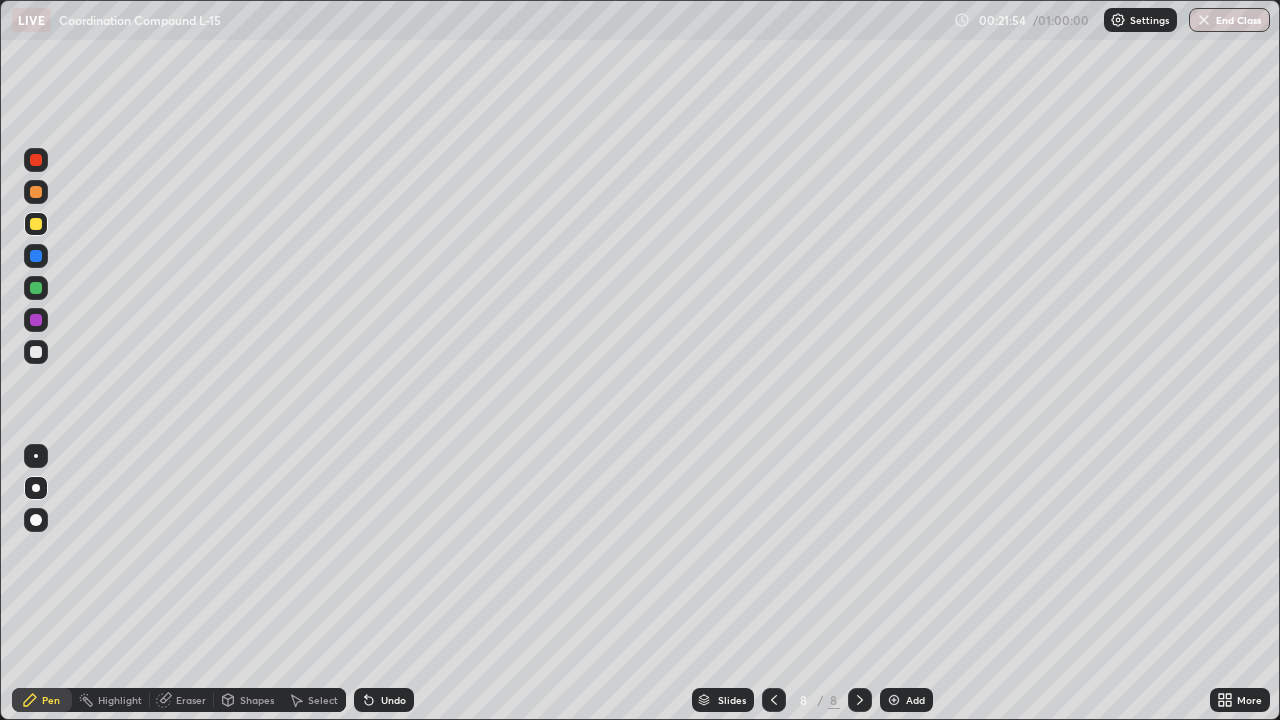 click at bounding box center [36, 288] 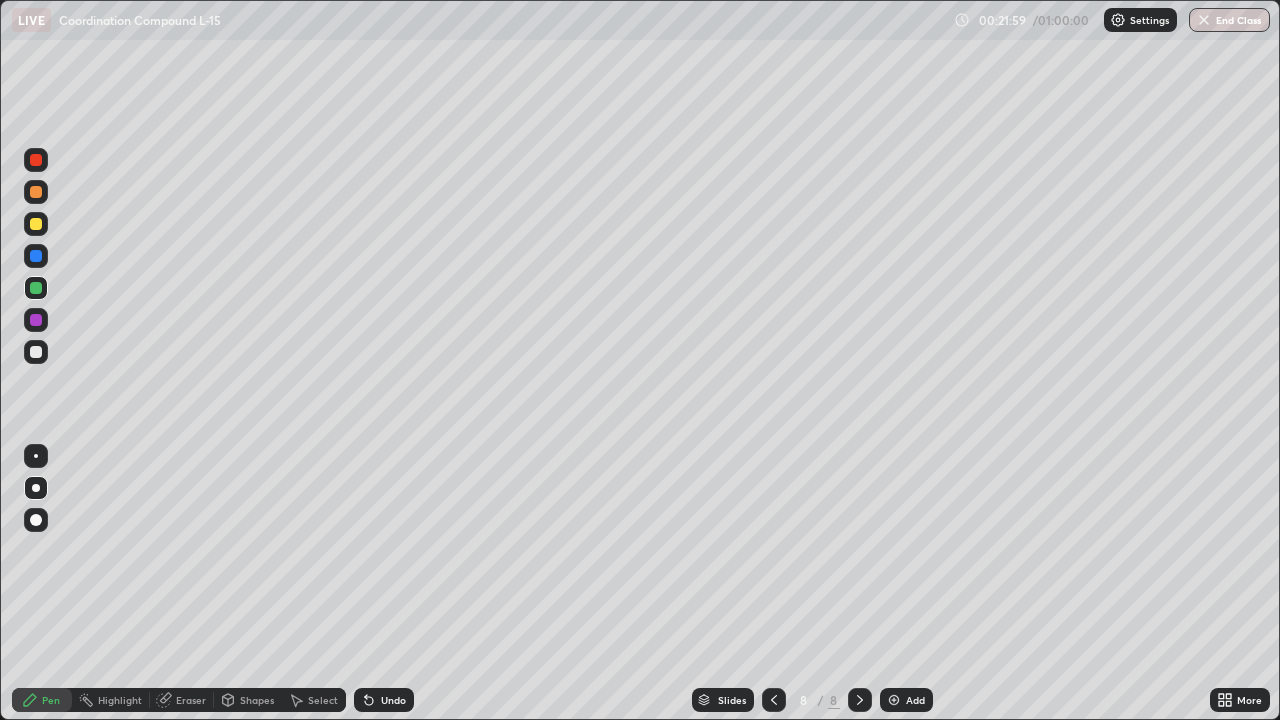 click at bounding box center (36, 352) 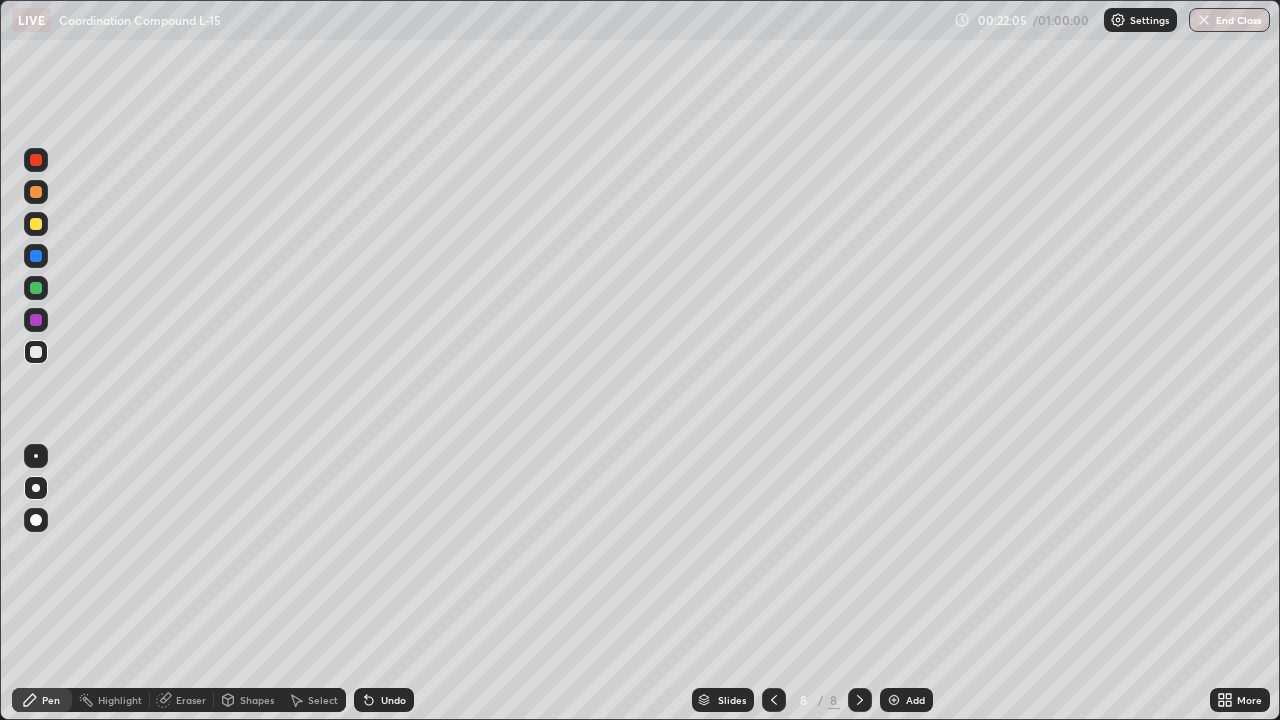 click on "Undo" at bounding box center [384, 700] 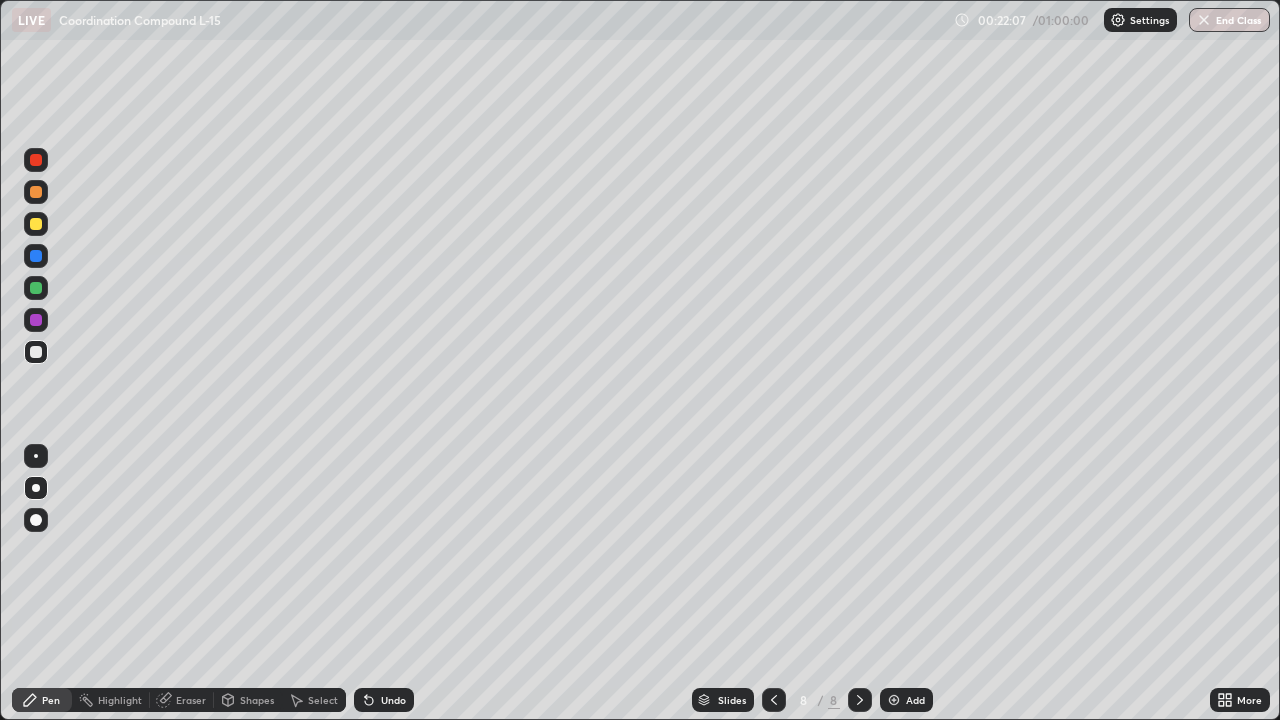 click at bounding box center (36, 160) 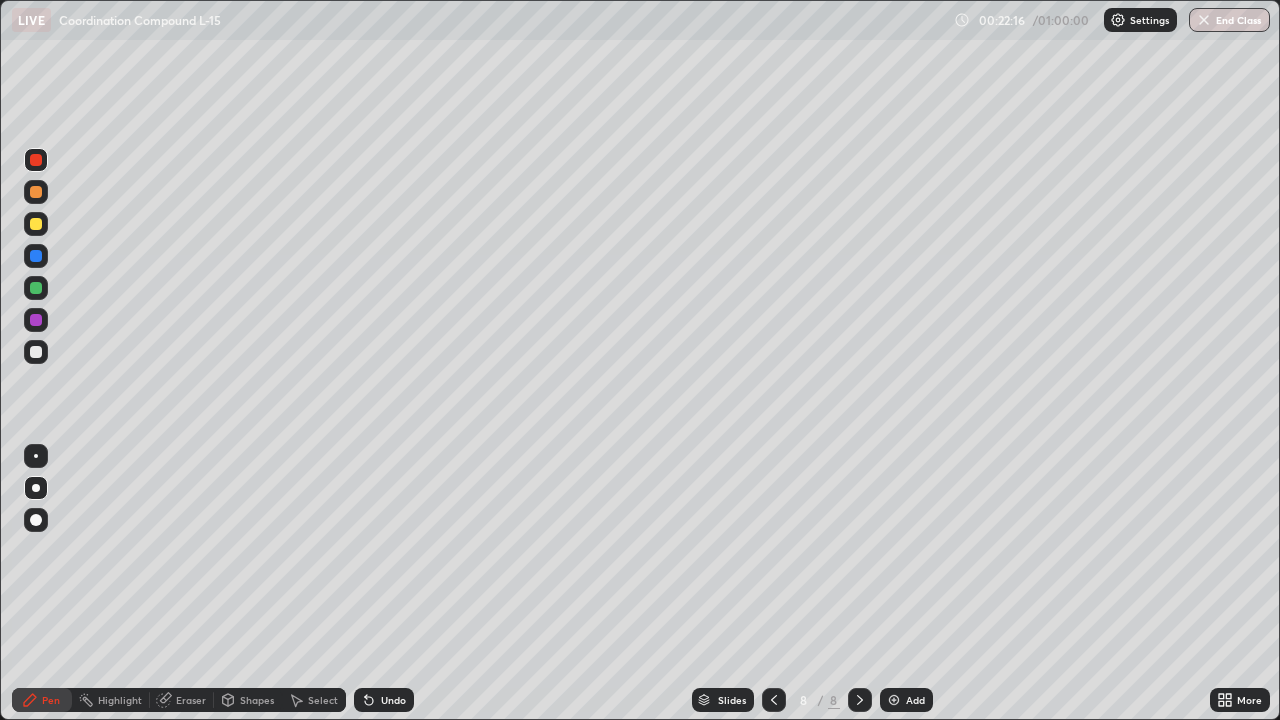 click at bounding box center (36, 352) 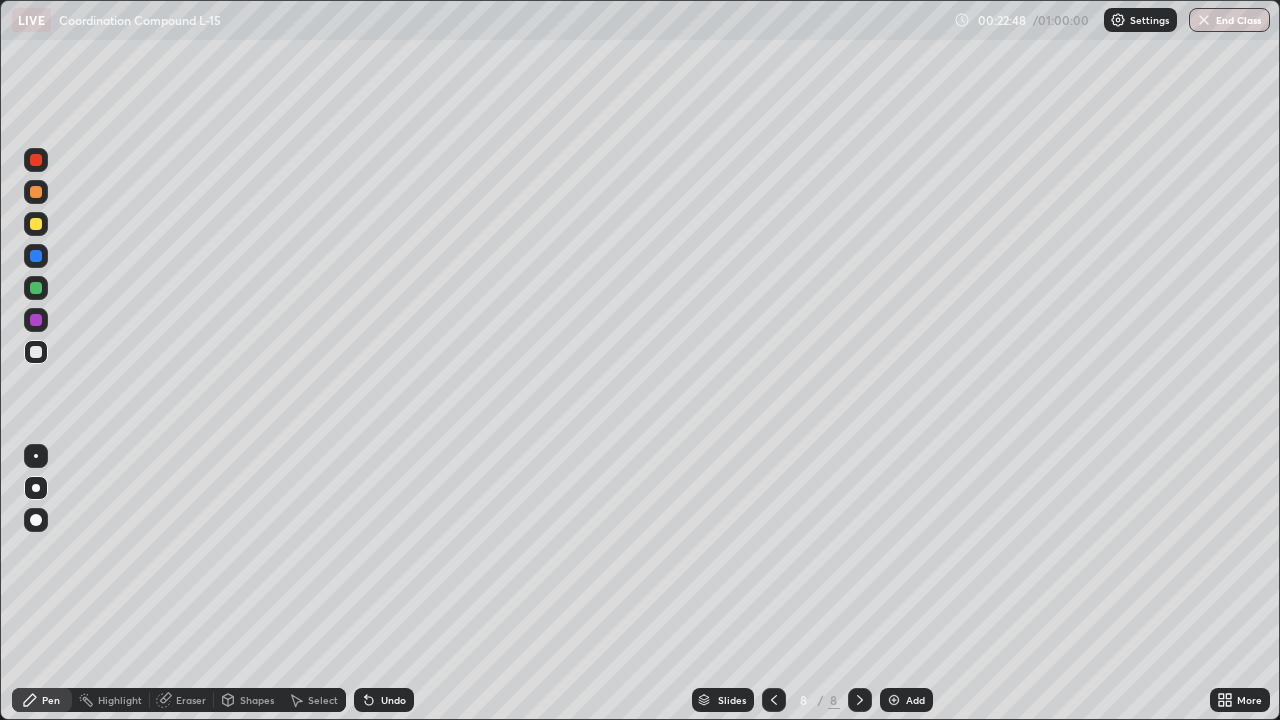 click at bounding box center [36, 288] 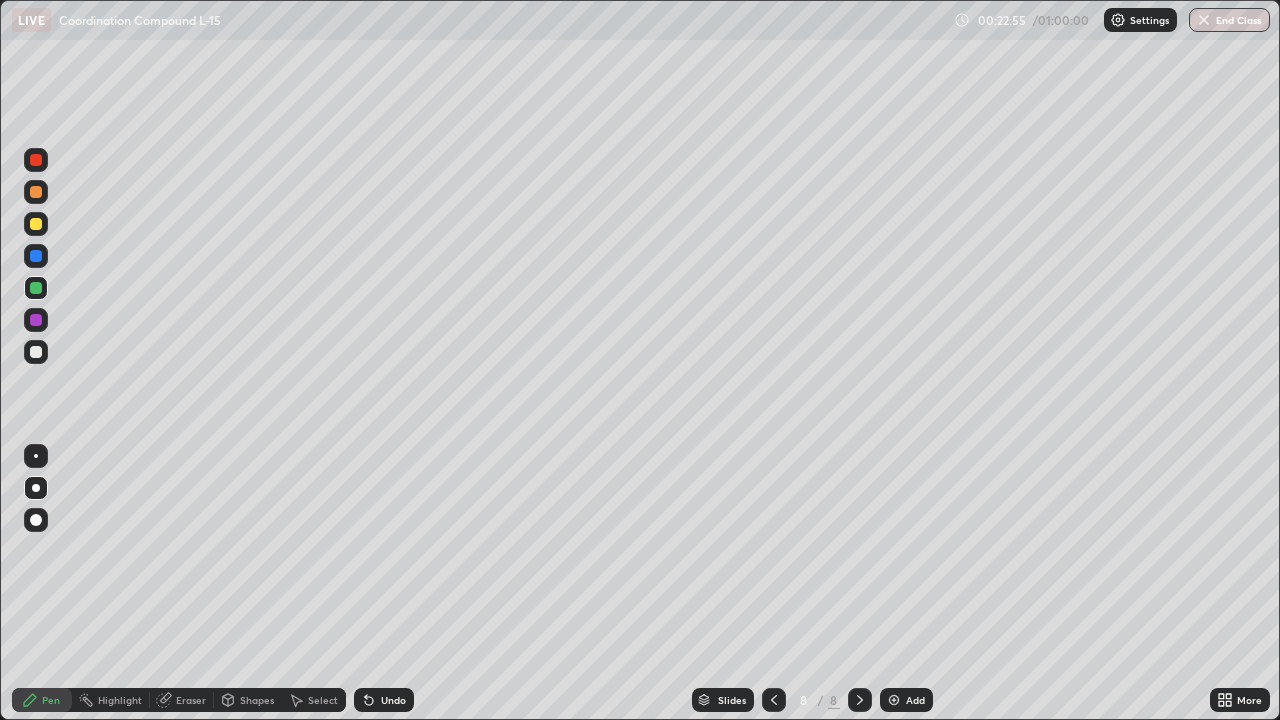 click on "Undo" at bounding box center [393, 700] 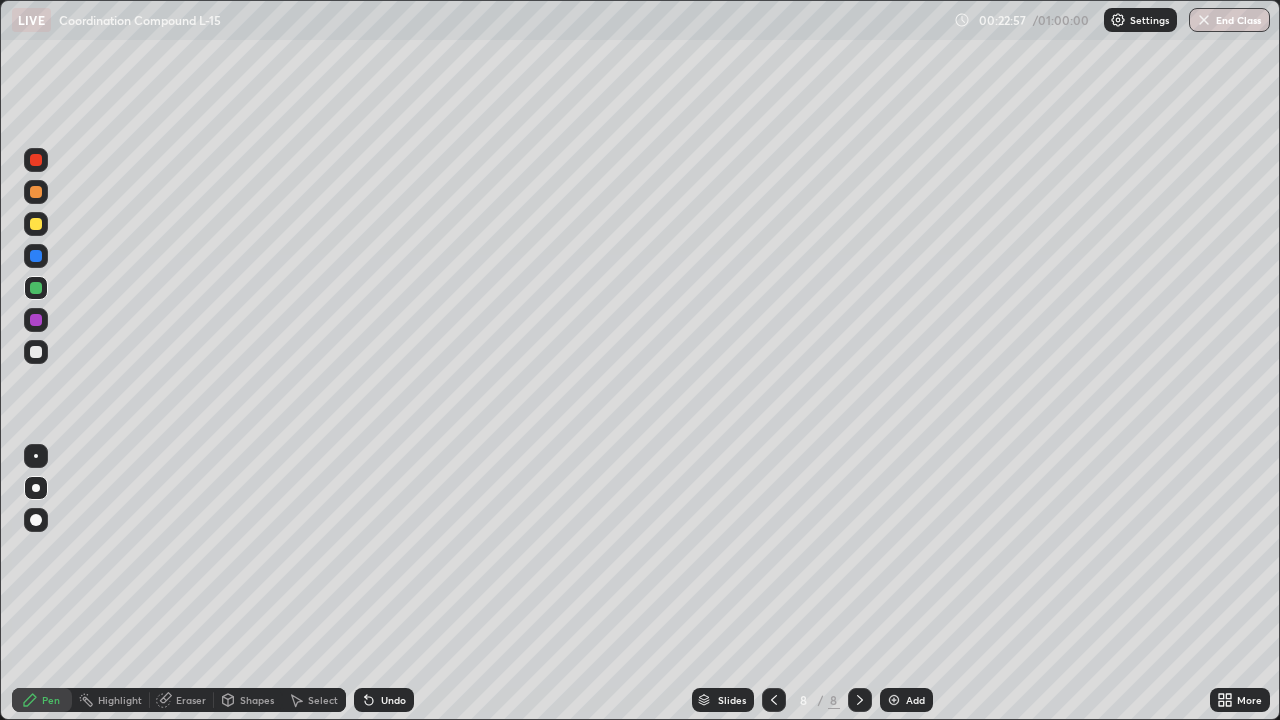 click at bounding box center [36, 352] 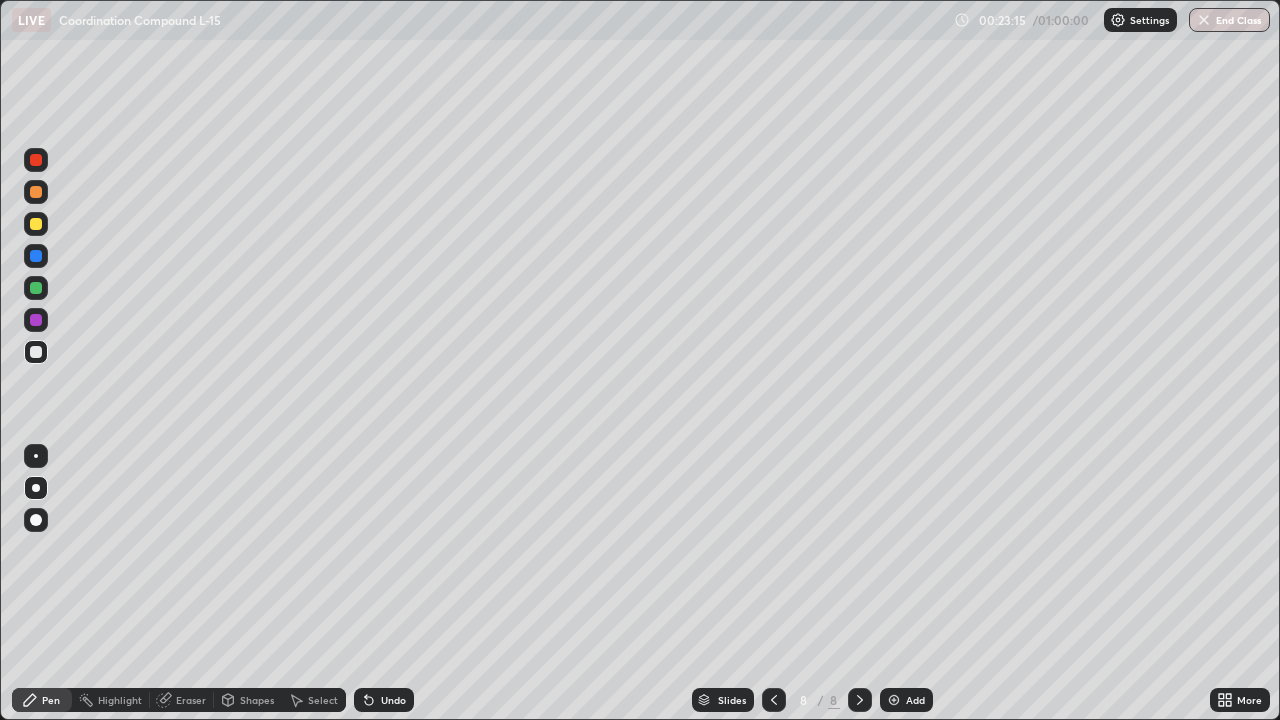 click at bounding box center (36, 224) 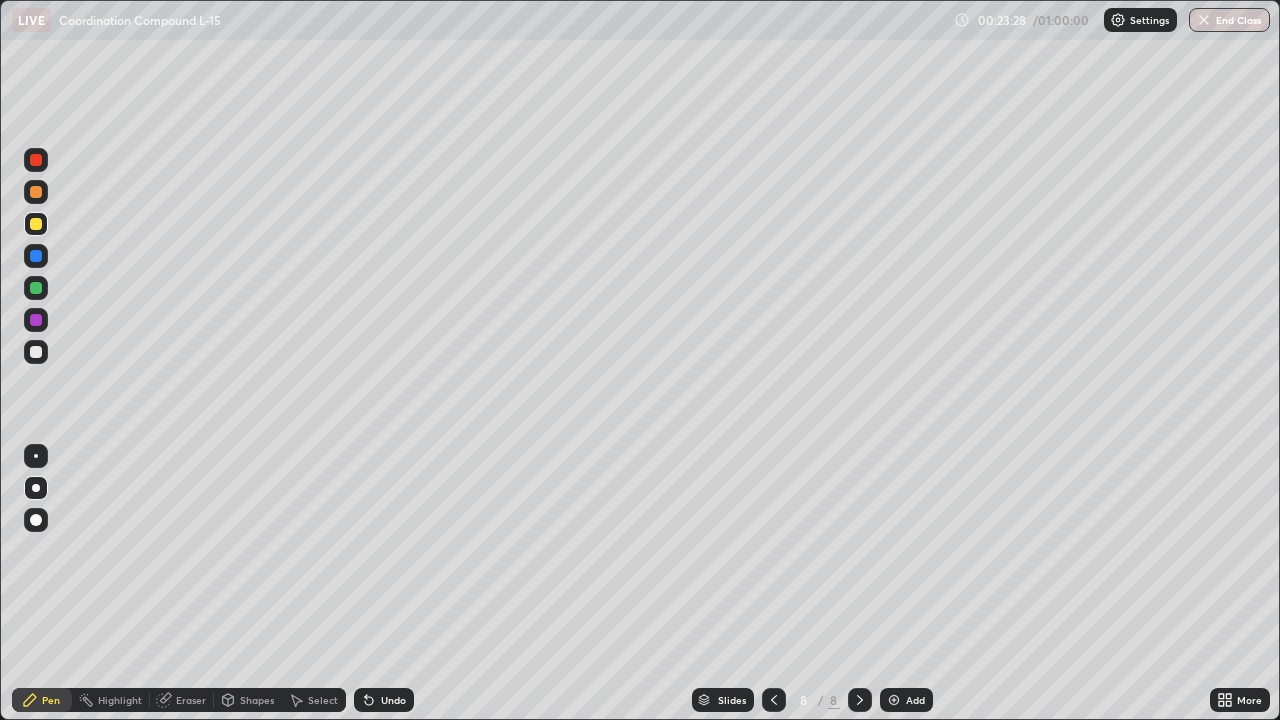 click on "Undo" at bounding box center (393, 700) 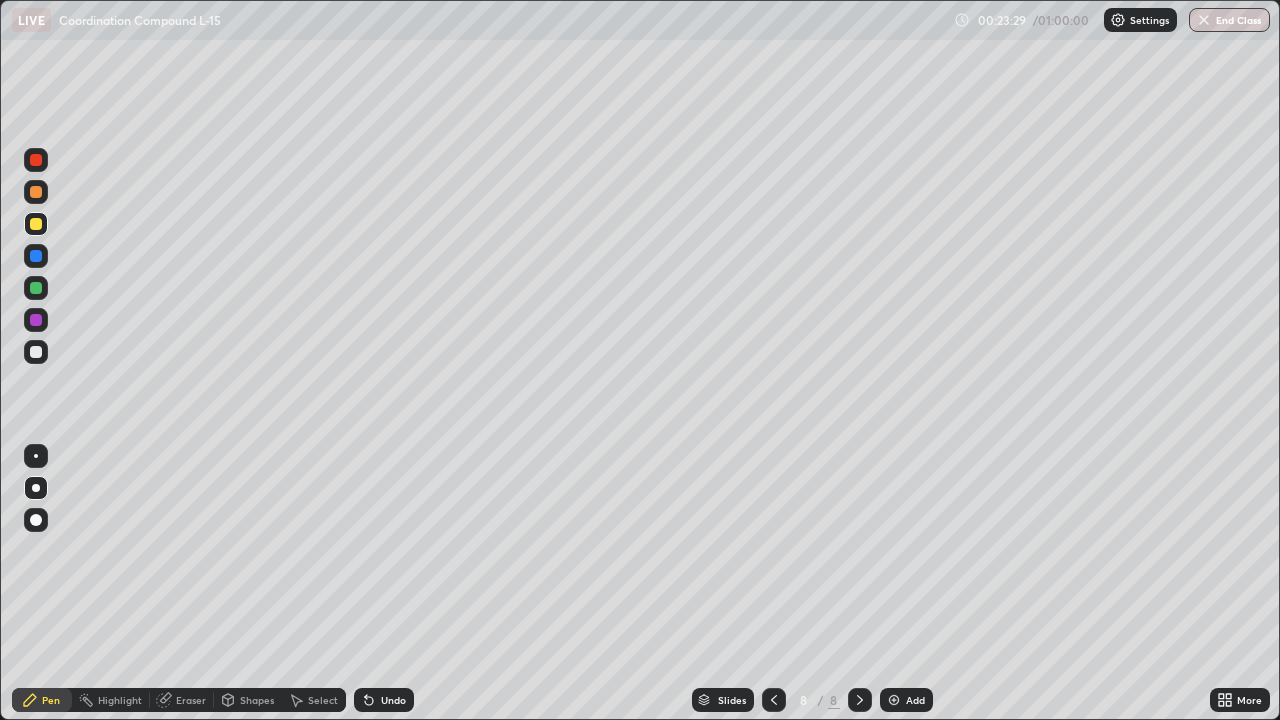 click on "Undo" at bounding box center [384, 700] 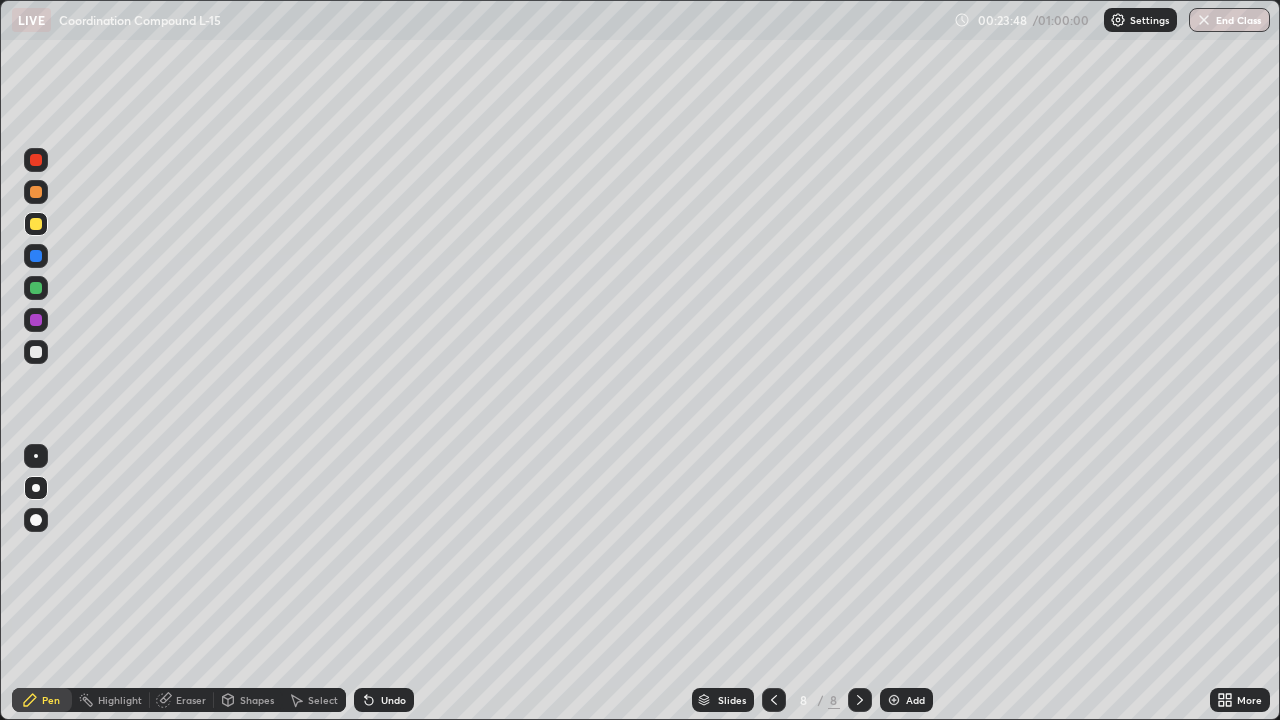 click at bounding box center (36, 288) 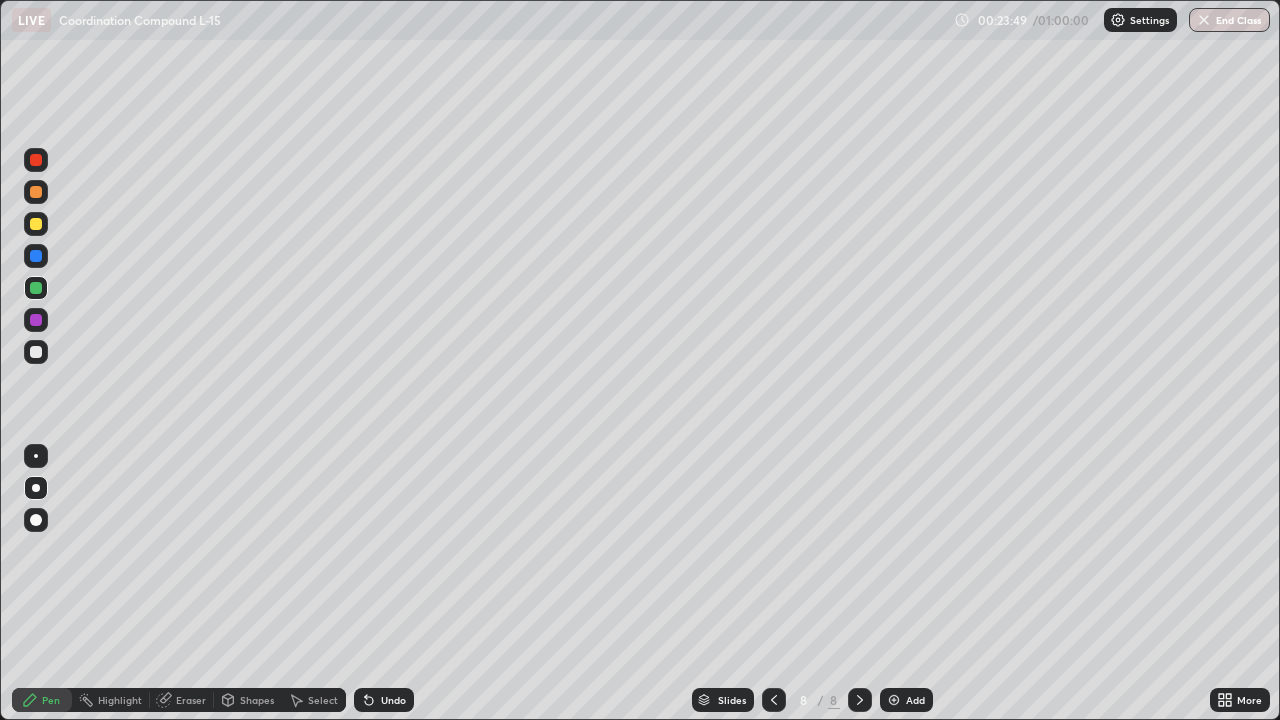 click at bounding box center [36, 160] 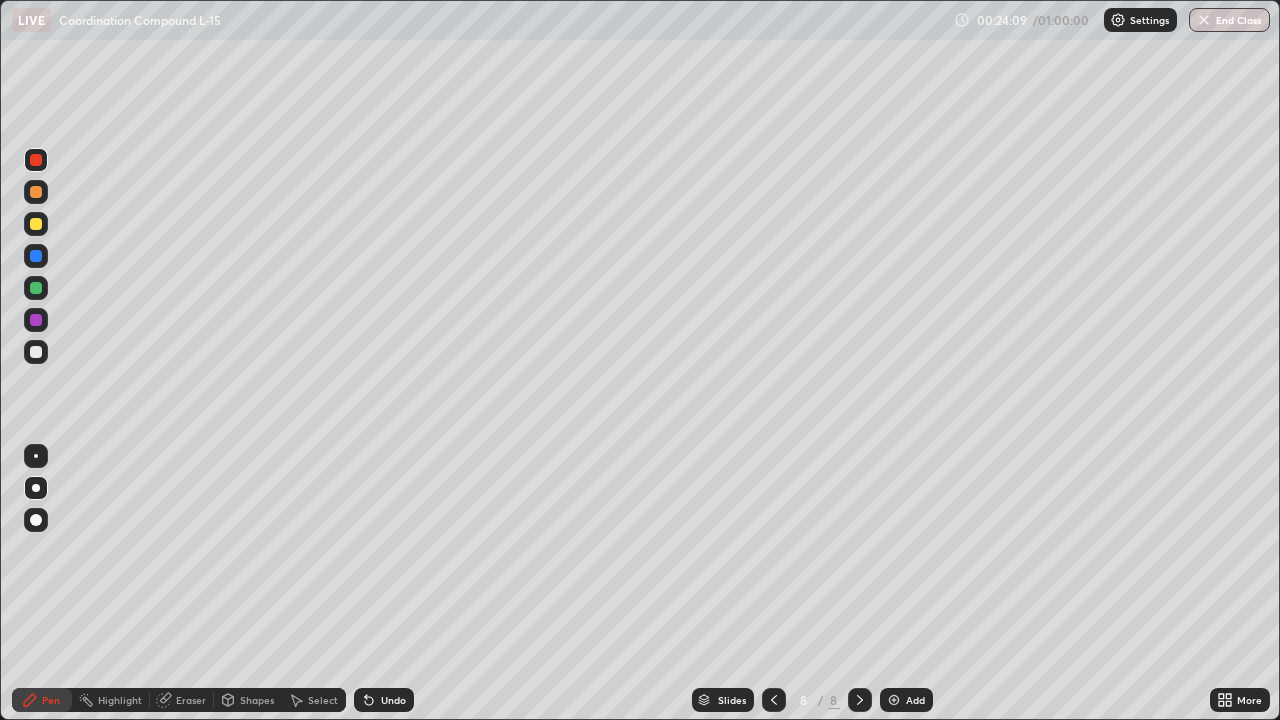 click at bounding box center (36, 224) 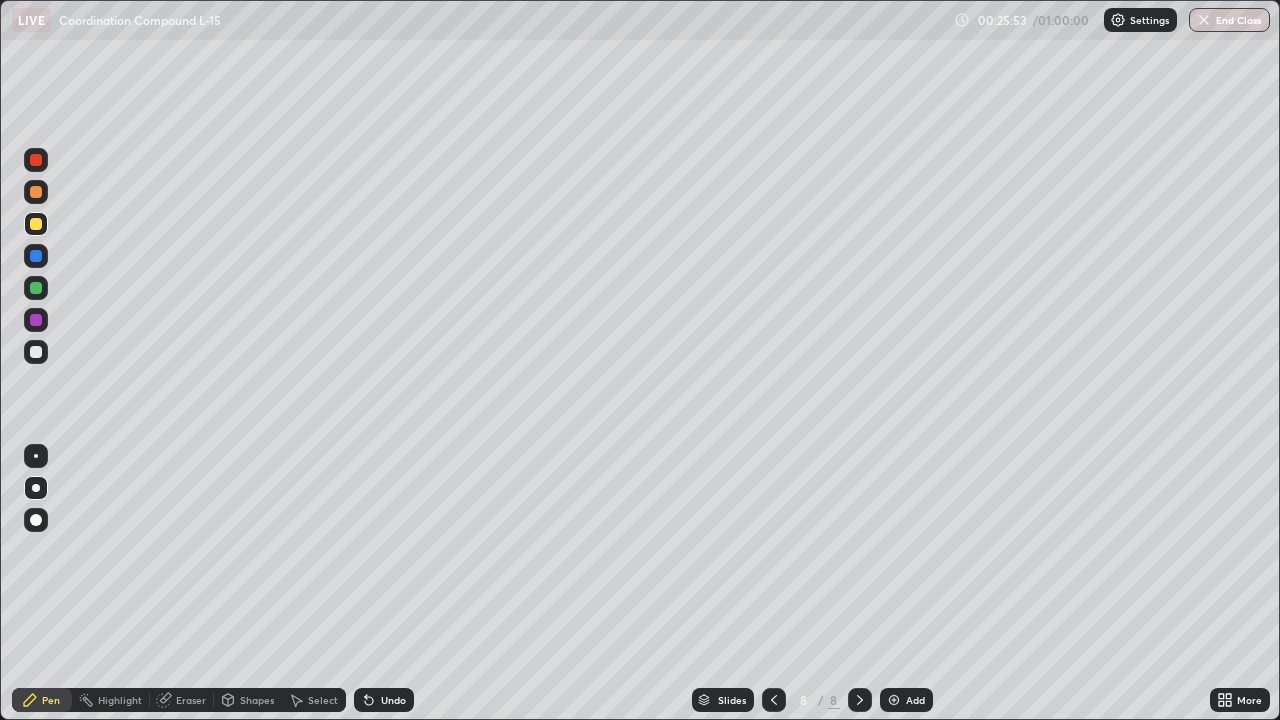 click at bounding box center [36, 288] 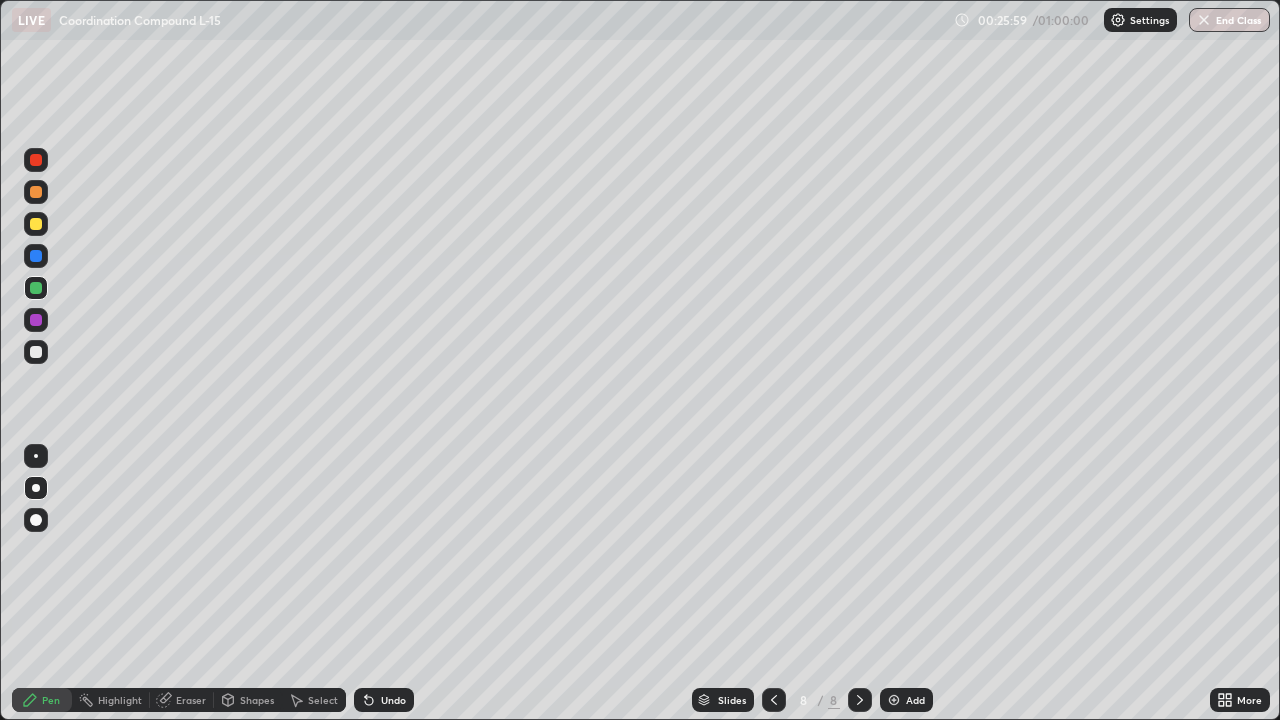 click on "Undo" at bounding box center (393, 700) 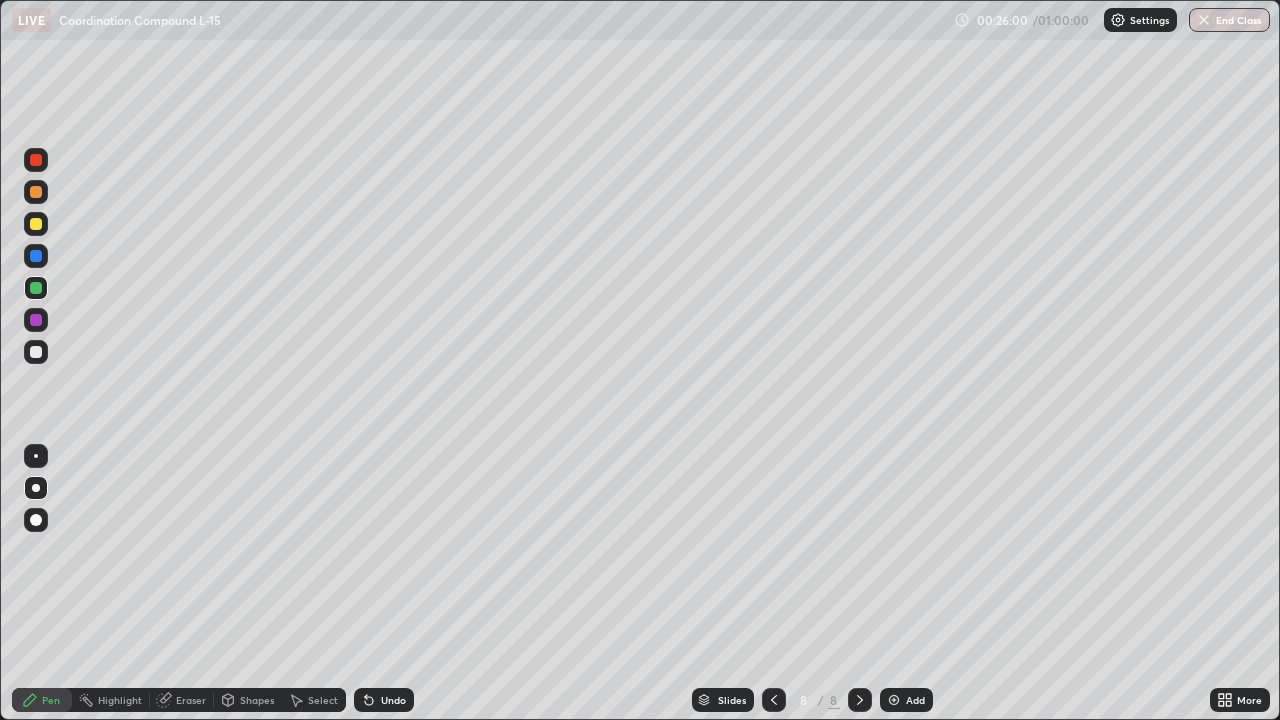 click on "Undo" at bounding box center [384, 700] 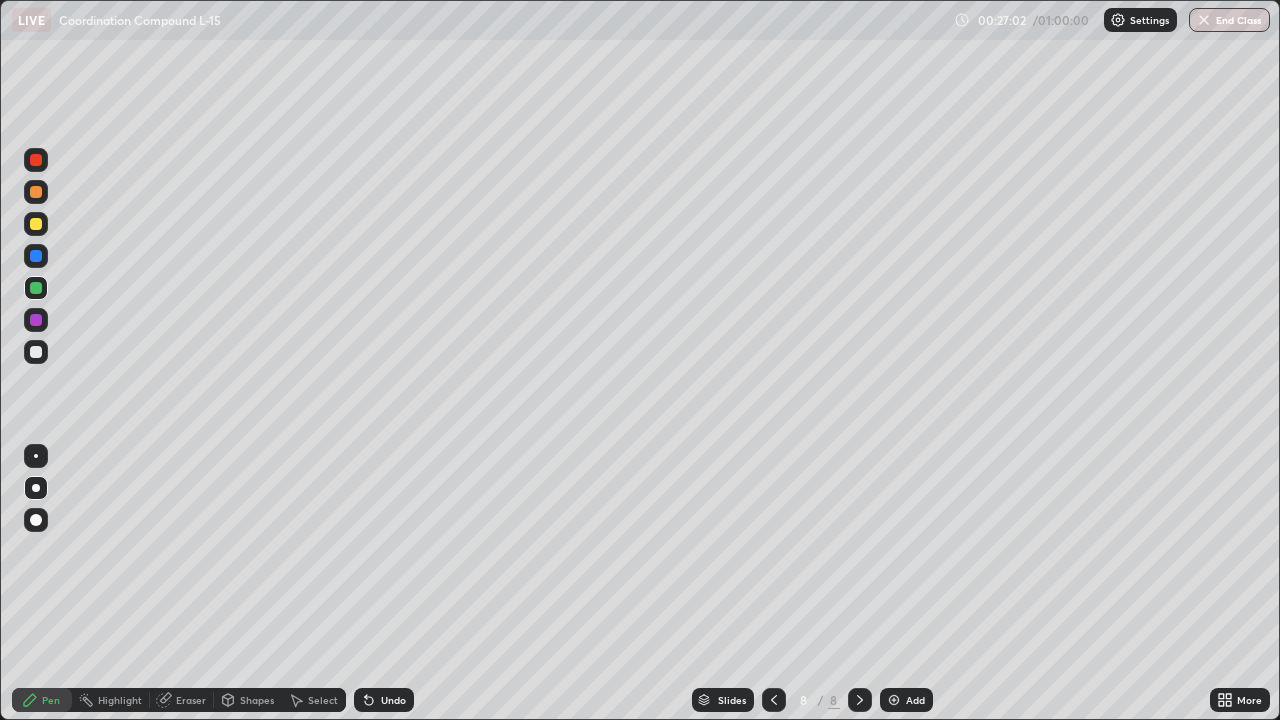 click on "Eraser" at bounding box center [191, 700] 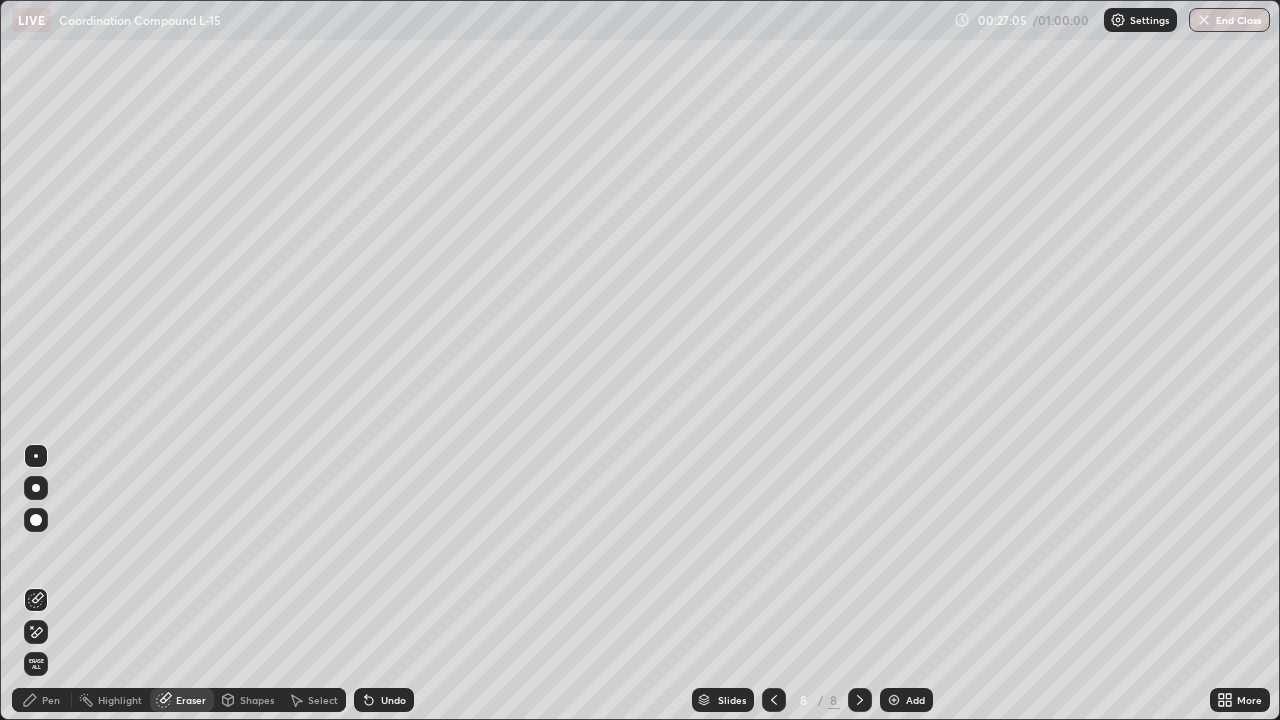 click on "Pen" at bounding box center [51, 700] 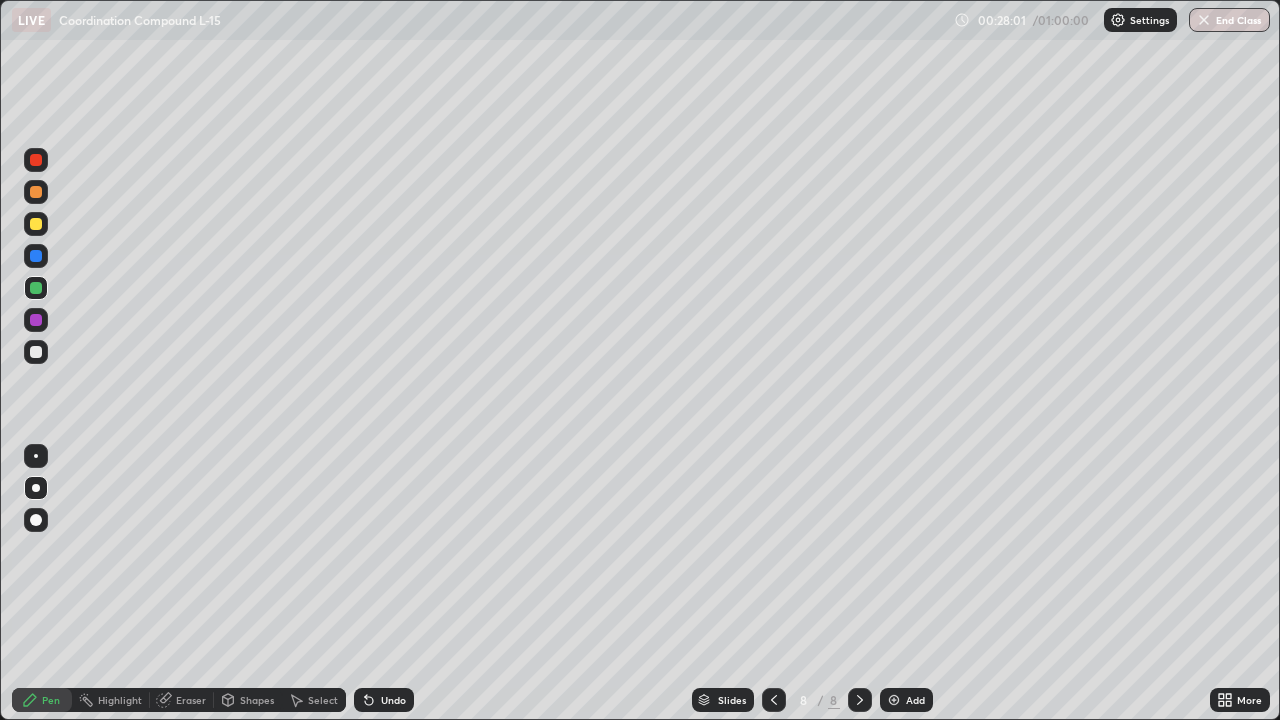 click at bounding box center [894, 700] 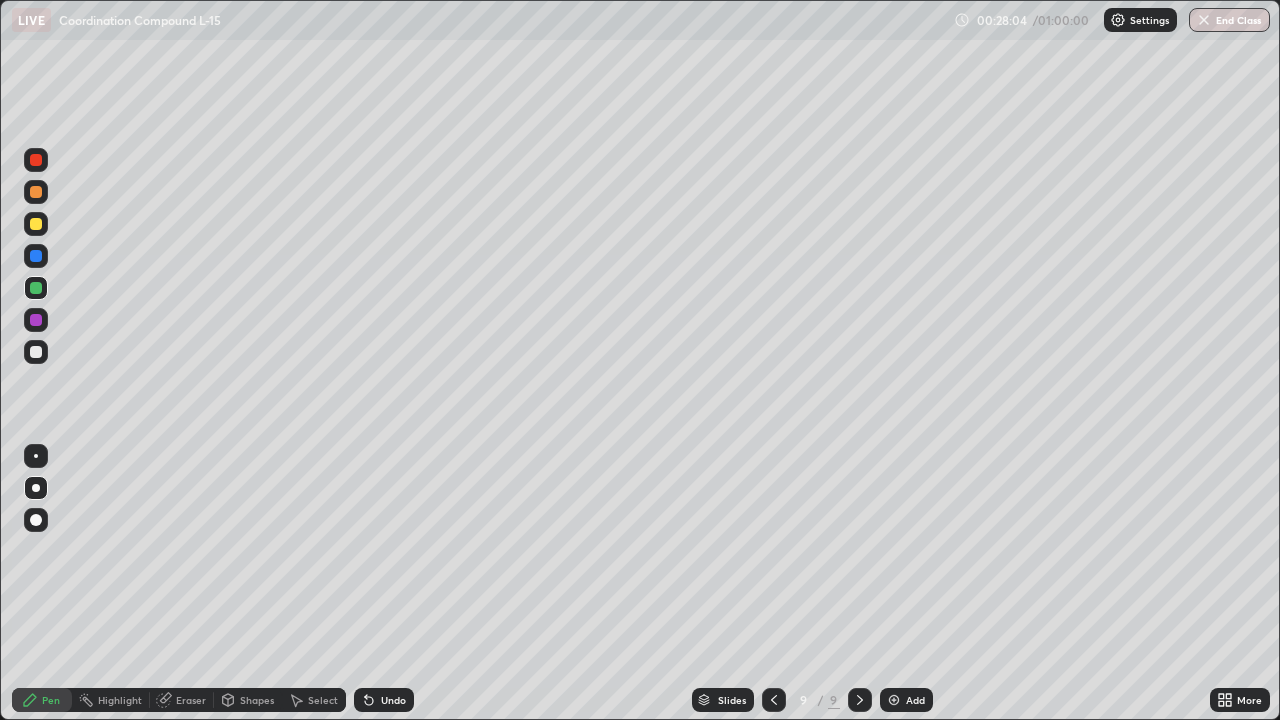 click at bounding box center (36, 352) 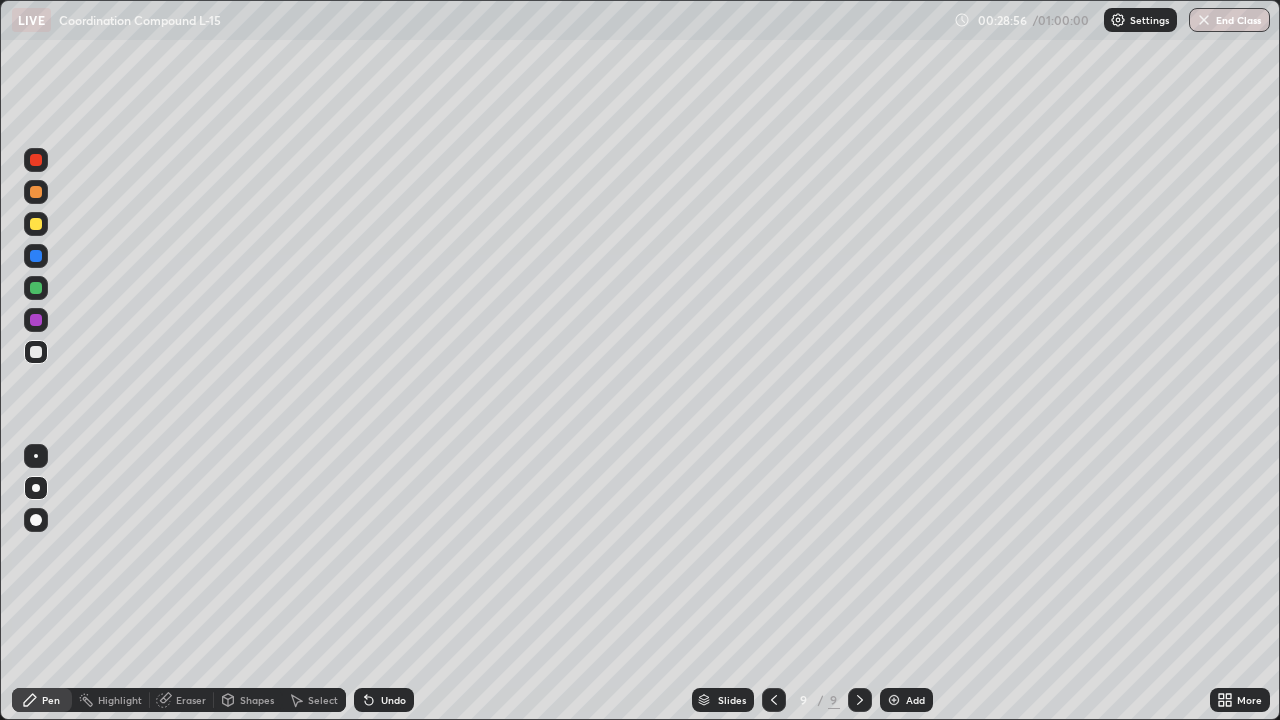 click at bounding box center (36, 288) 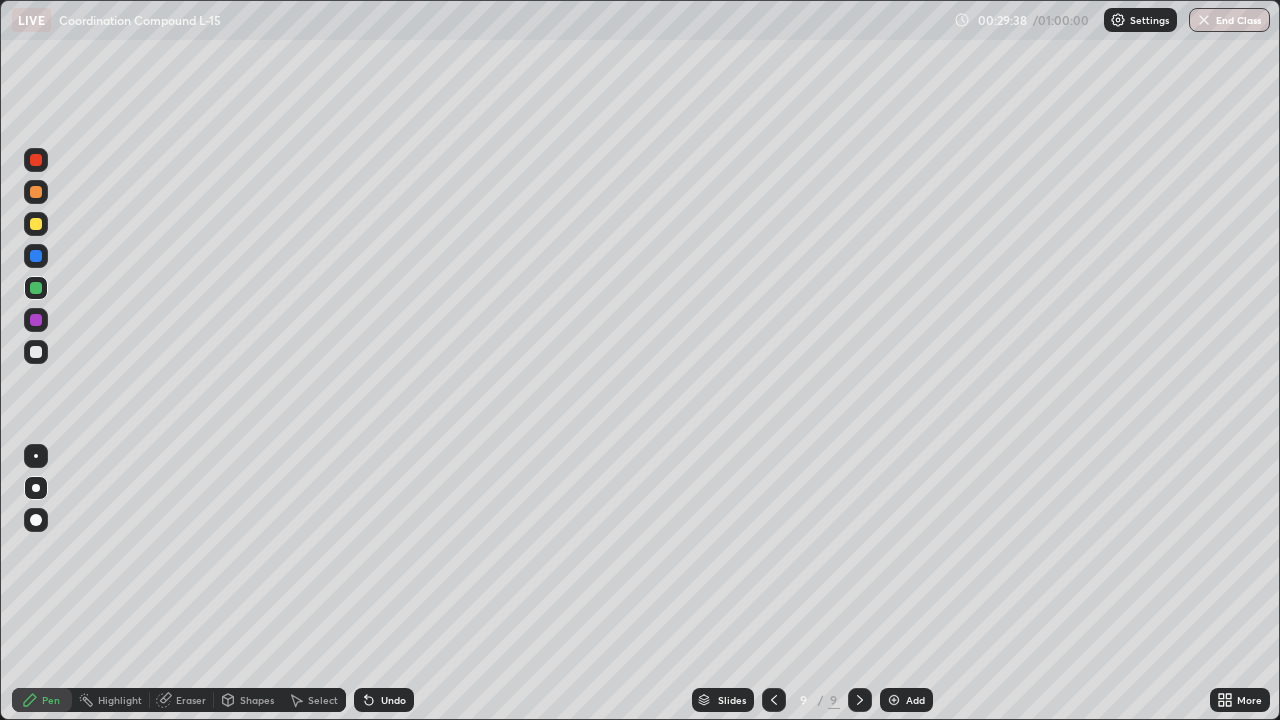 click at bounding box center (36, 352) 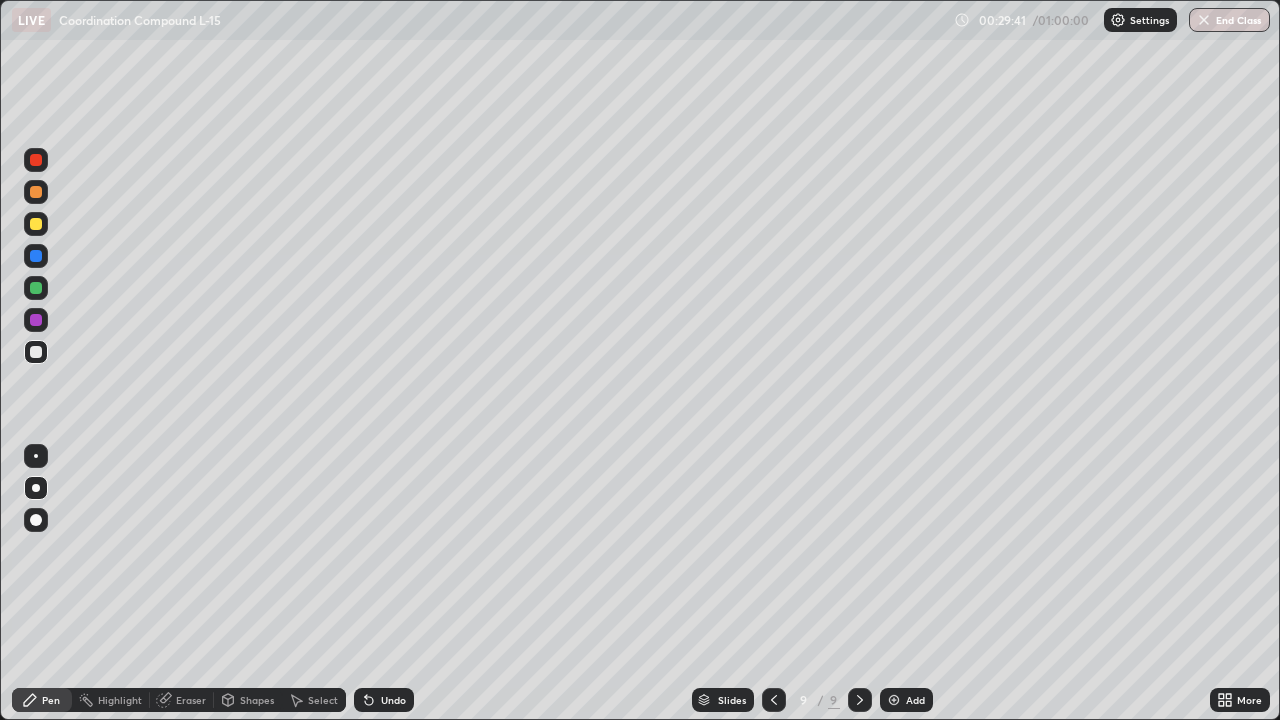 click on "Undo" at bounding box center (393, 700) 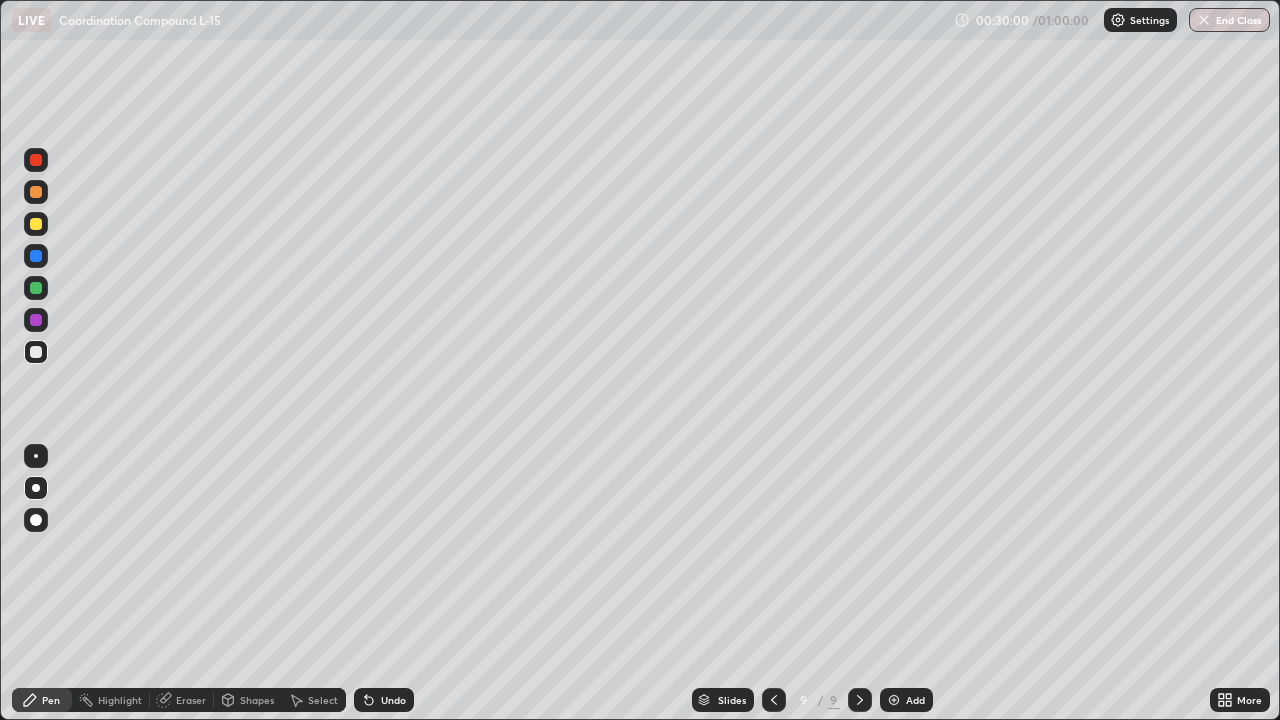 click on "Undo" at bounding box center (384, 700) 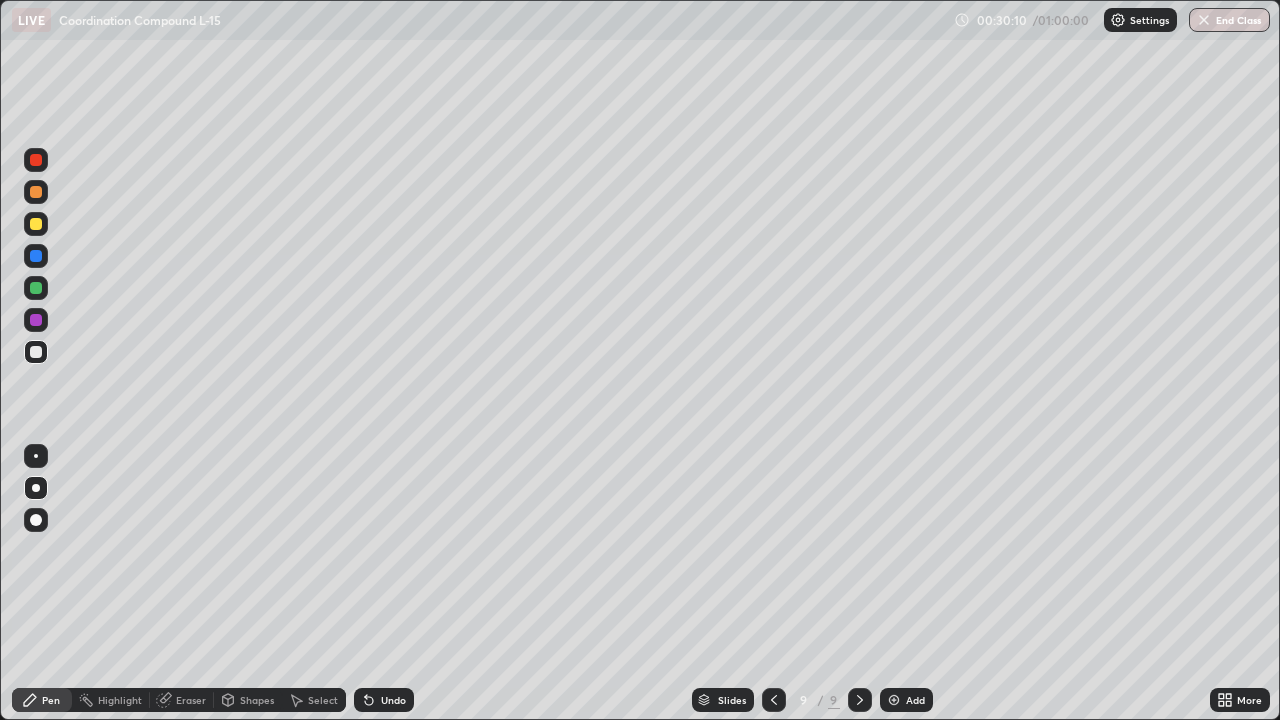 click on "Undo" at bounding box center (393, 700) 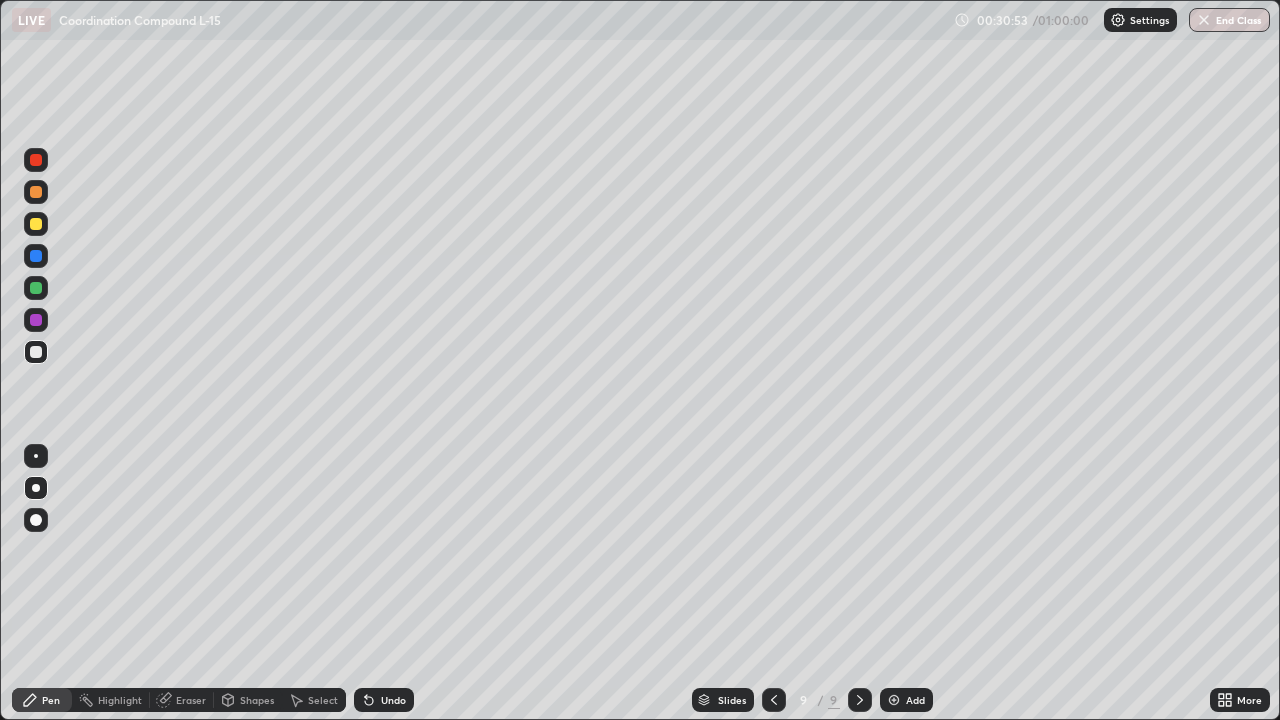 click on "Undo" at bounding box center (393, 700) 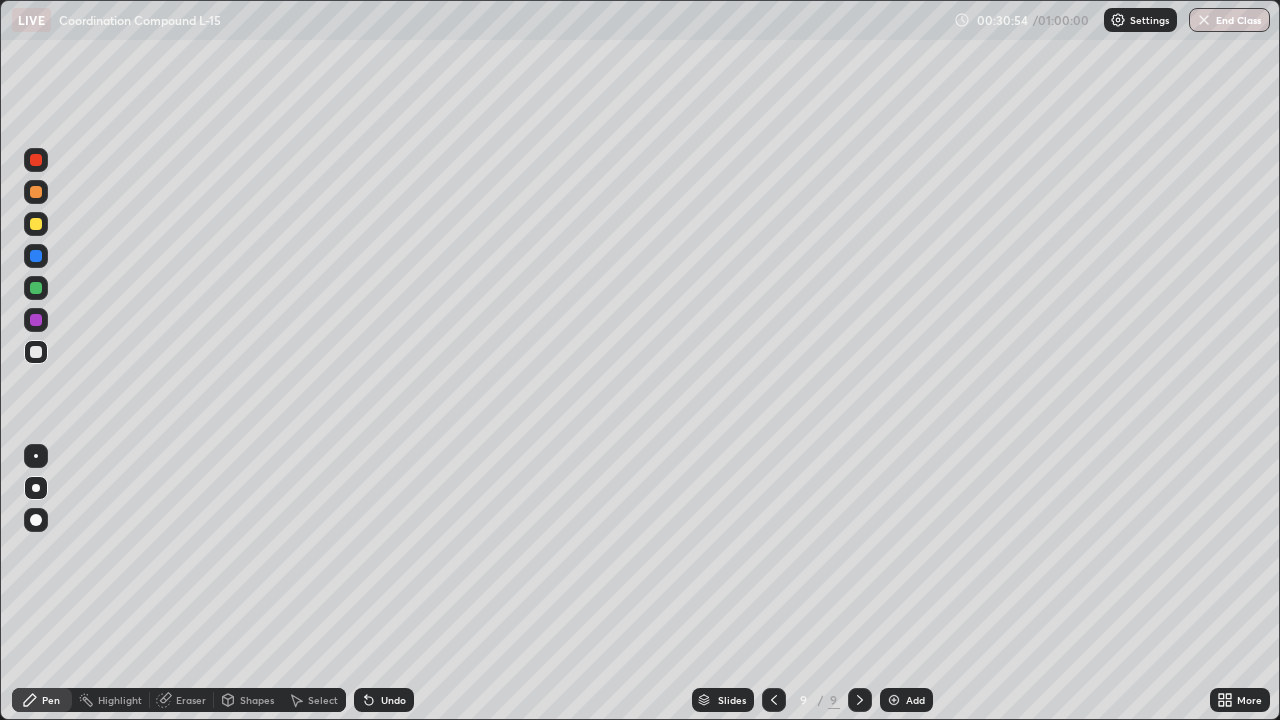 click at bounding box center (36, 288) 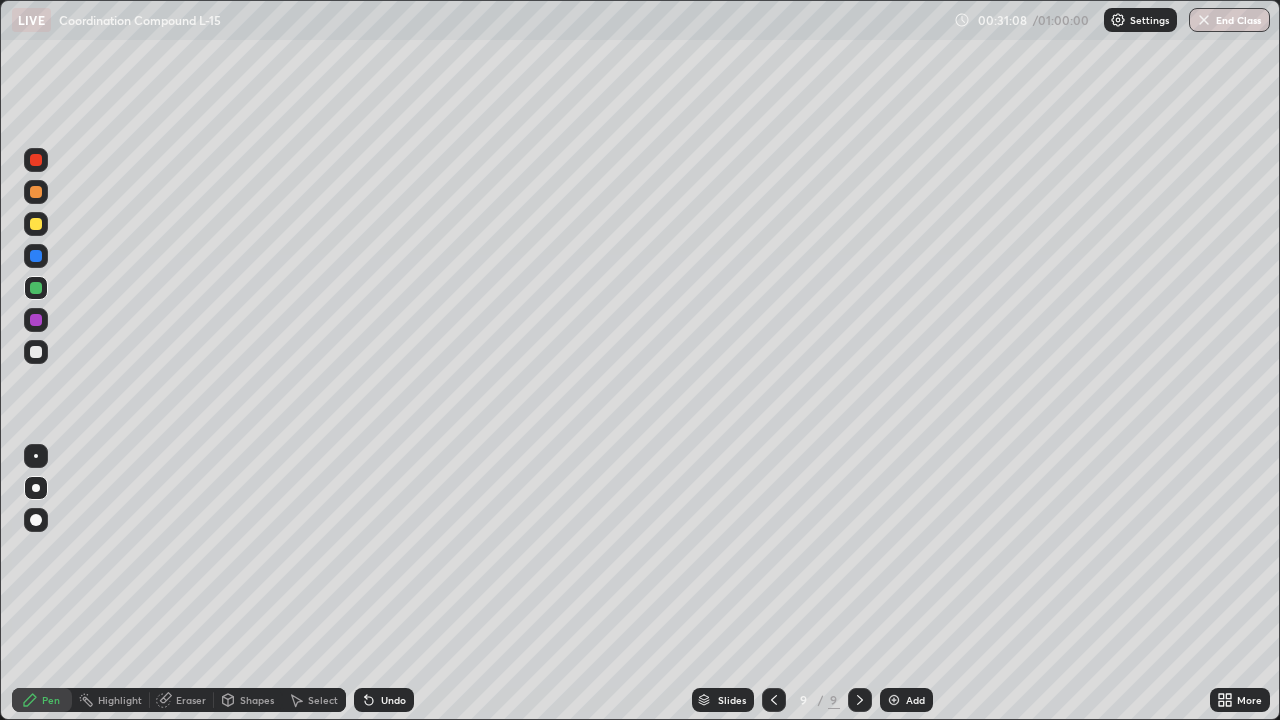 click at bounding box center [36, 224] 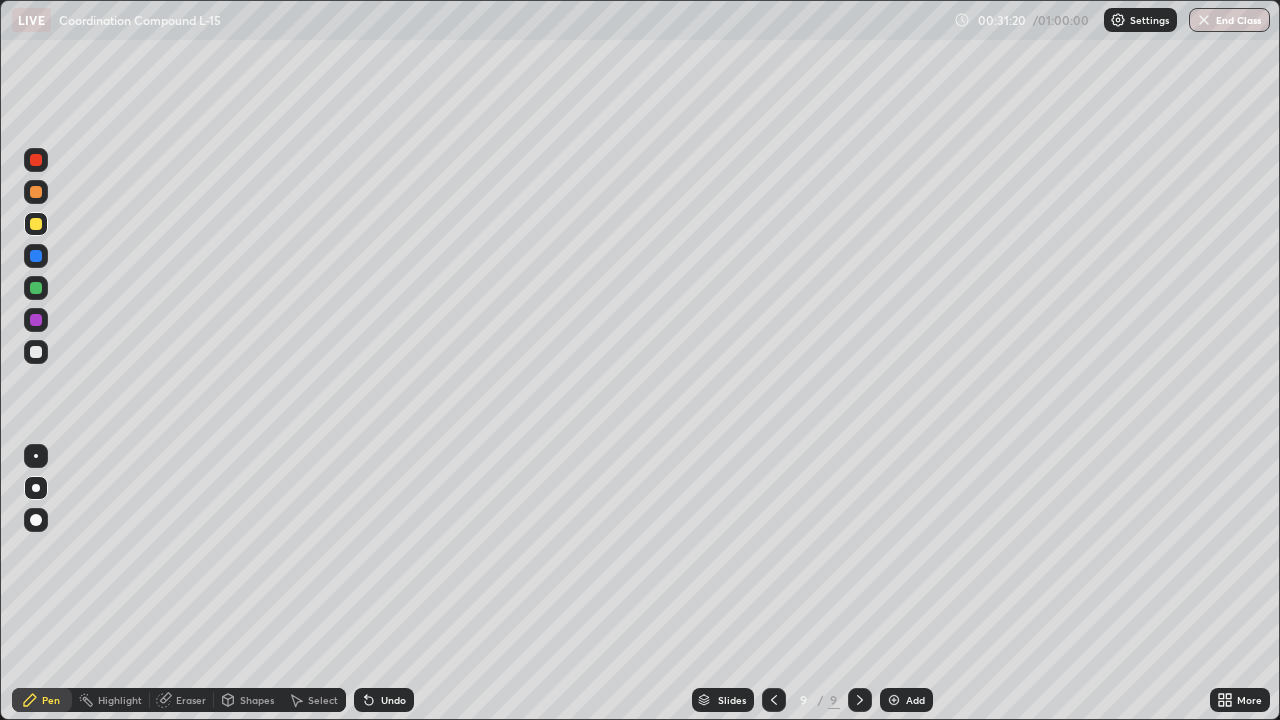 click on "Undo" at bounding box center (393, 700) 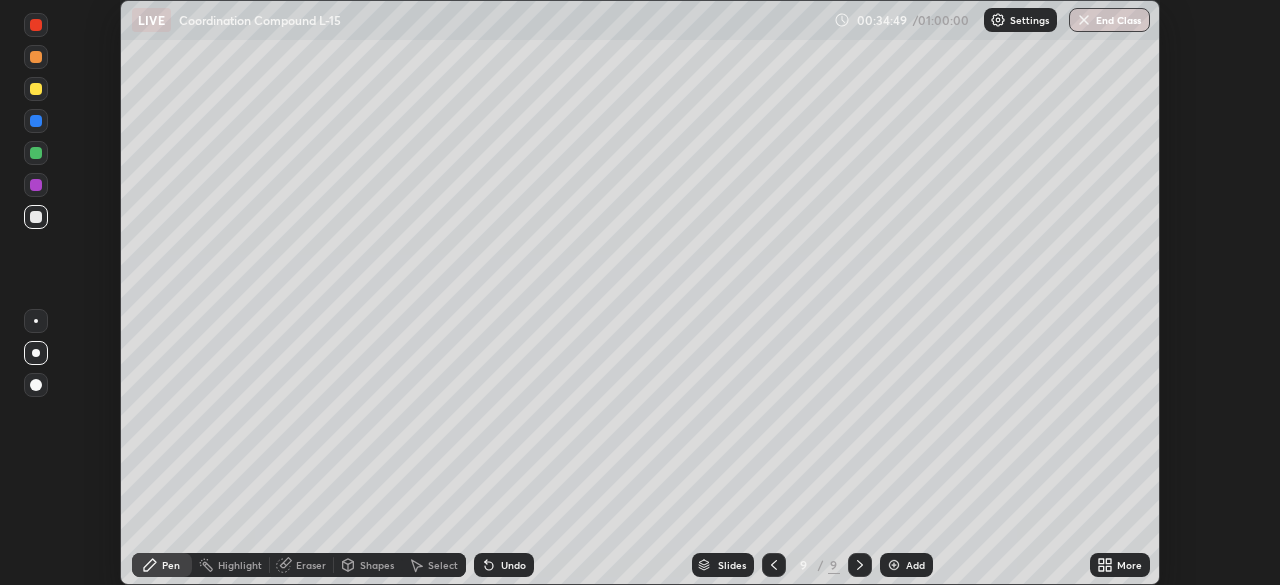 scroll, scrollTop: 0, scrollLeft: 0, axis: both 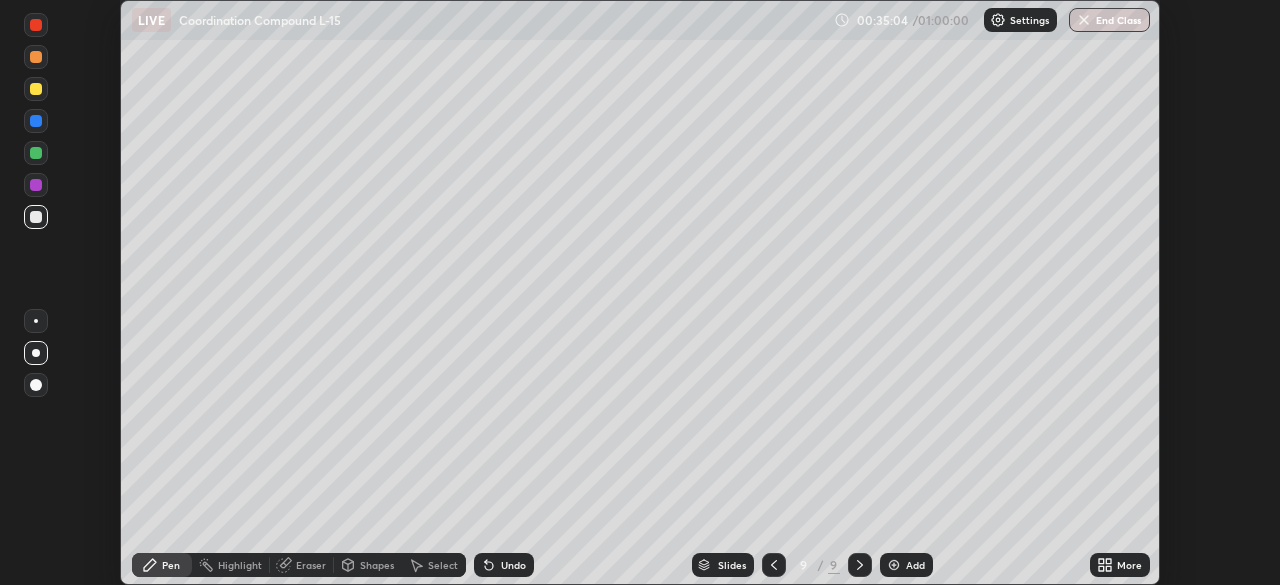 click 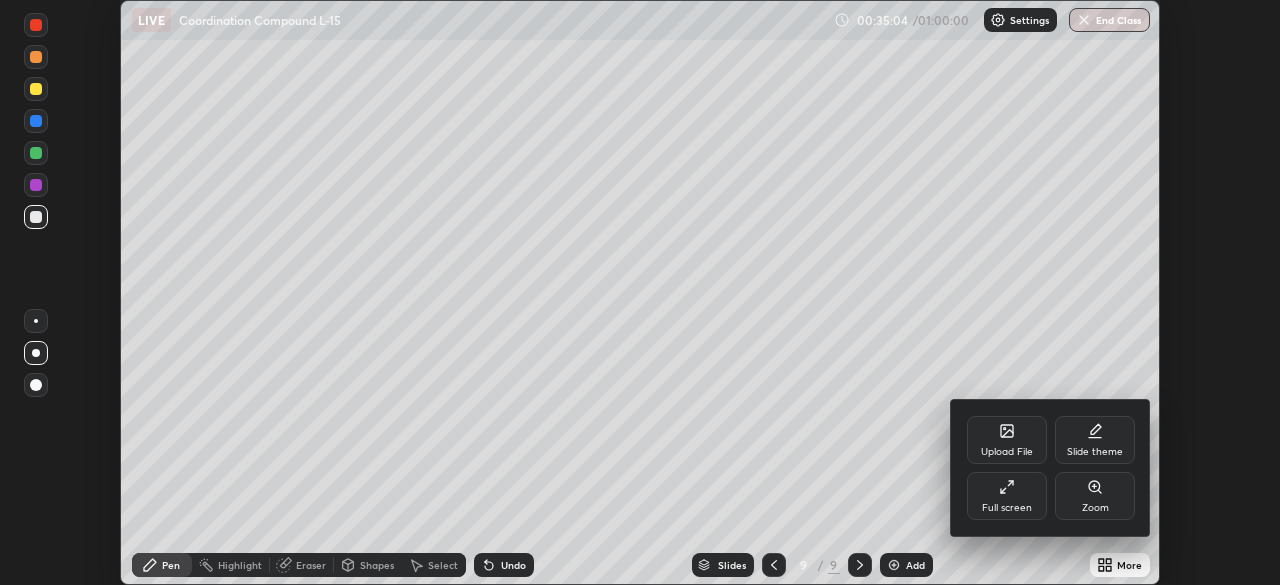 click on "Full screen" at bounding box center [1007, 496] 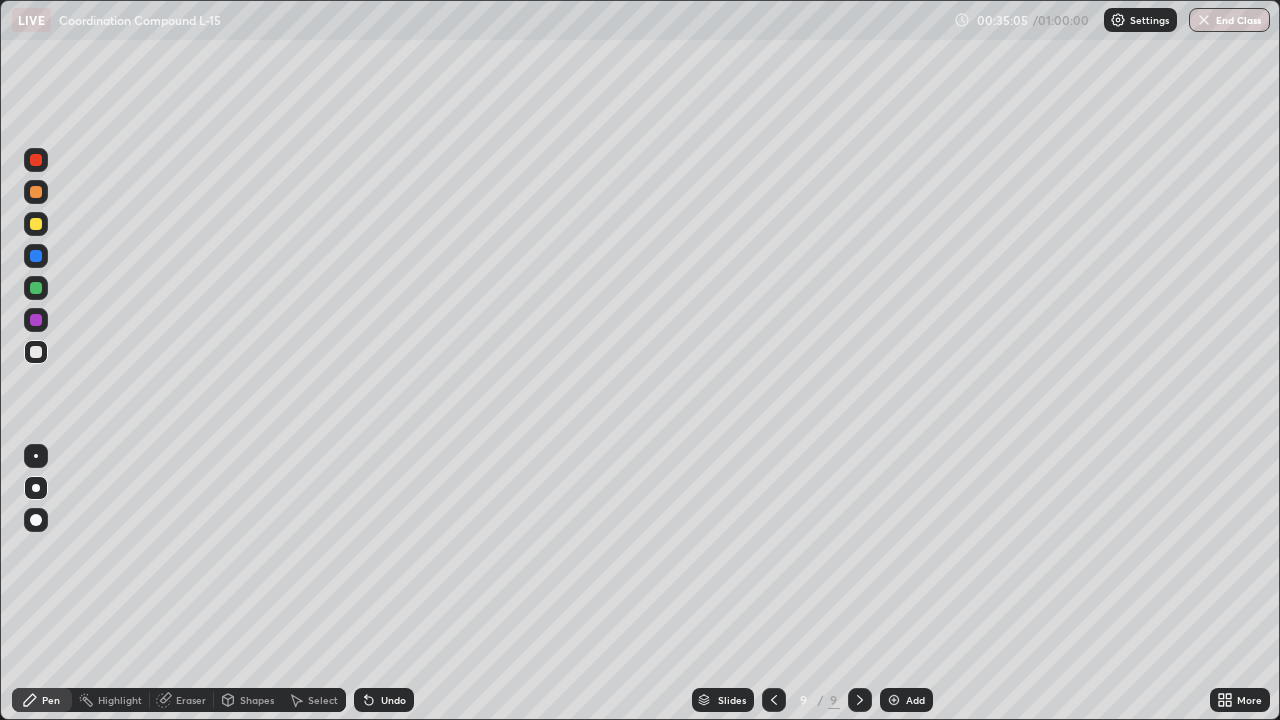 scroll, scrollTop: 99280, scrollLeft: 98720, axis: both 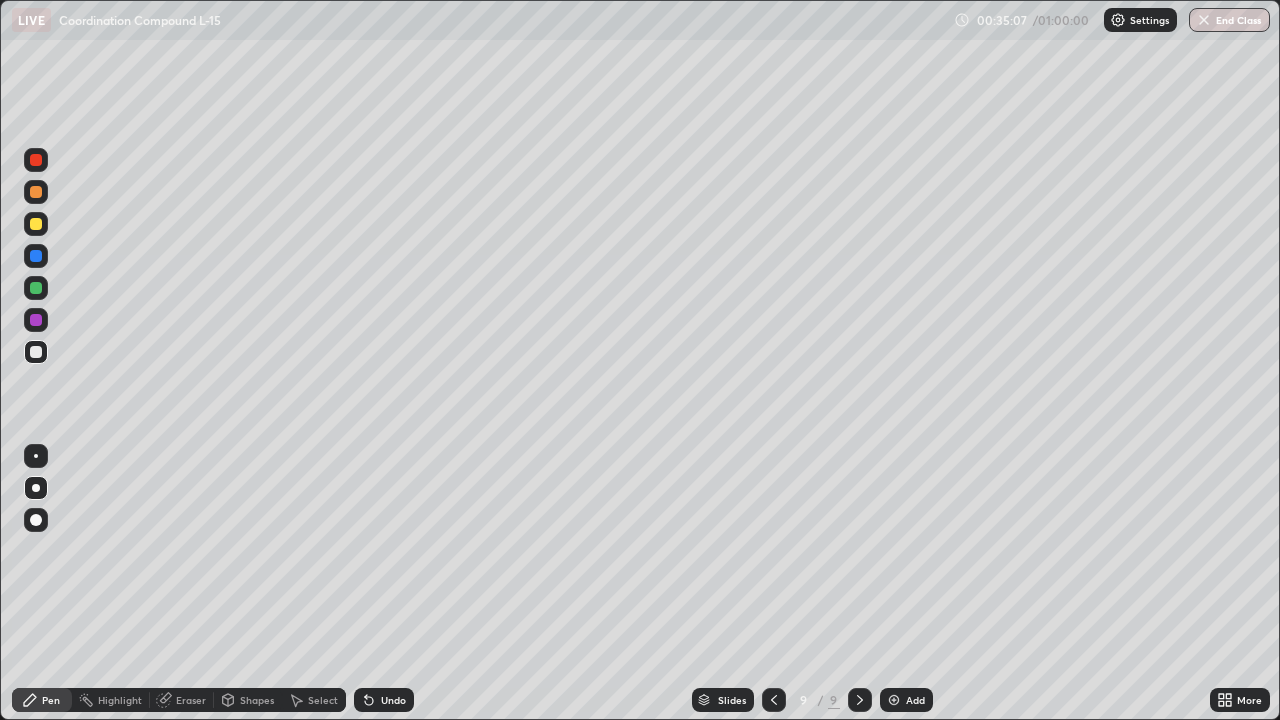 click at bounding box center [36, 224] 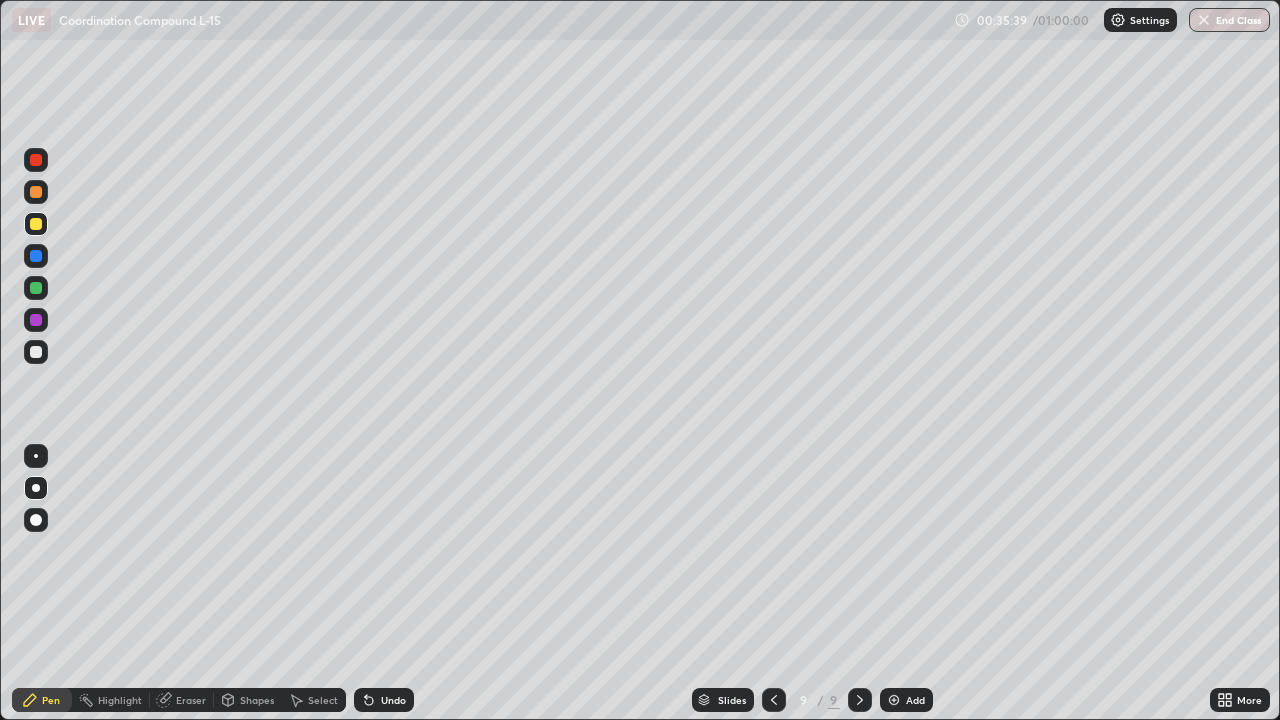 click on "Undo" at bounding box center (393, 700) 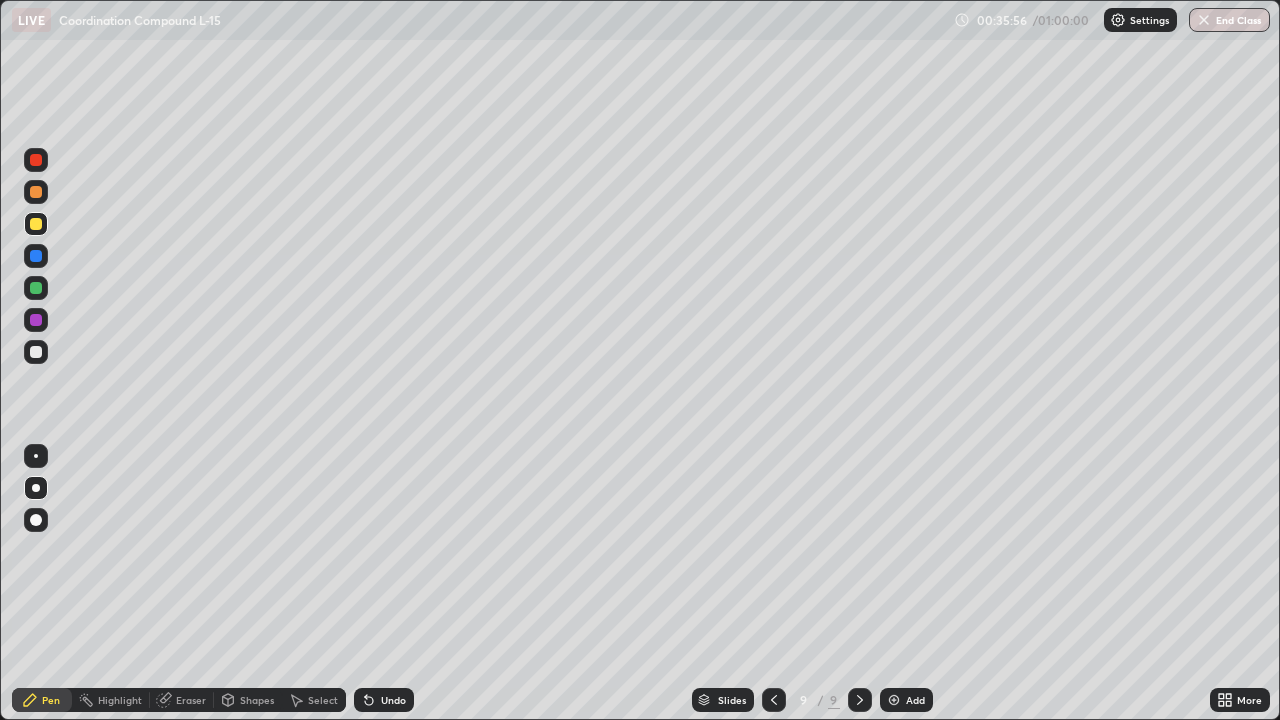 click at bounding box center (774, 700) 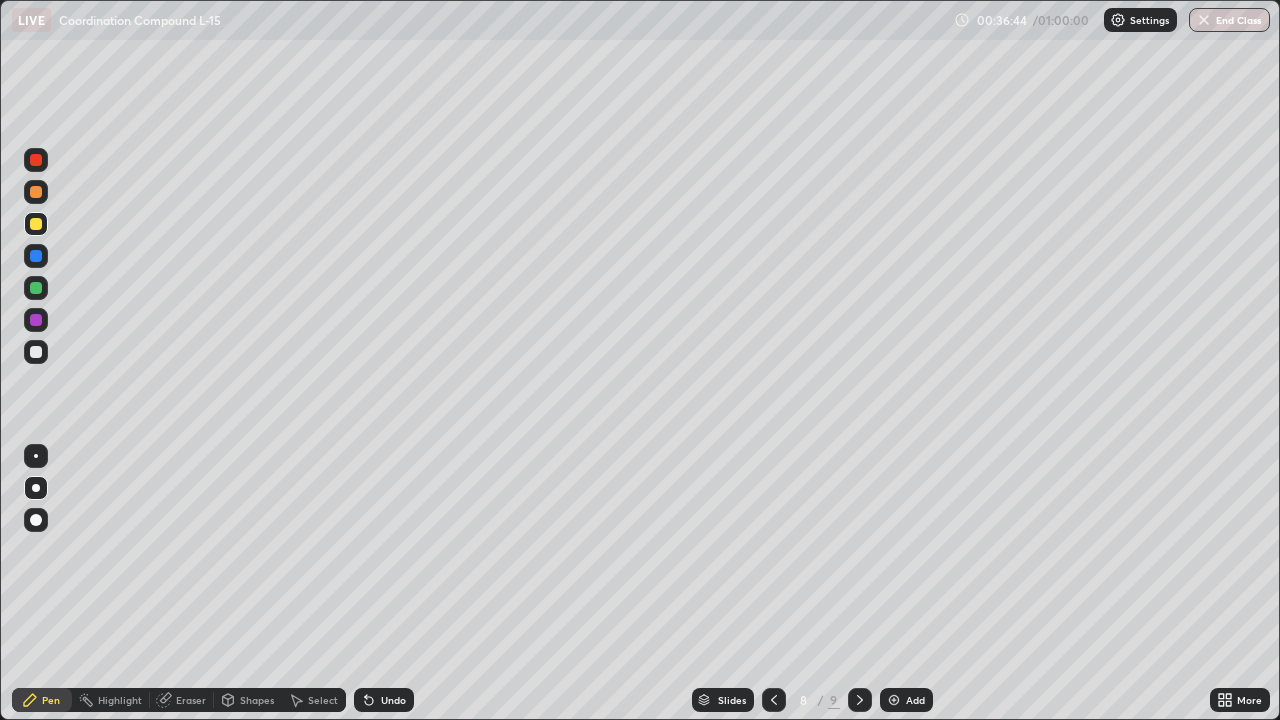 click at bounding box center (860, 700) 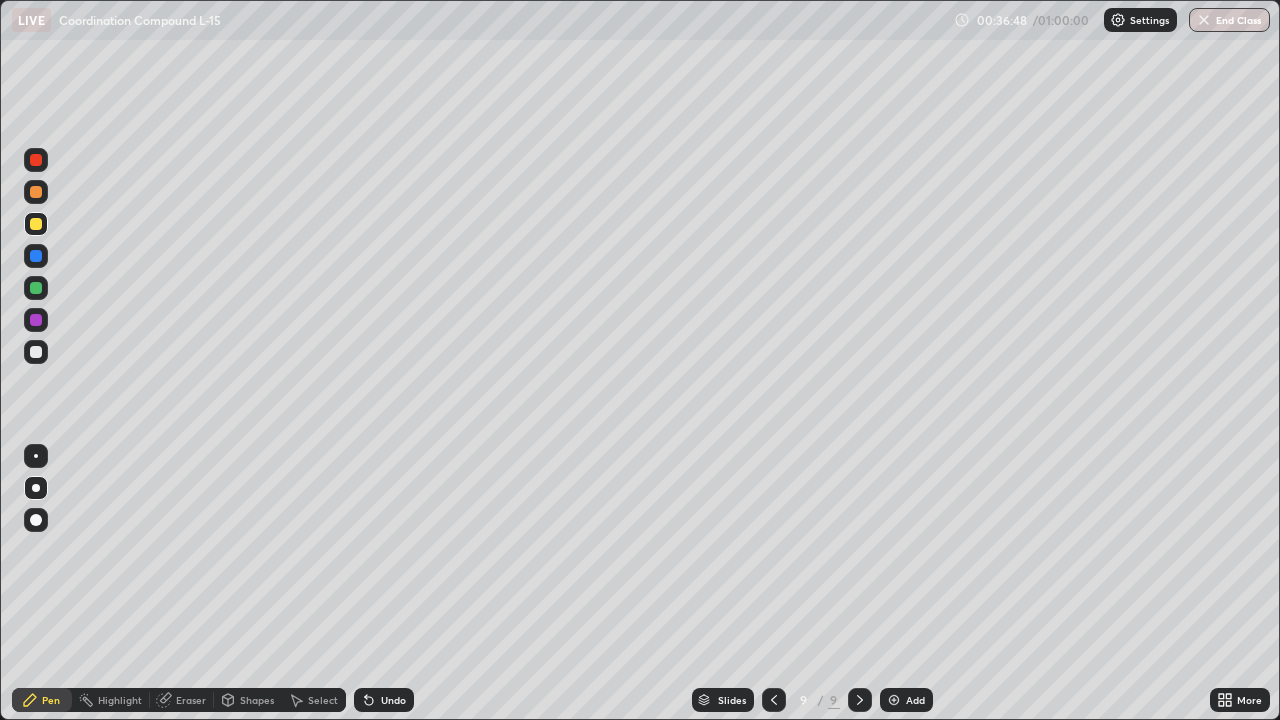 click at bounding box center (894, 700) 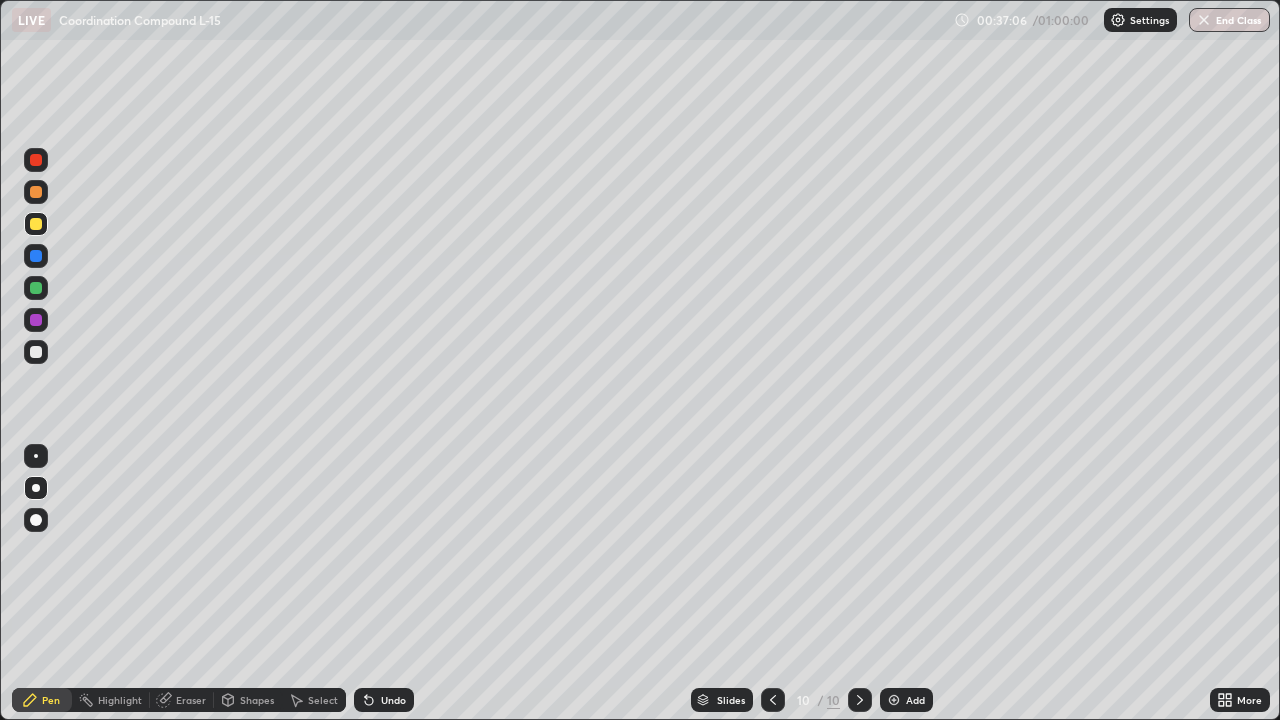 click at bounding box center (36, 224) 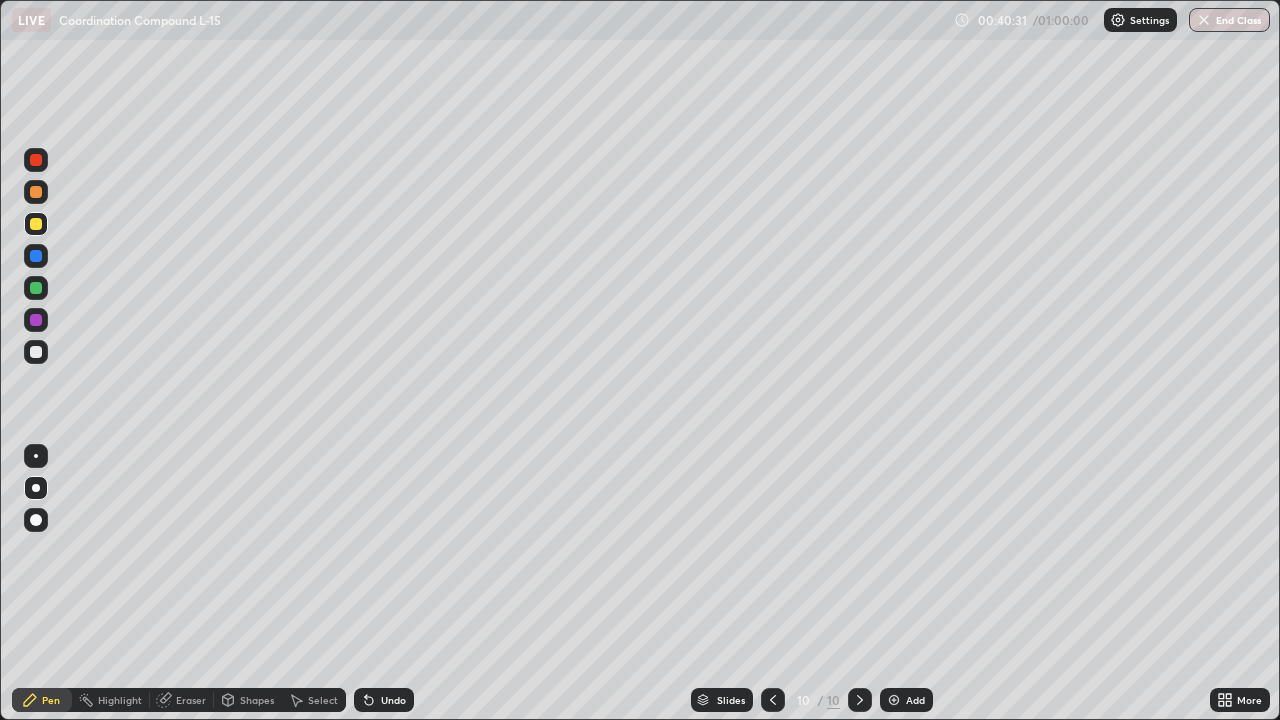 click at bounding box center (36, 352) 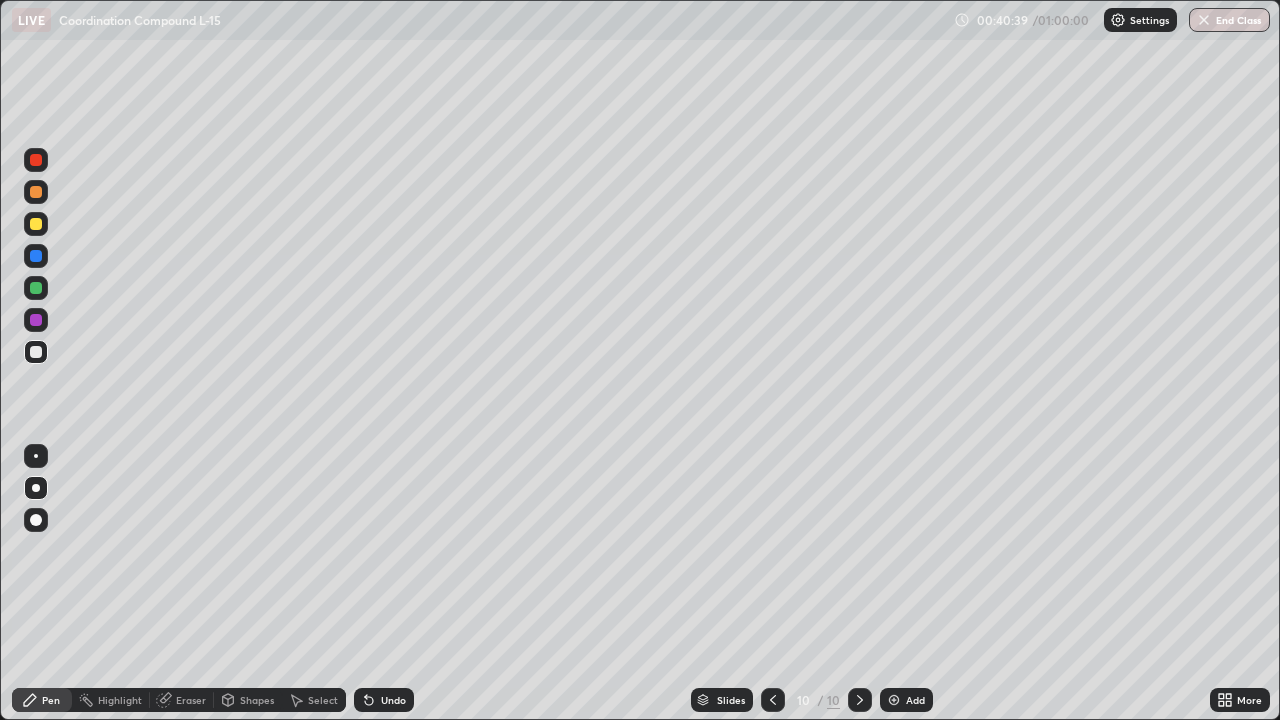 click on "Undo" at bounding box center (384, 700) 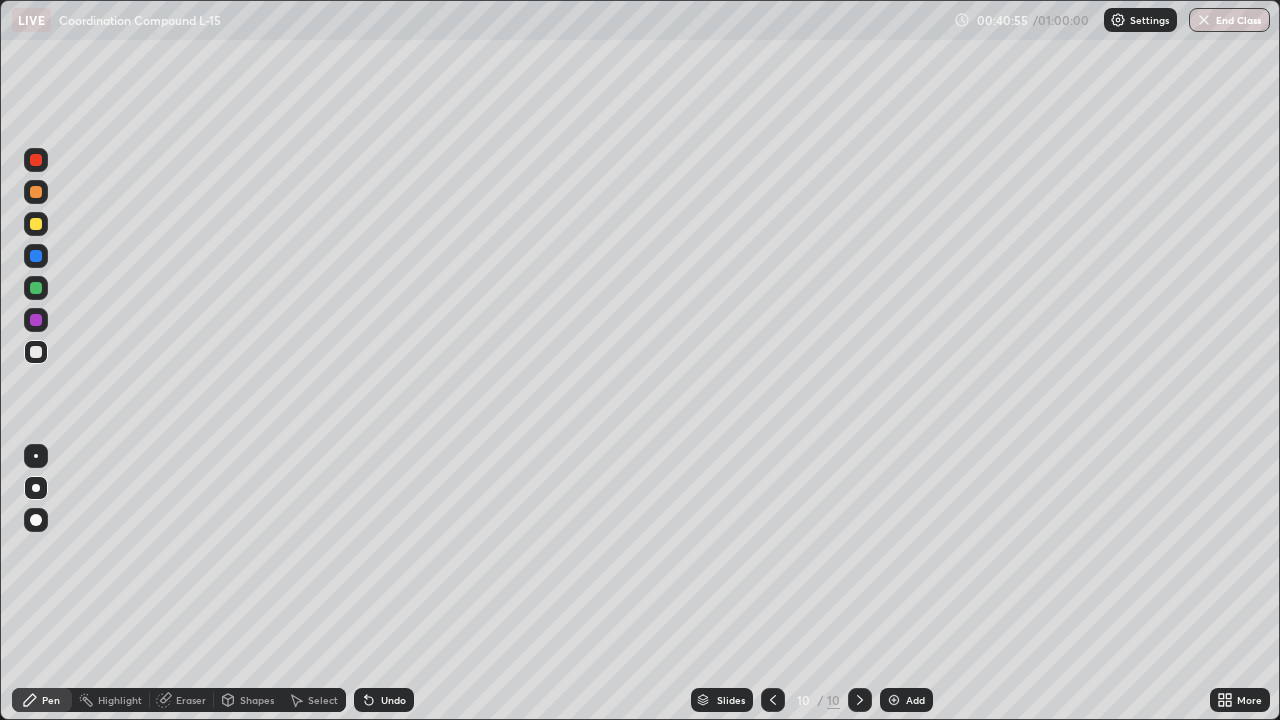 click at bounding box center (36, 288) 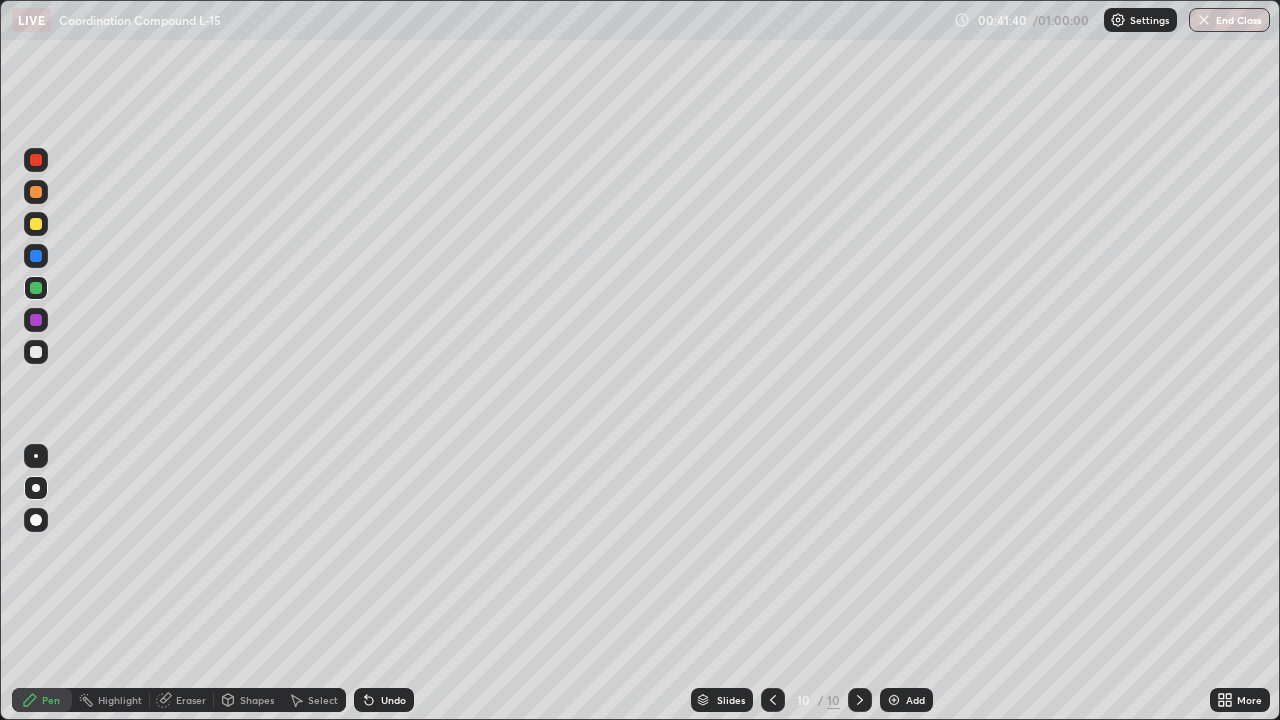 click on "Undo" at bounding box center [393, 700] 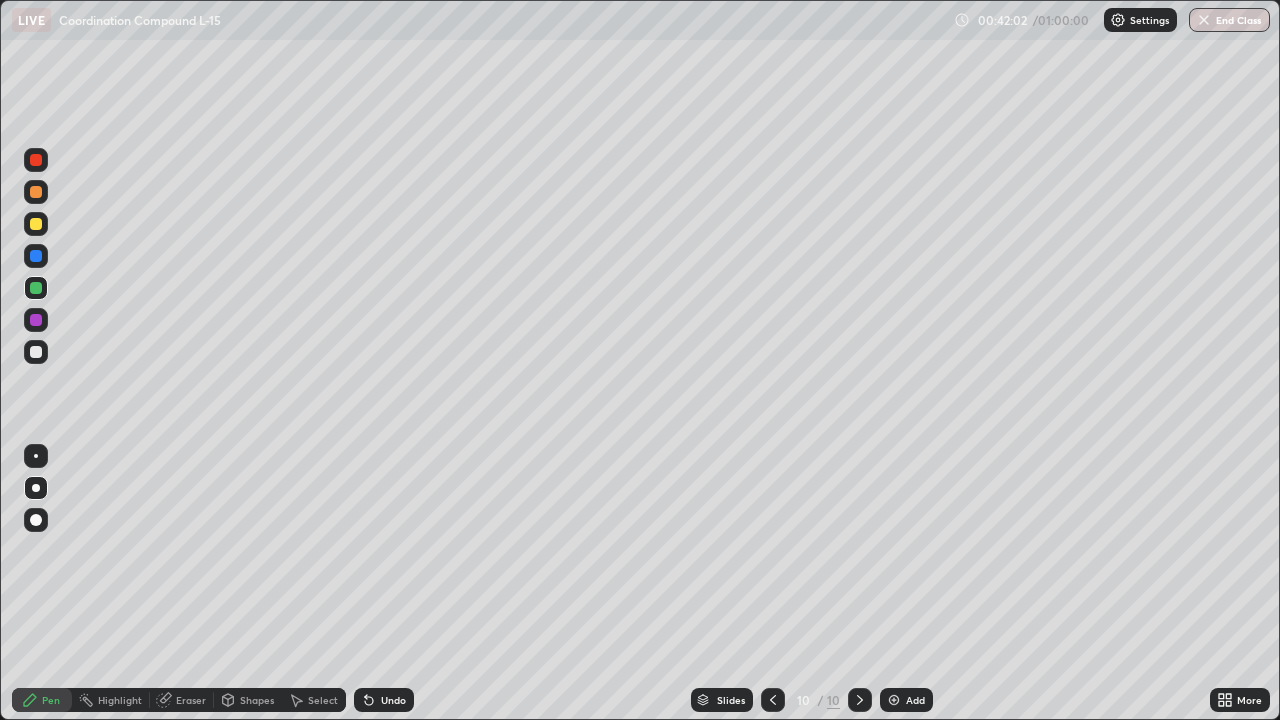 click at bounding box center (36, 224) 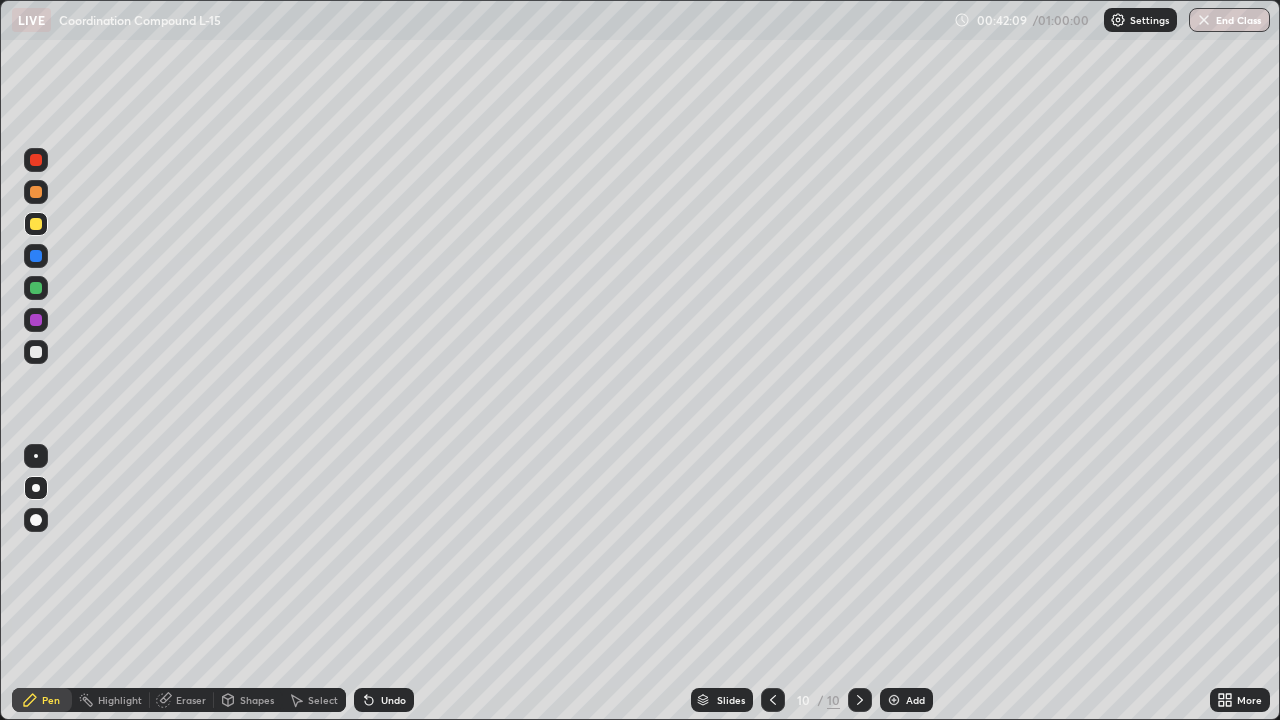 click at bounding box center (36, 352) 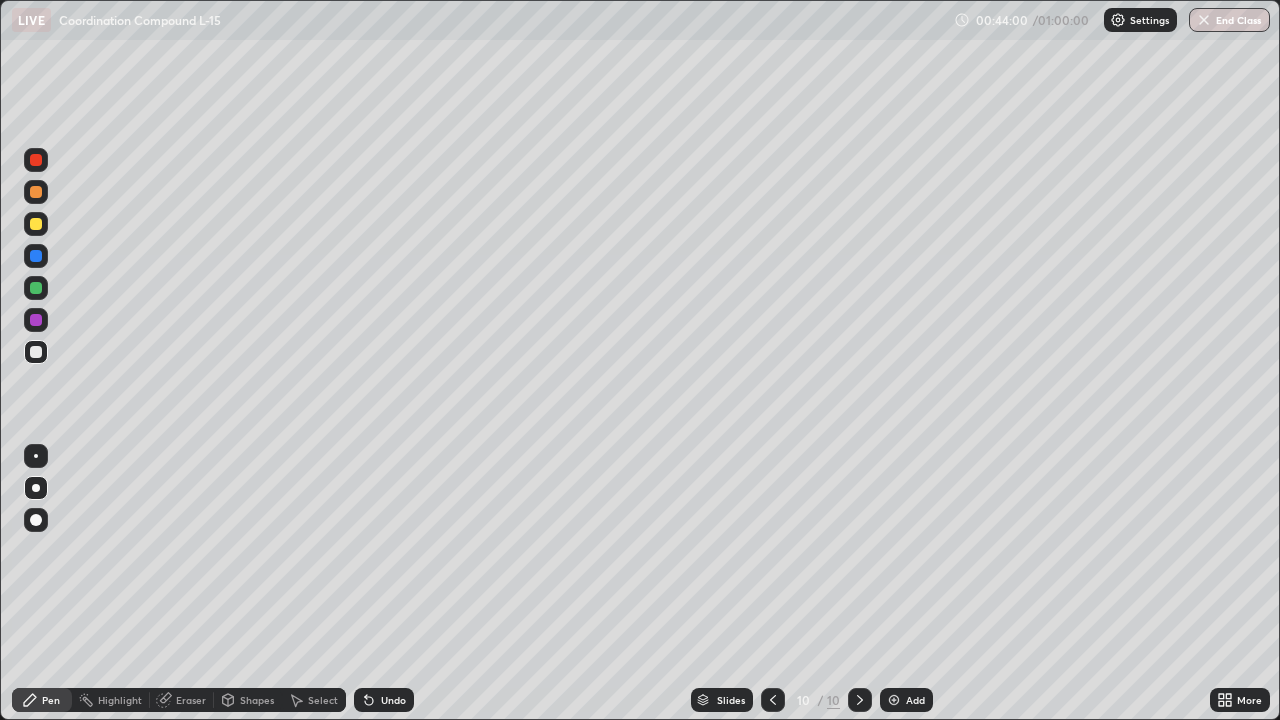 click at bounding box center [36, 224] 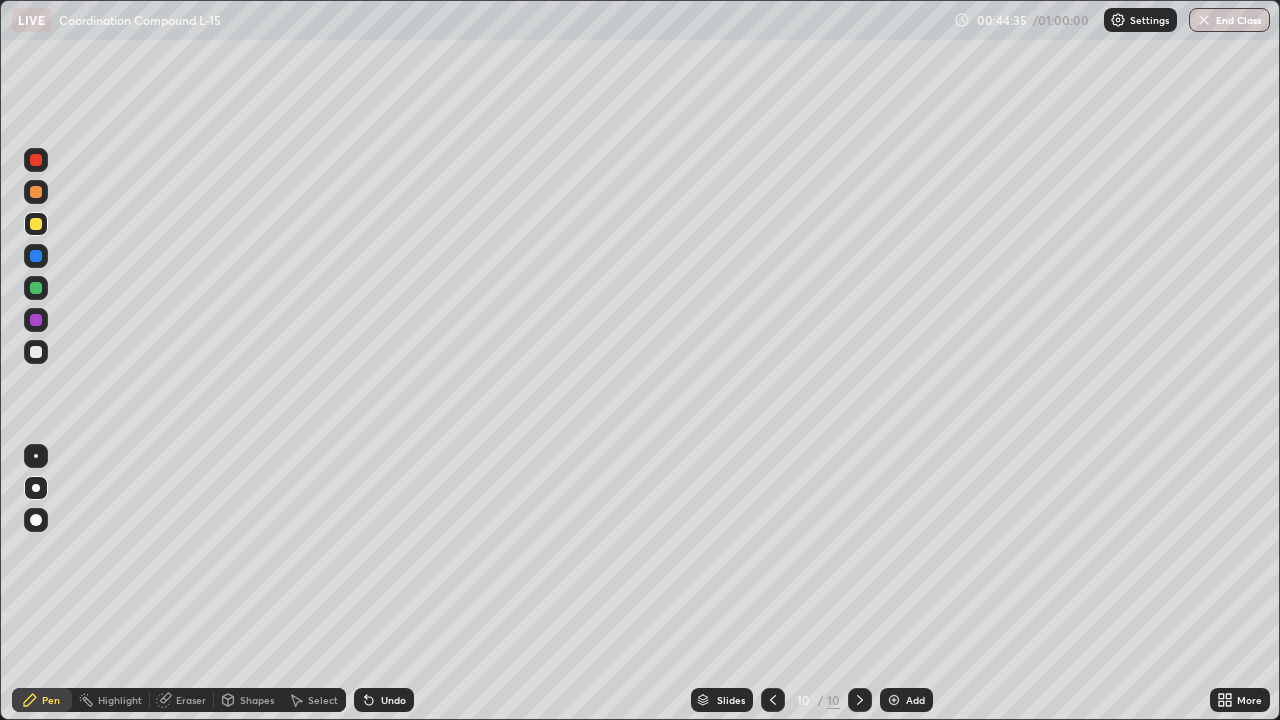 click at bounding box center (894, 700) 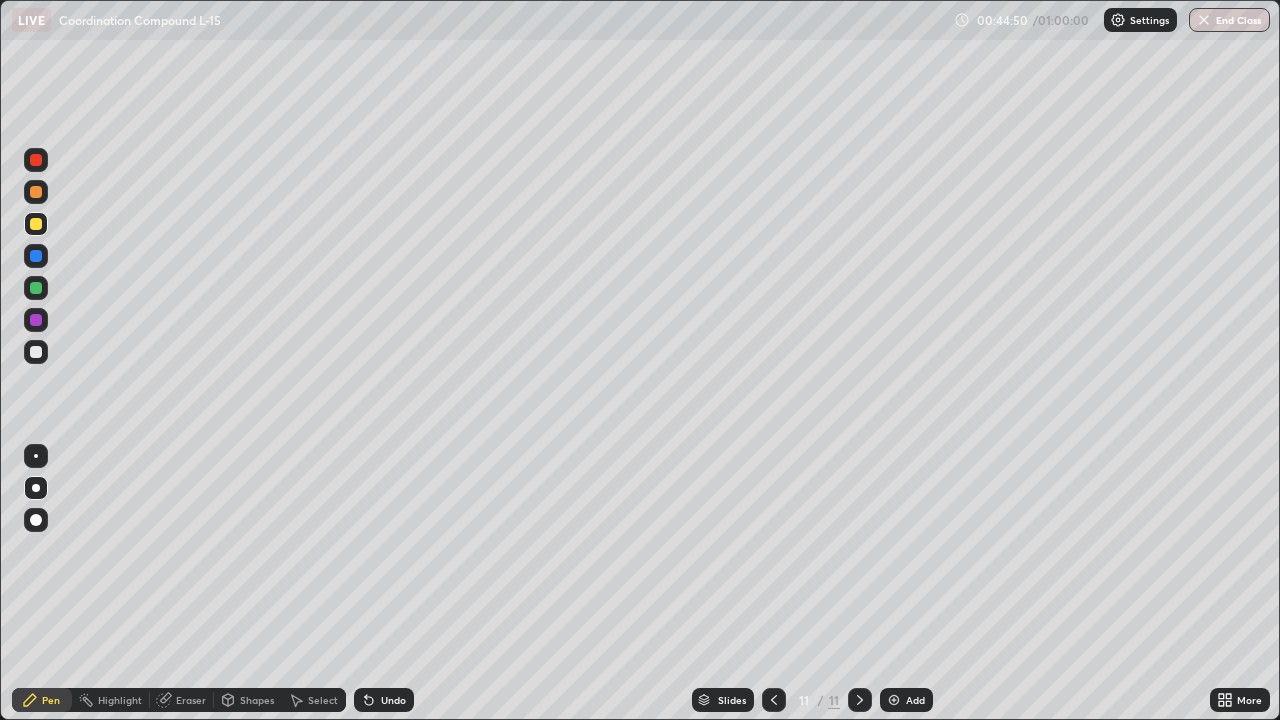 click on "Undo" at bounding box center (384, 700) 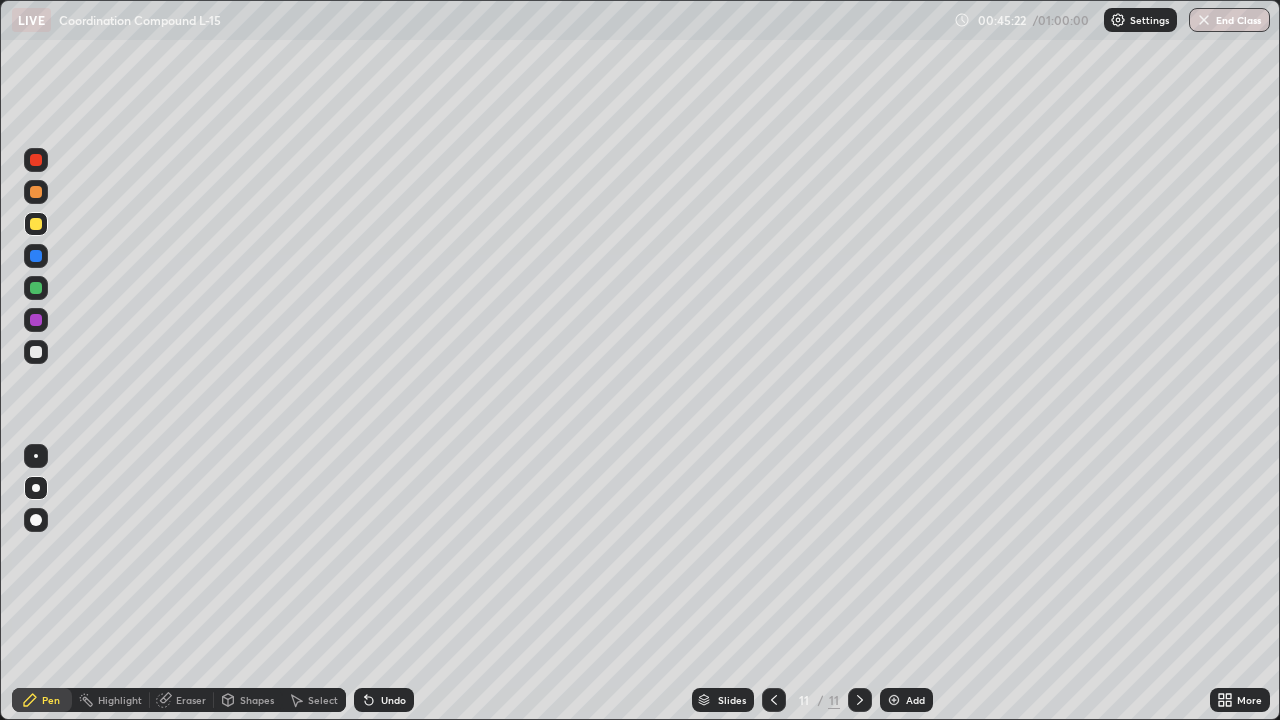 click on "Undo" at bounding box center [384, 700] 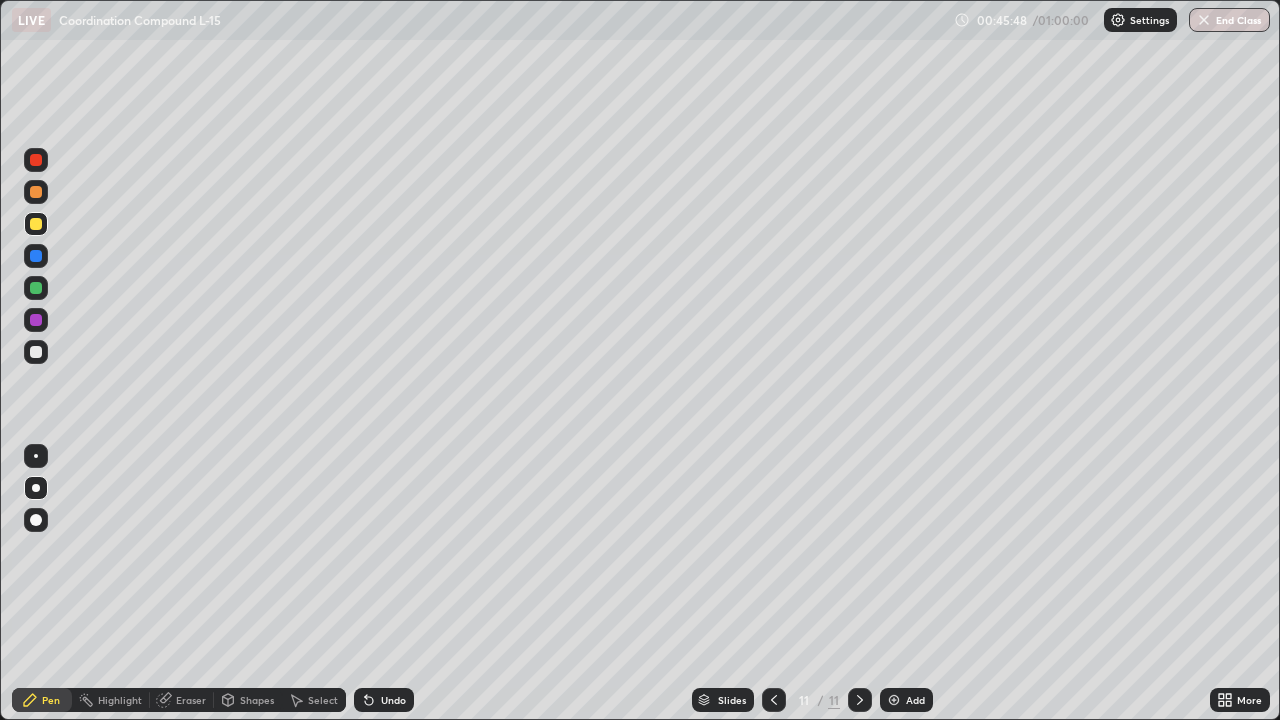 click at bounding box center [36, 288] 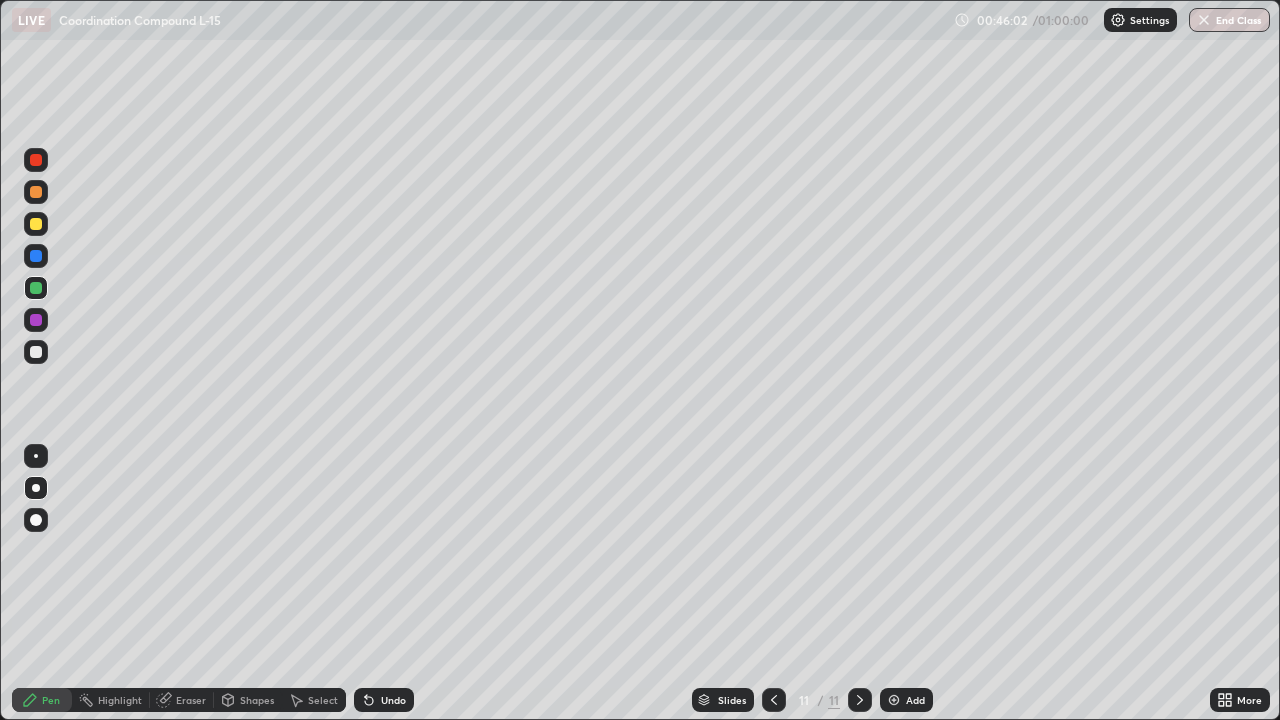 click on "Undo" at bounding box center (393, 700) 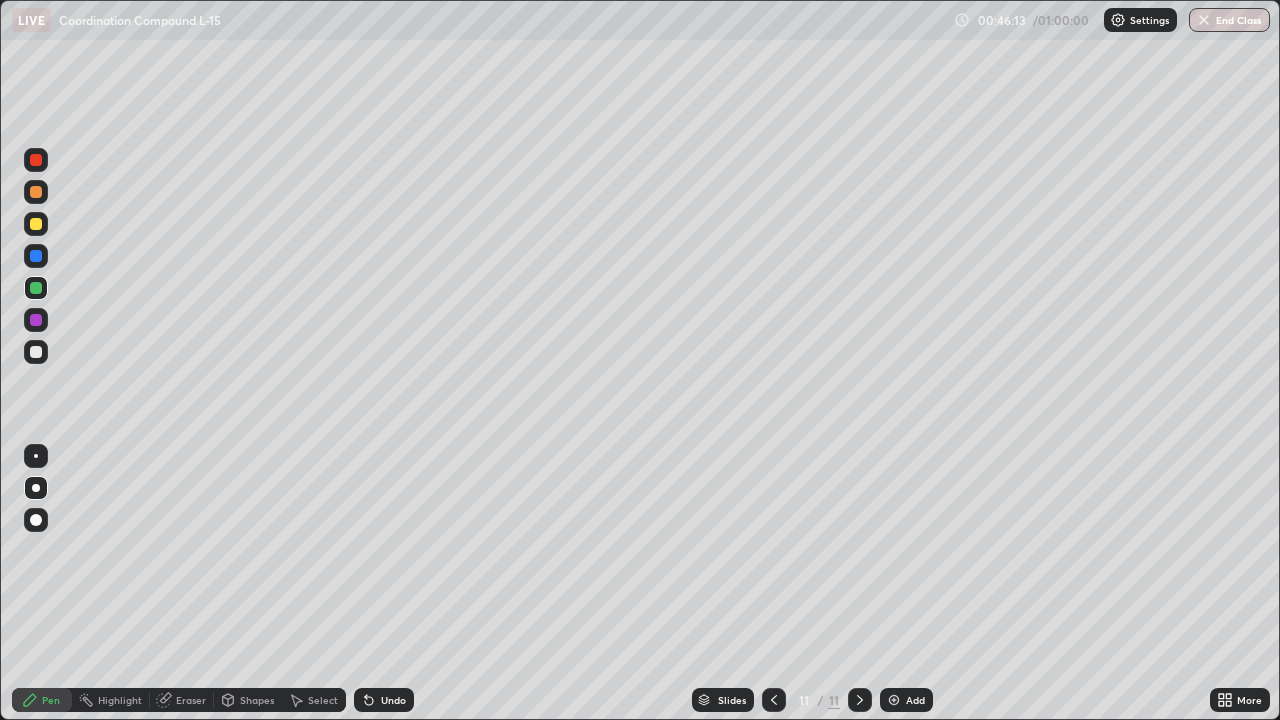 click at bounding box center [36, 352] 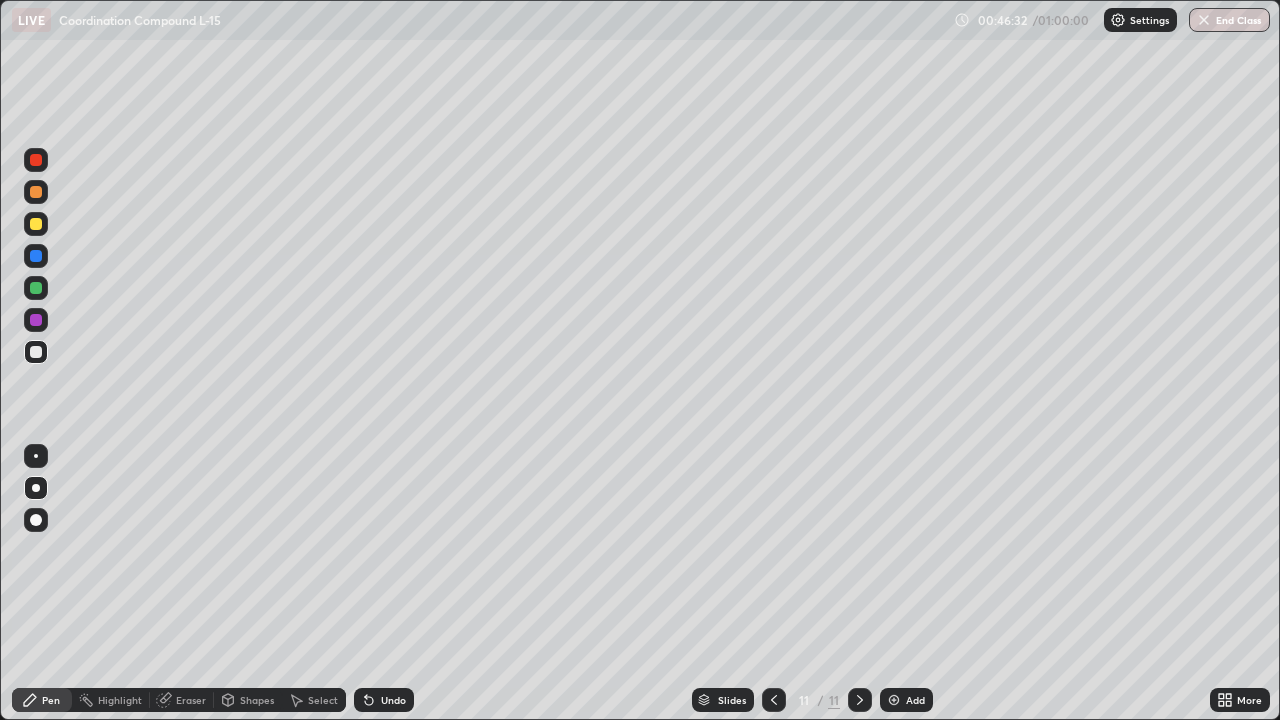 click at bounding box center [36, 288] 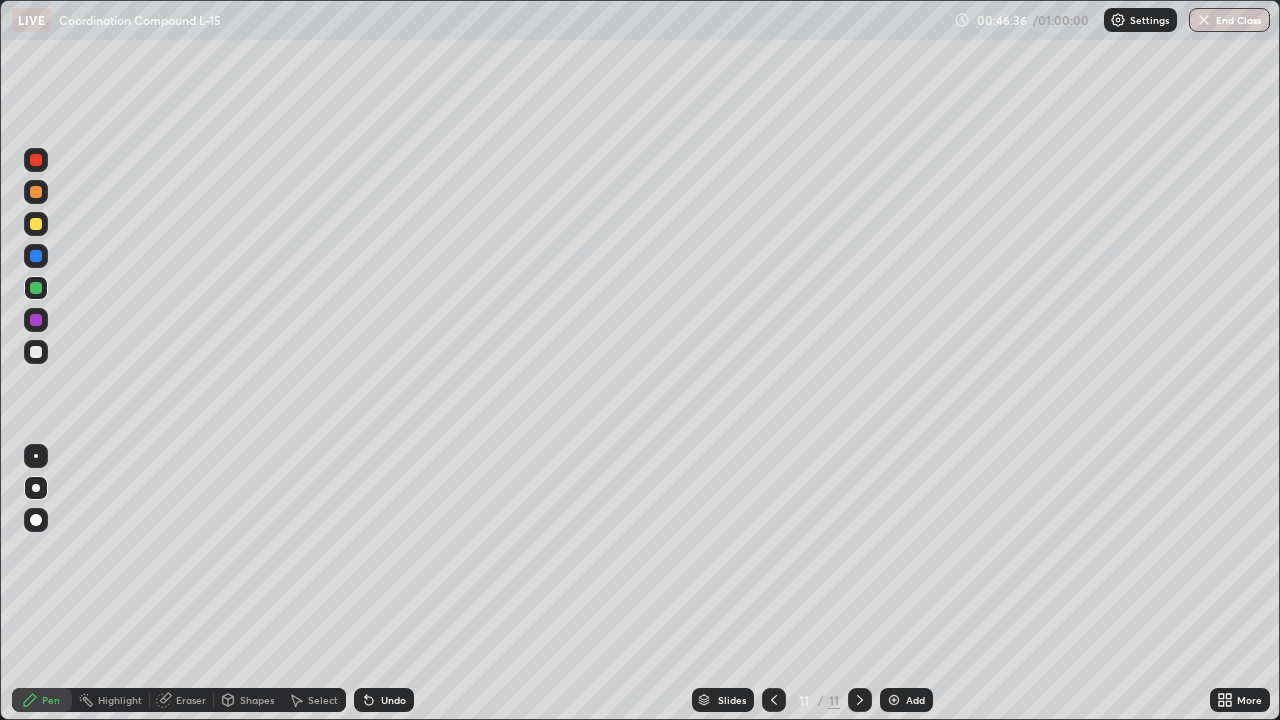 click on "Undo" at bounding box center (384, 700) 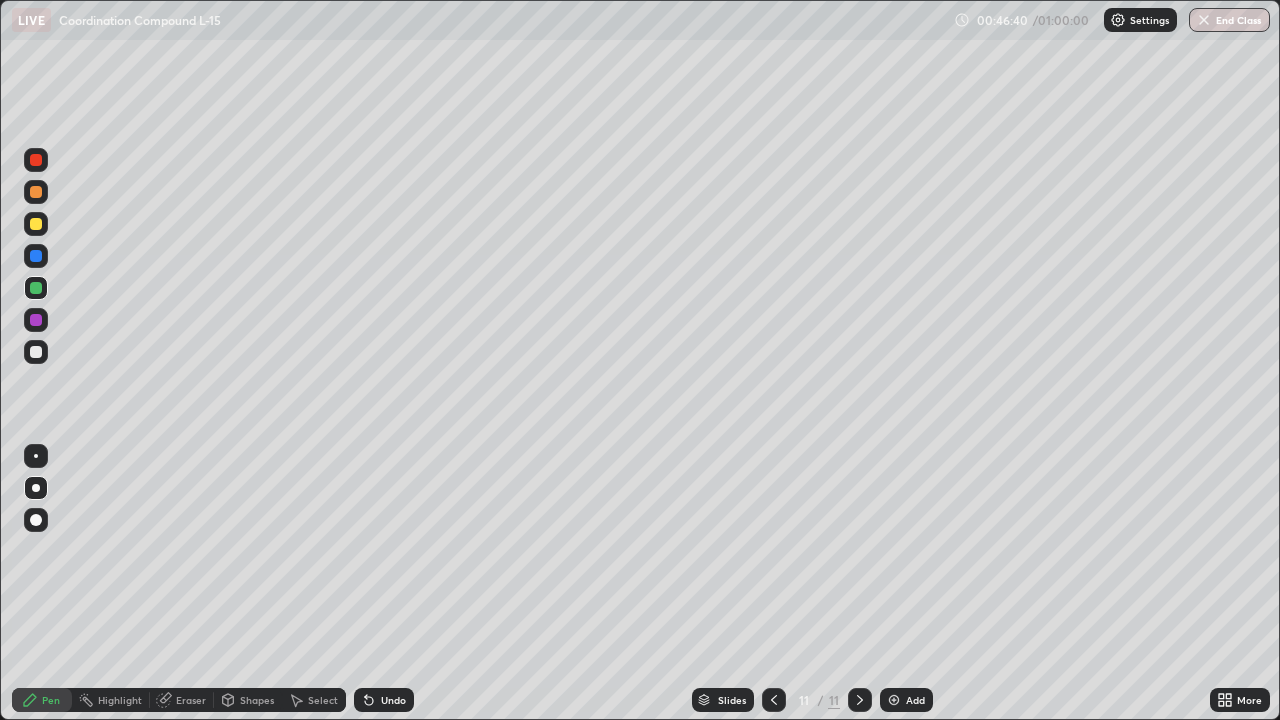 click at bounding box center [36, 224] 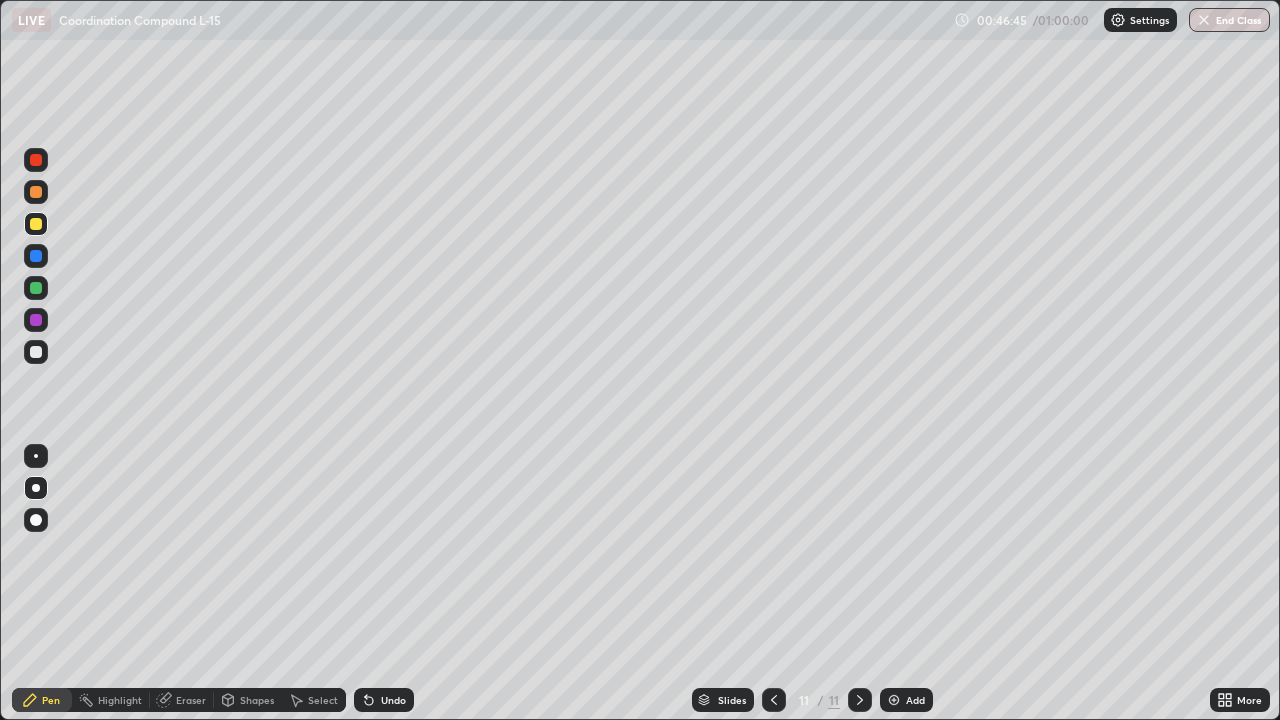 click at bounding box center (36, 352) 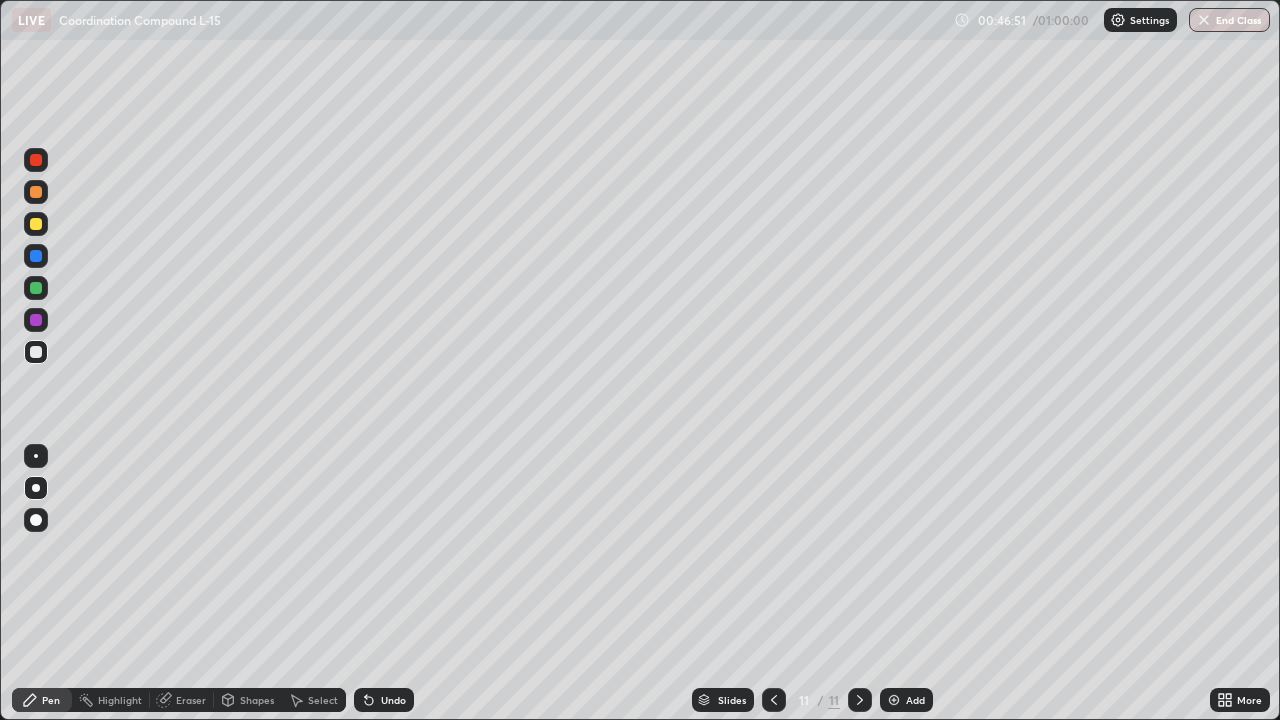 click at bounding box center [36, 288] 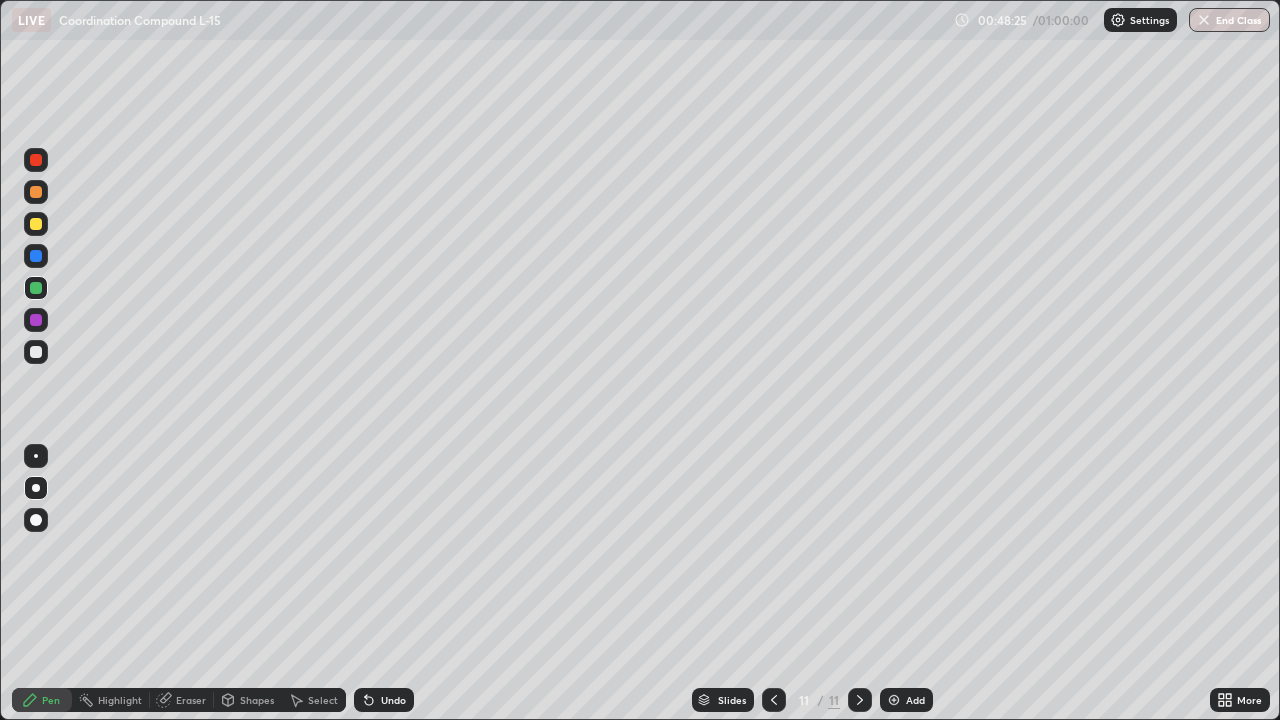 click at bounding box center (894, 700) 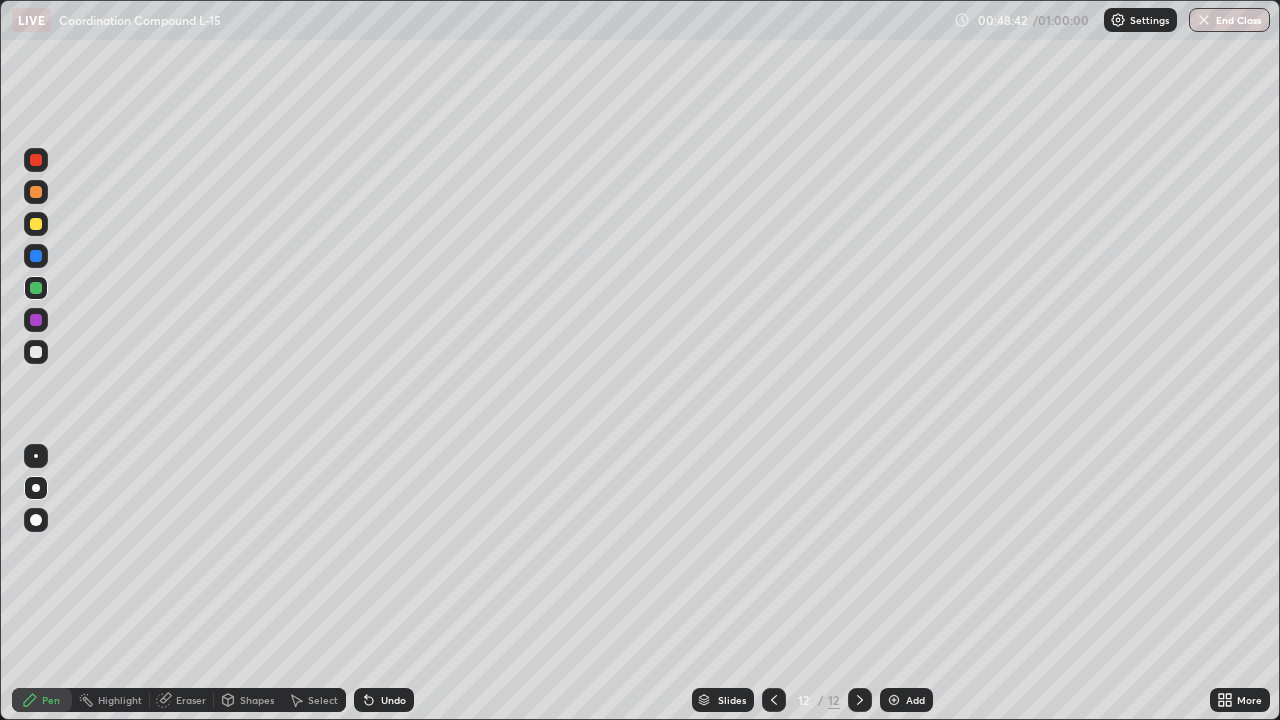 click at bounding box center [36, 224] 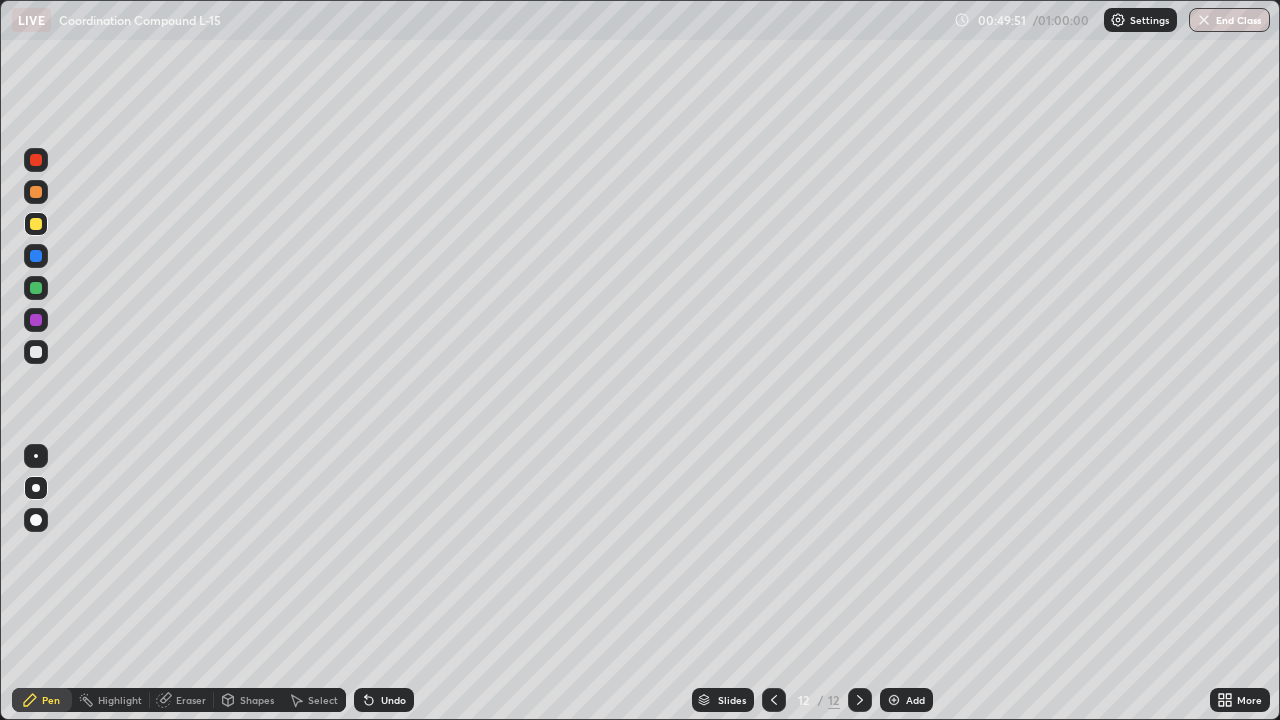 click at bounding box center [36, 352] 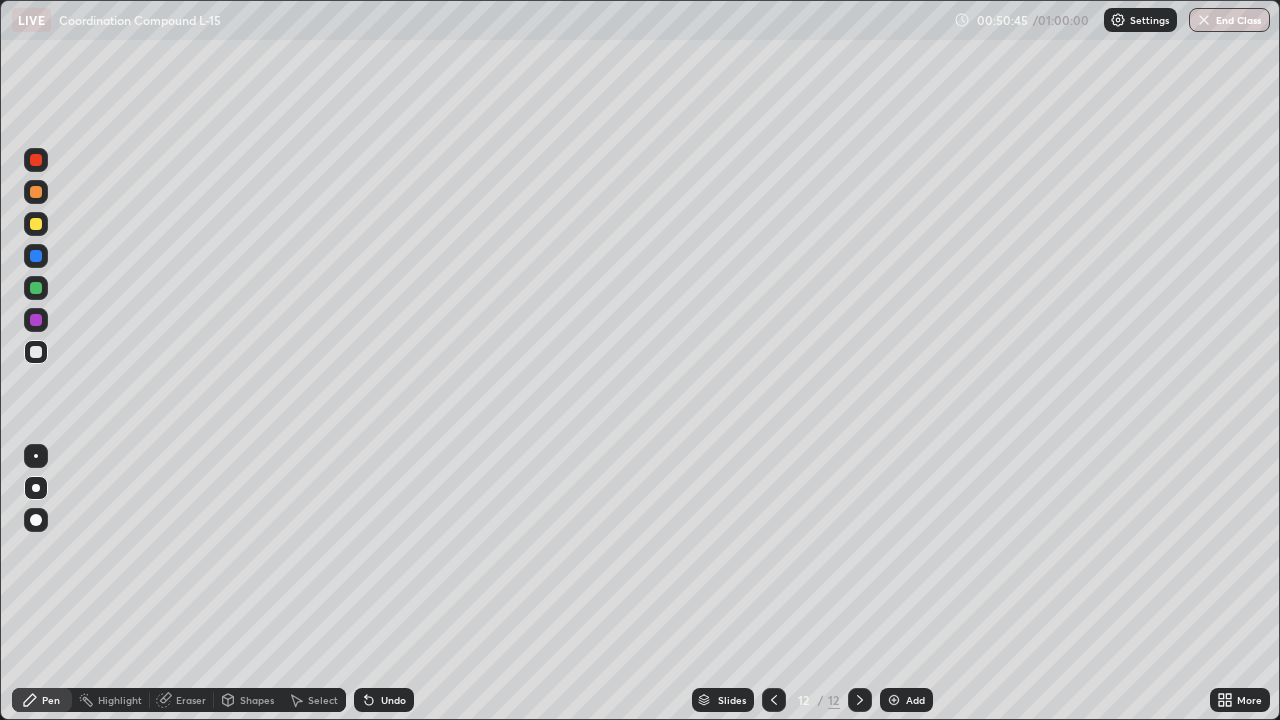 click on "Undo" at bounding box center (384, 700) 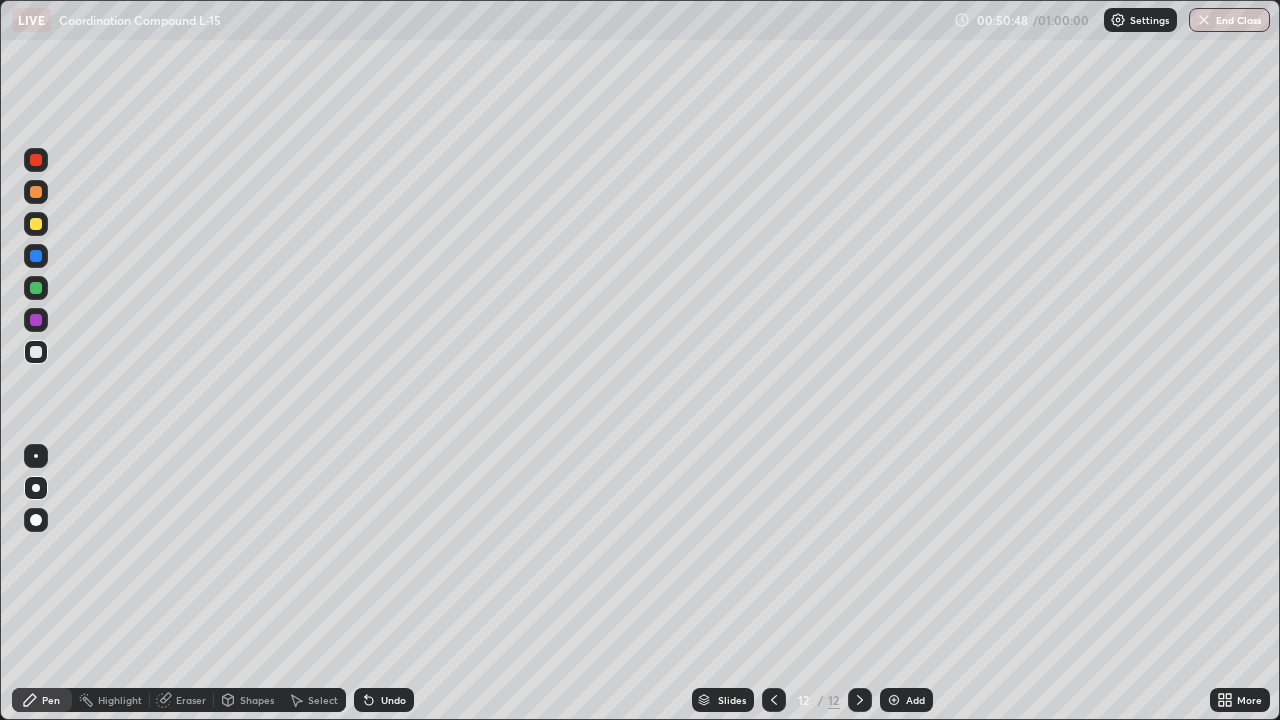 click on "Undo" at bounding box center (384, 700) 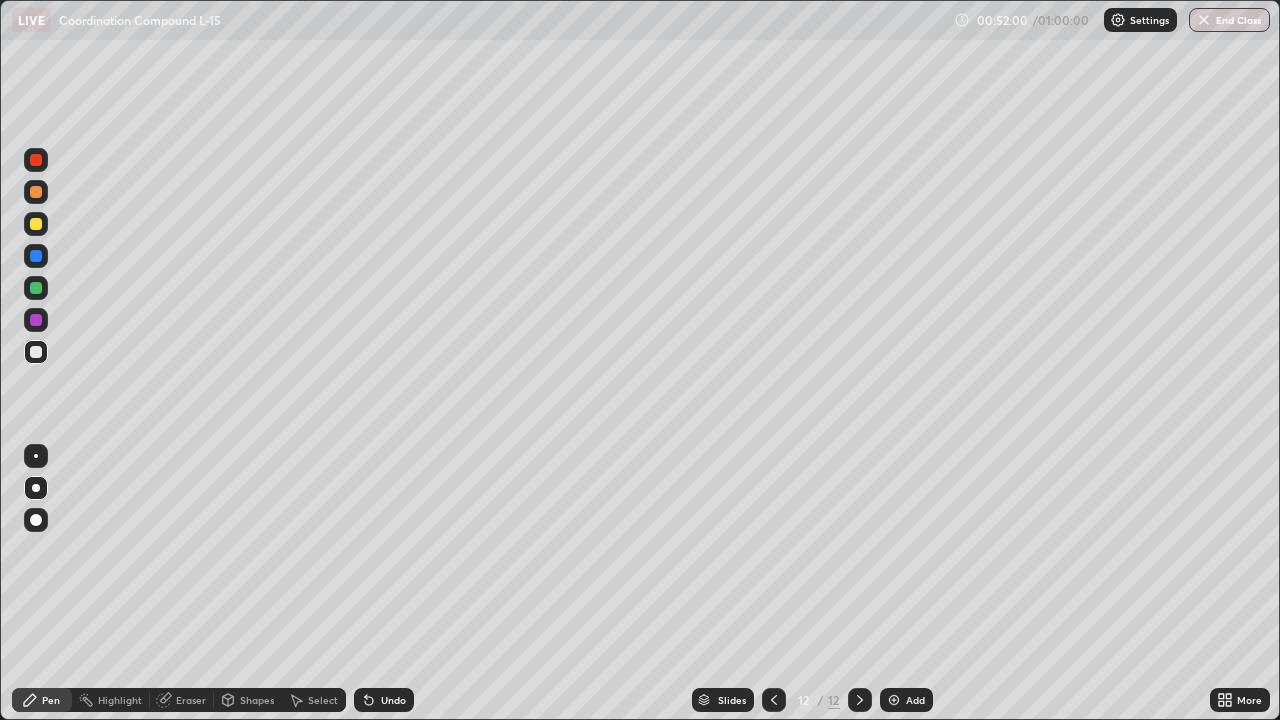click on "Add" at bounding box center (906, 700) 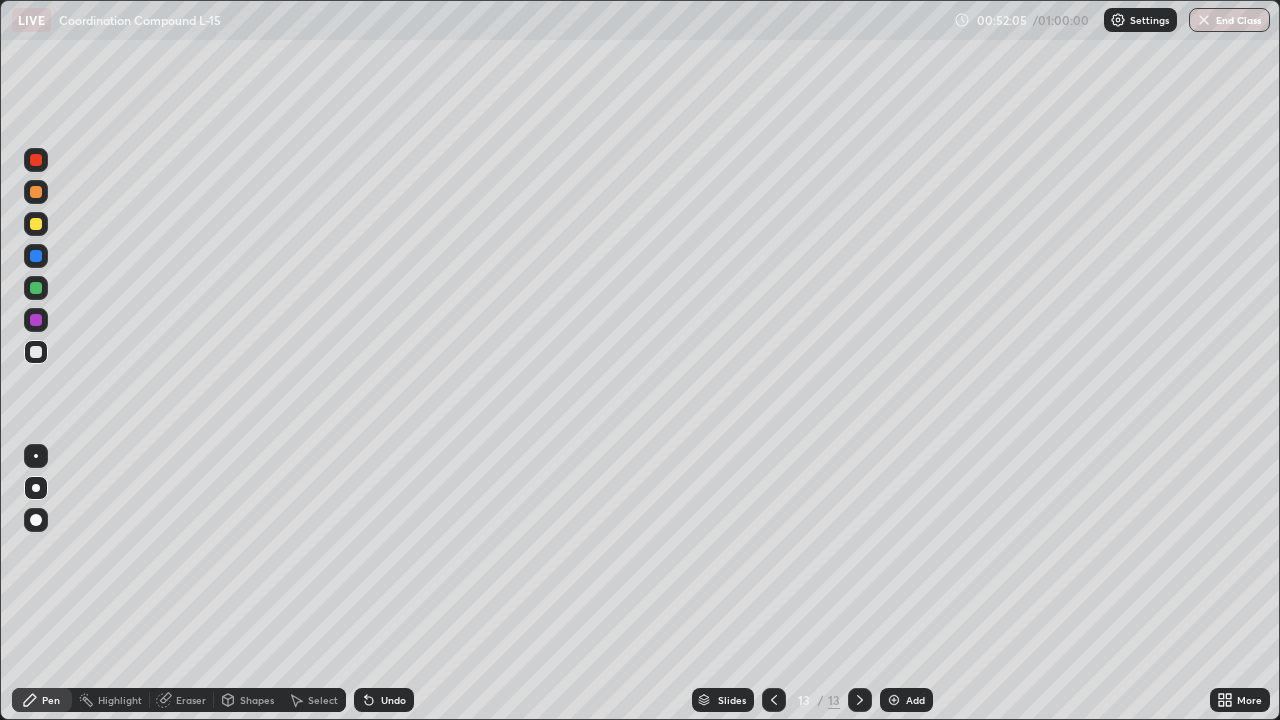 click at bounding box center [36, 224] 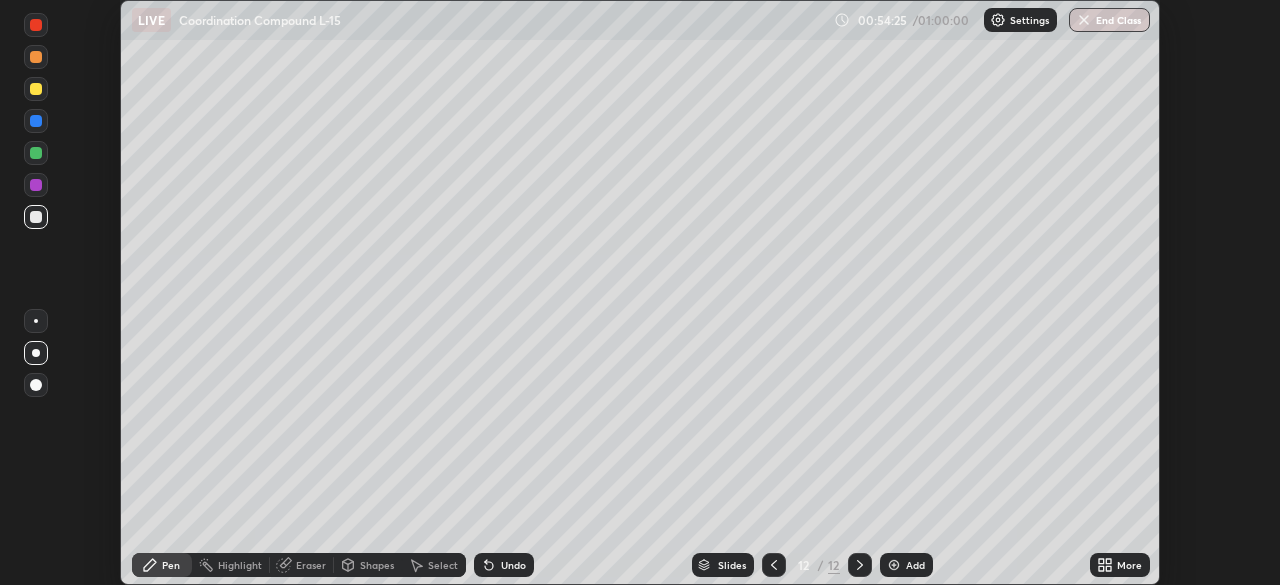 scroll, scrollTop: 0, scrollLeft: 0, axis: both 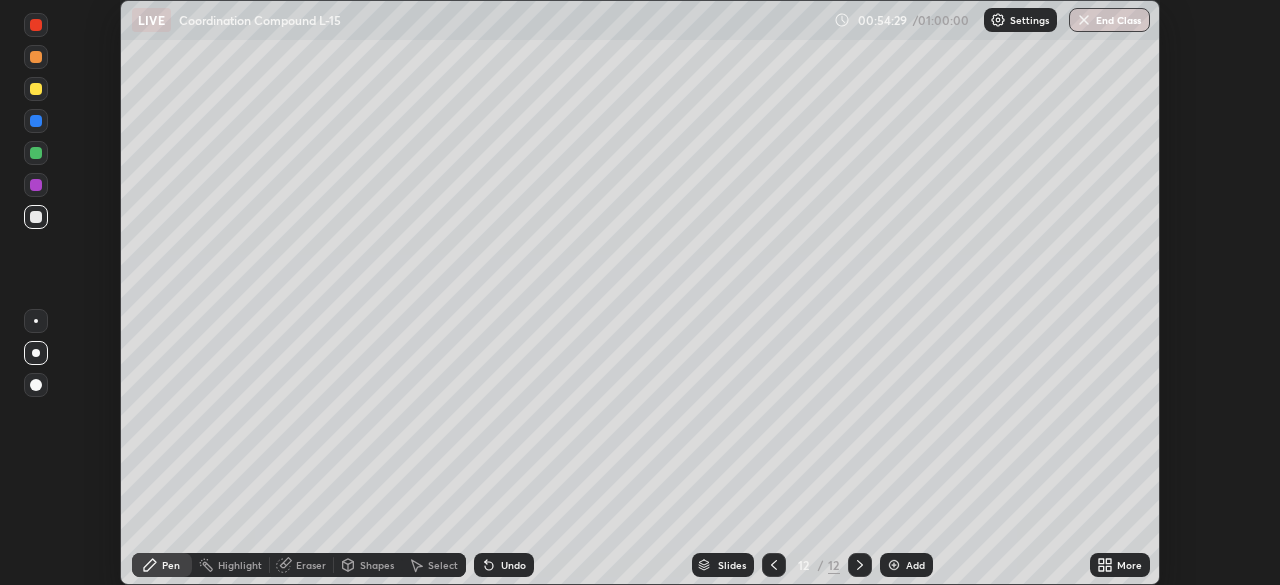 click 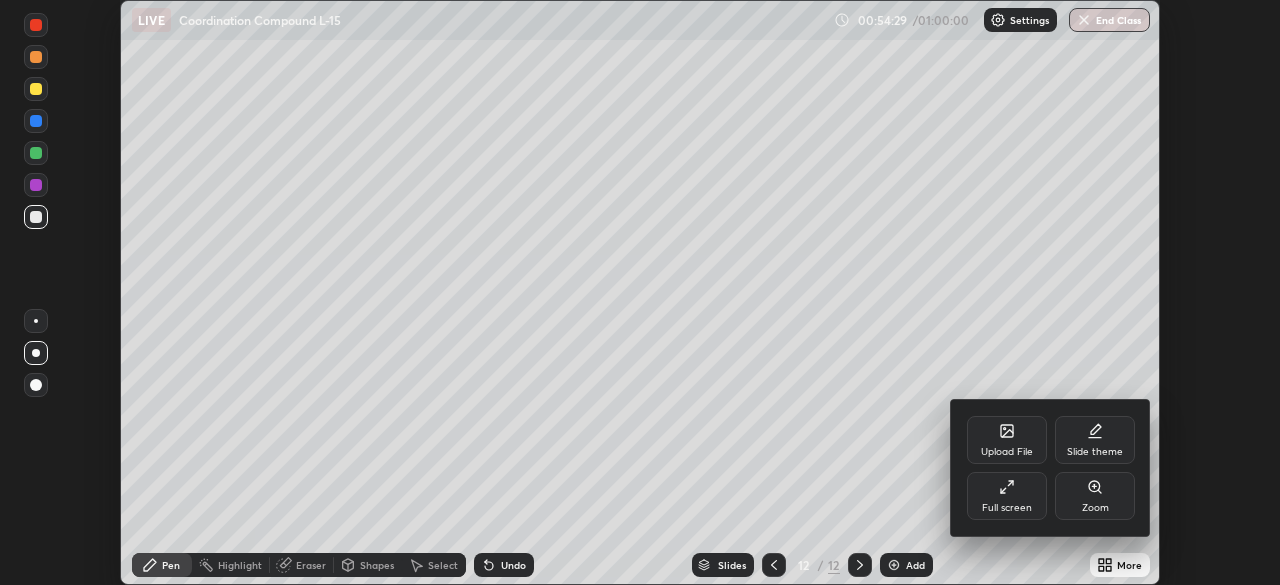 click on "Full screen" at bounding box center (1007, 508) 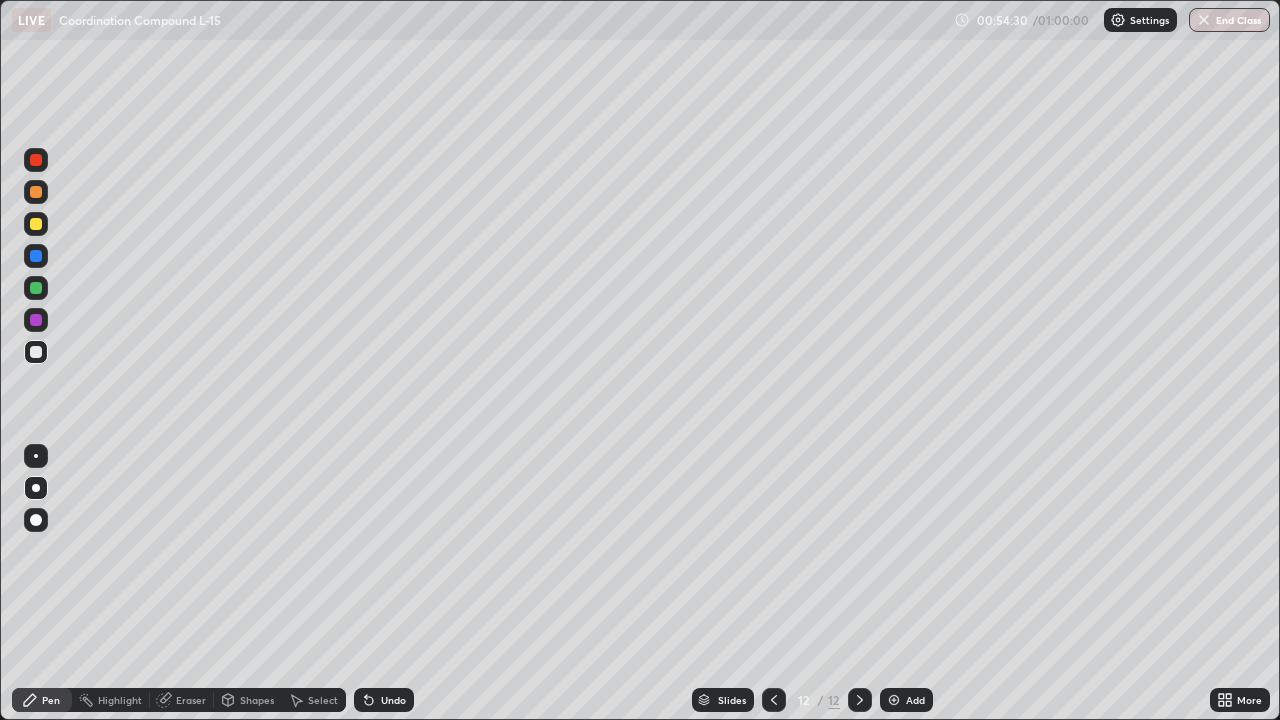 scroll, scrollTop: 99280, scrollLeft: 98720, axis: both 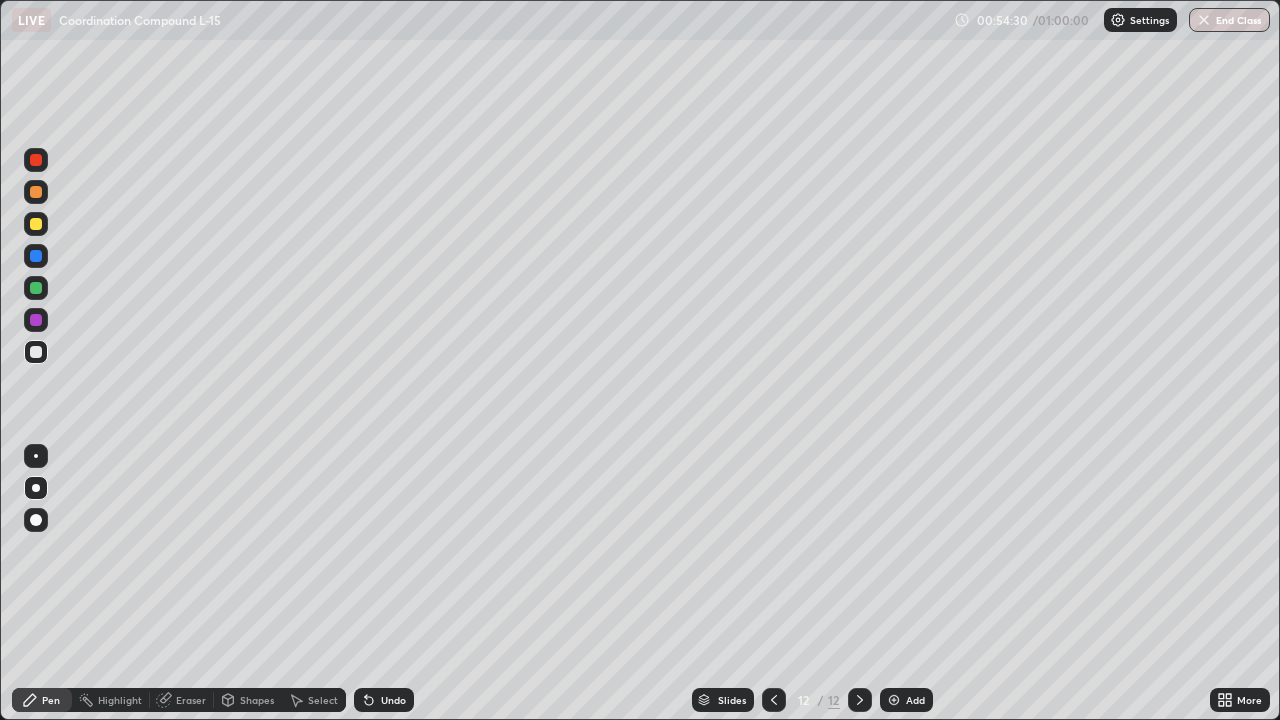 click at bounding box center (860, 700) 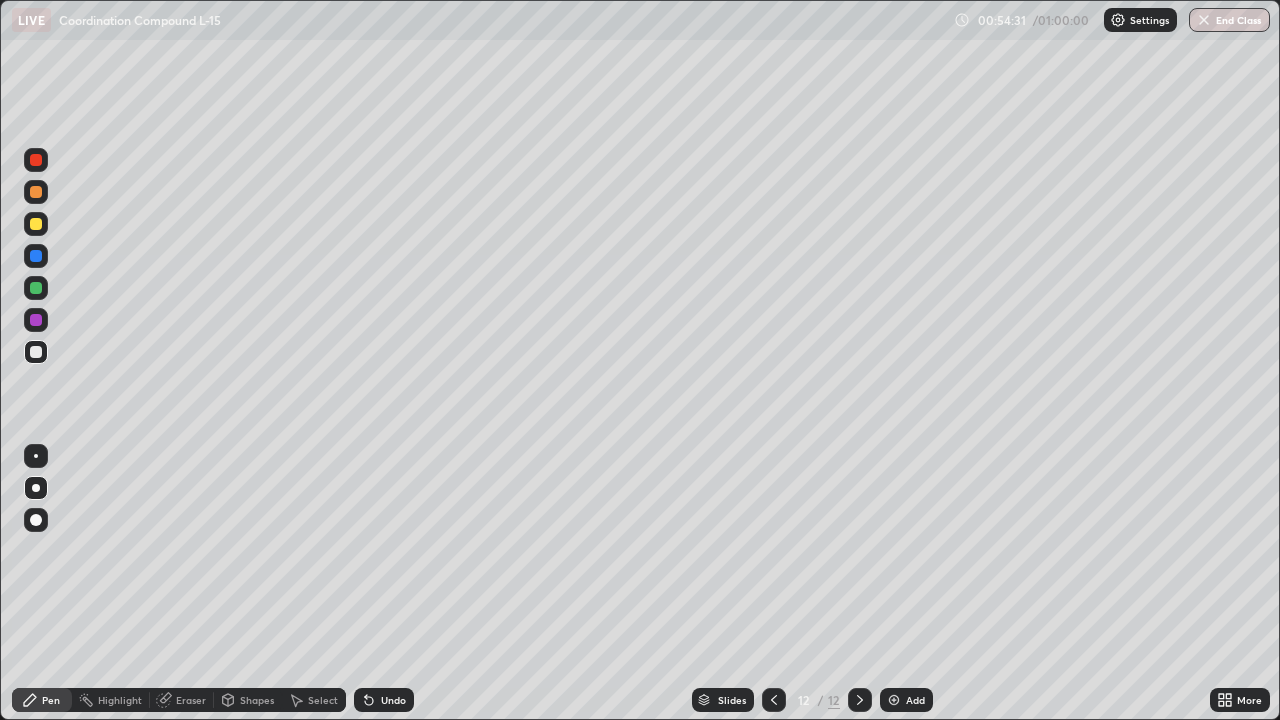 click on "Add" at bounding box center (906, 700) 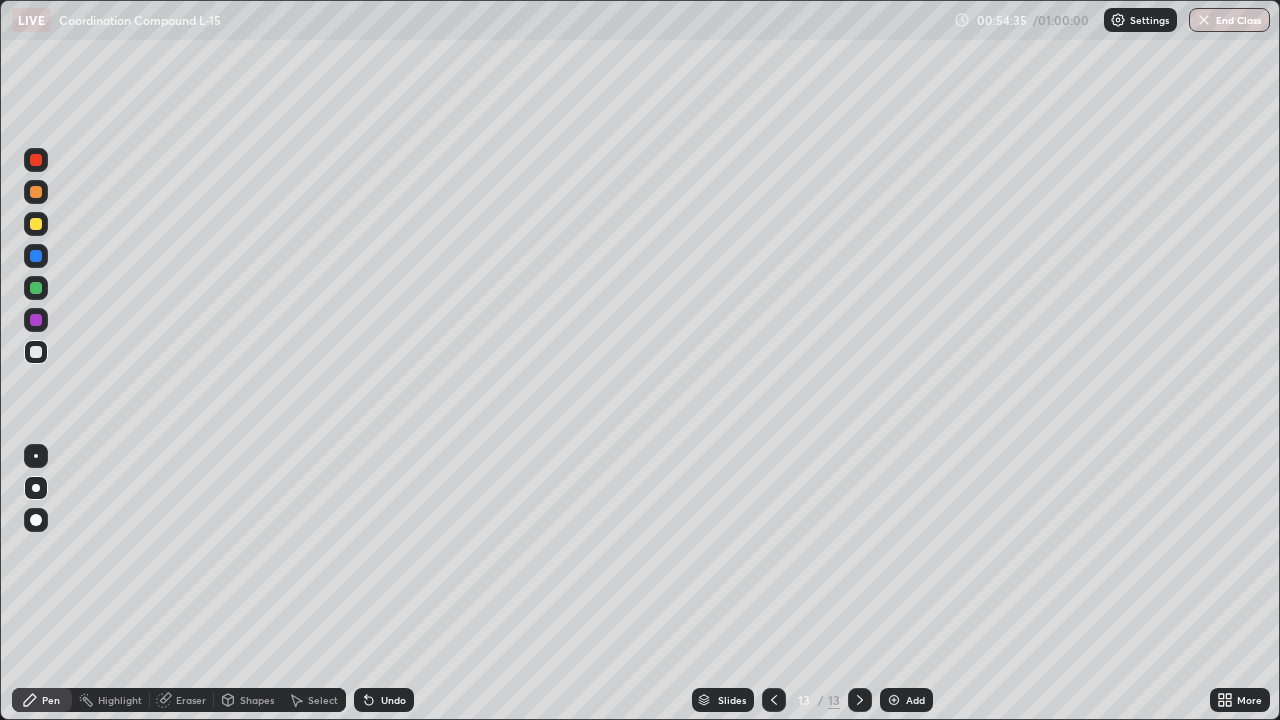 click at bounding box center (36, 224) 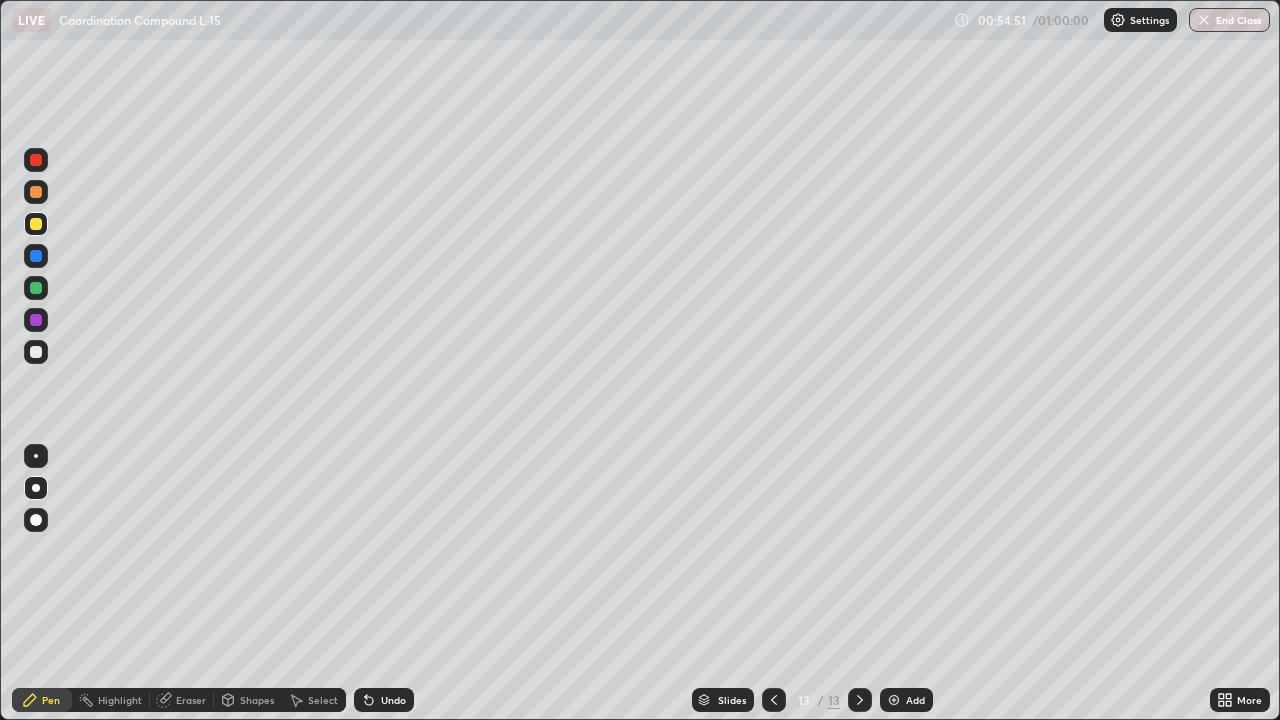 click on "Undo" at bounding box center (393, 700) 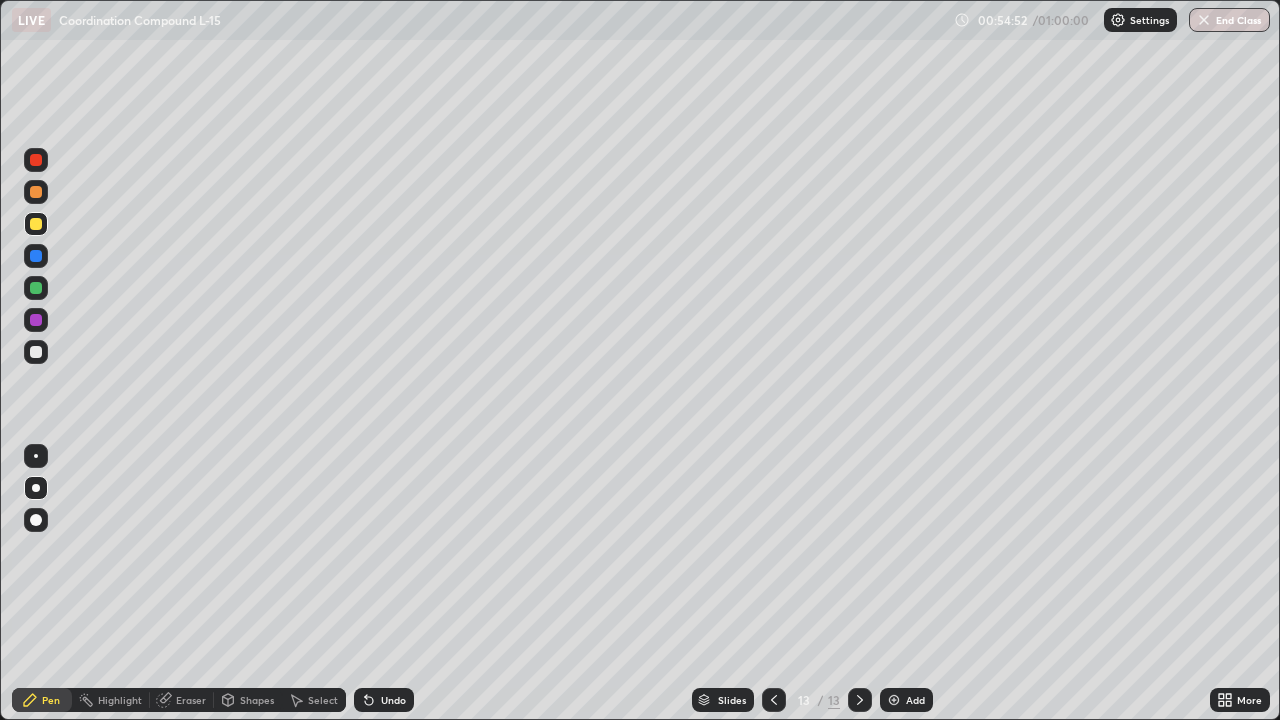 click on "Undo" at bounding box center (384, 700) 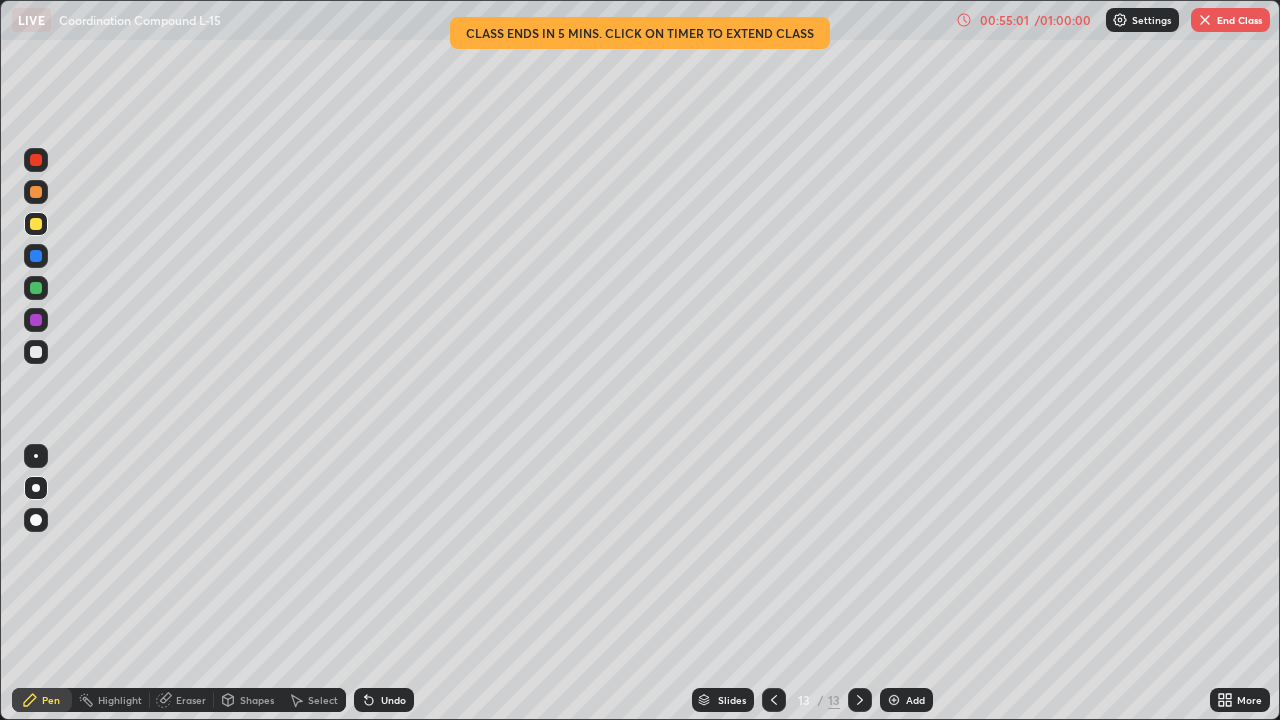 click on "Undo" at bounding box center [384, 700] 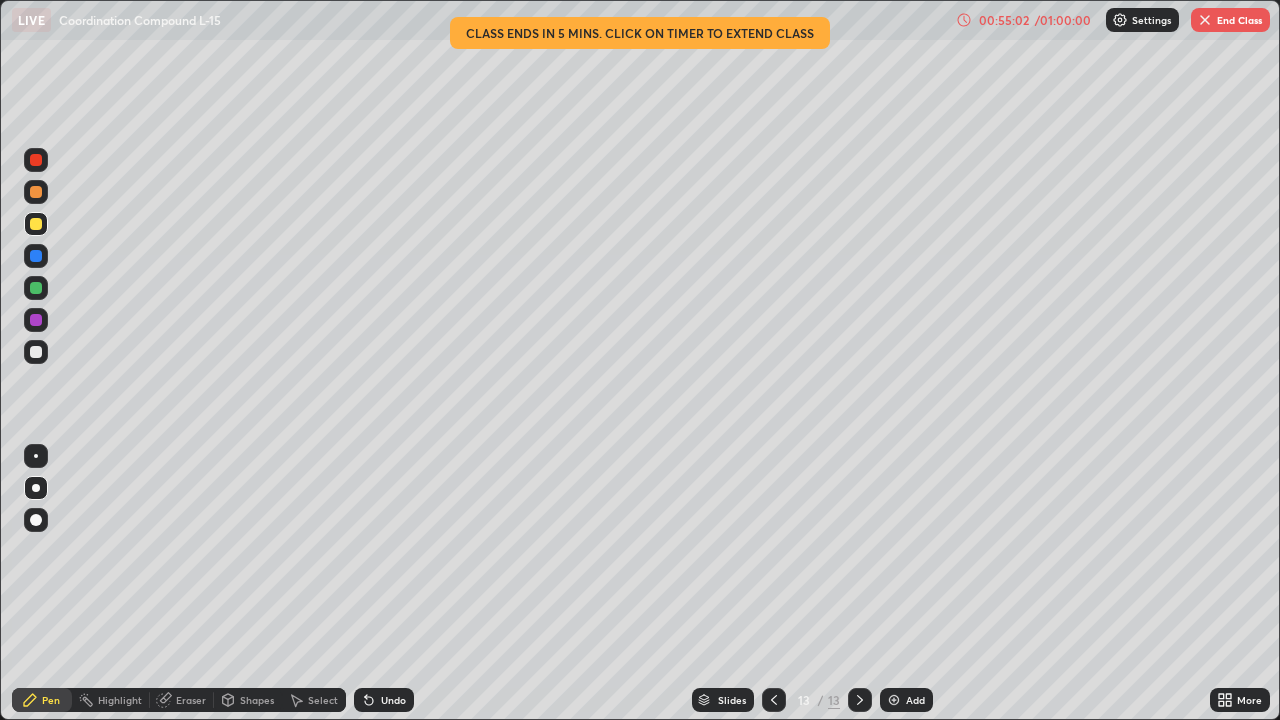 click on "Undo" at bounding box center [384, 700] 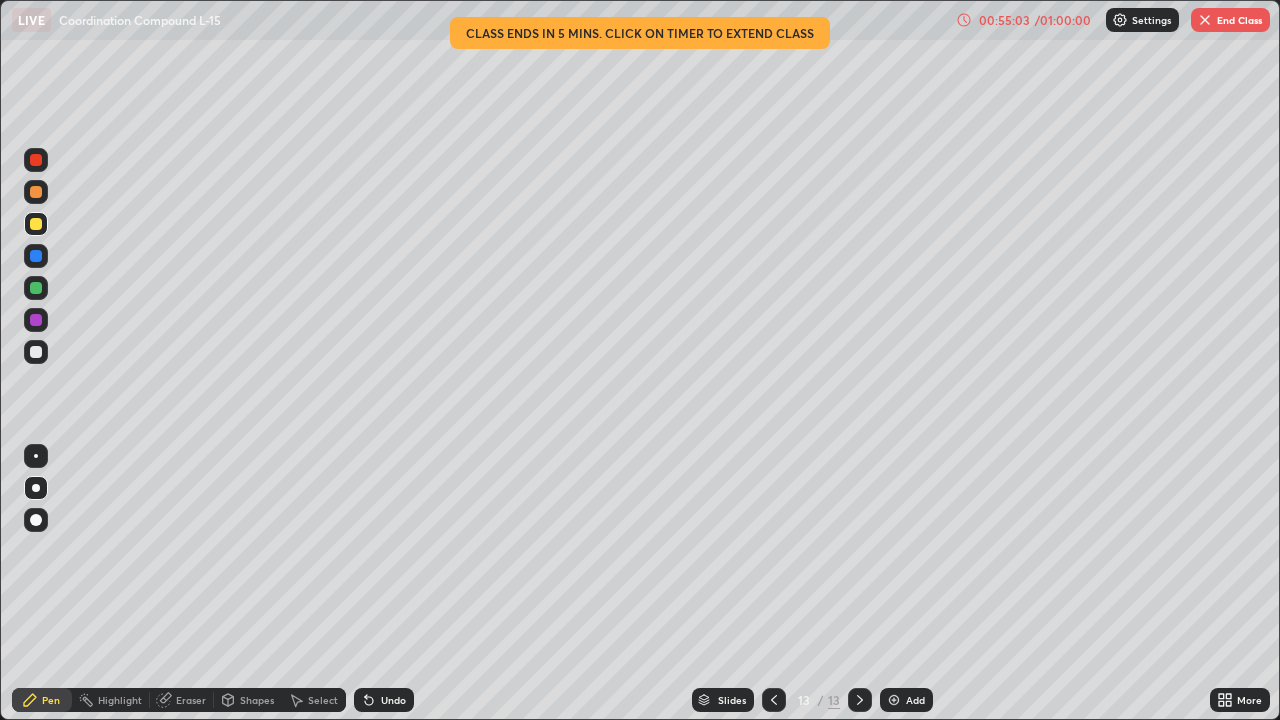 click 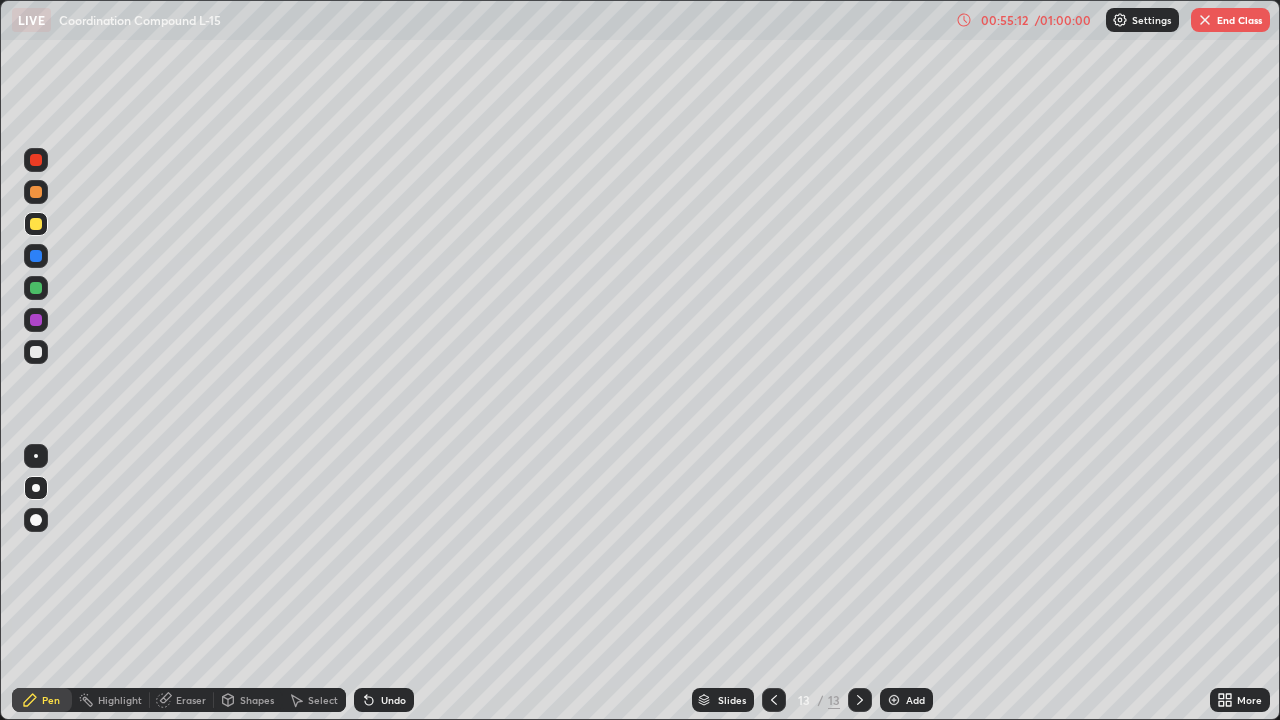 click 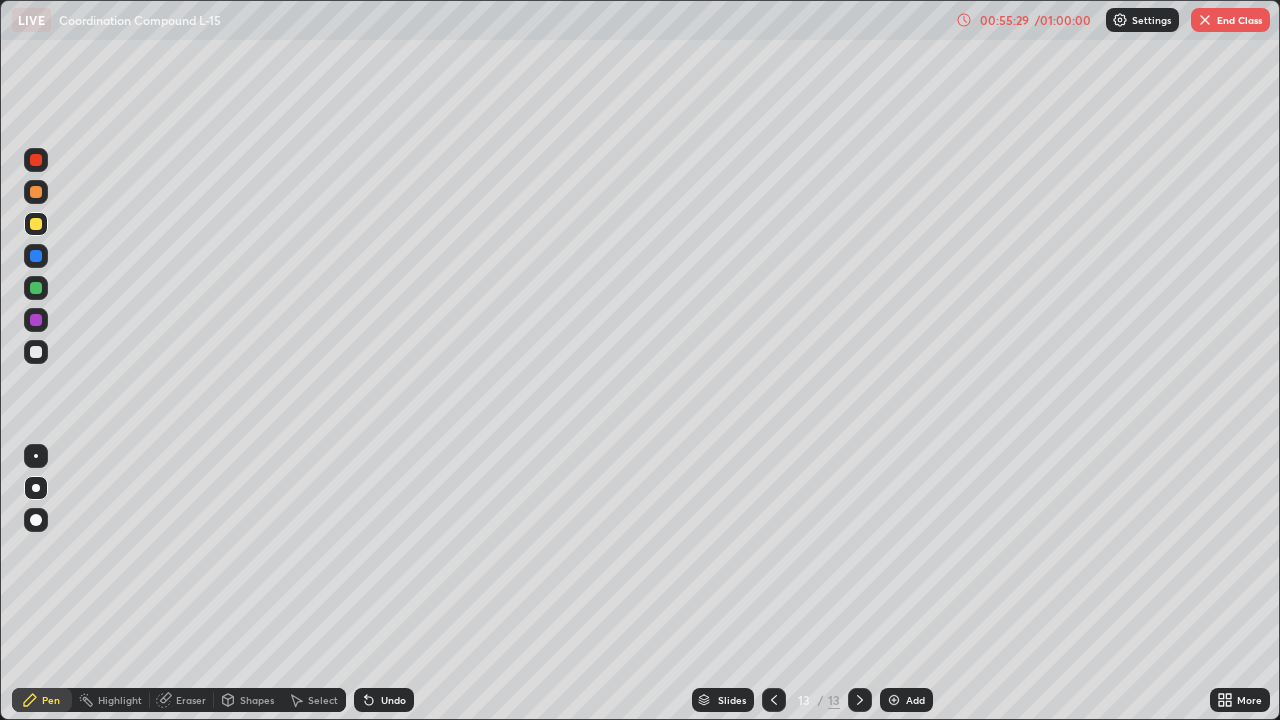 click at bounding box center [36, 288] 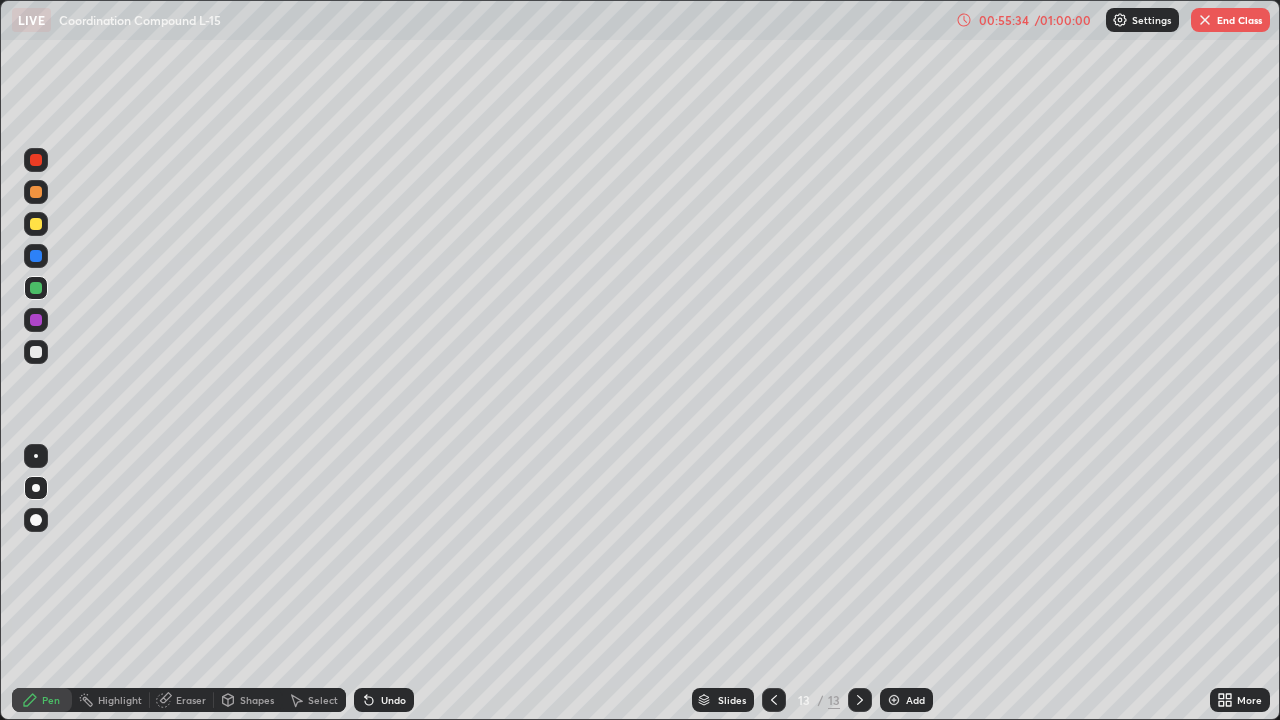 click on "Undo" at bounding box center [384, 700] 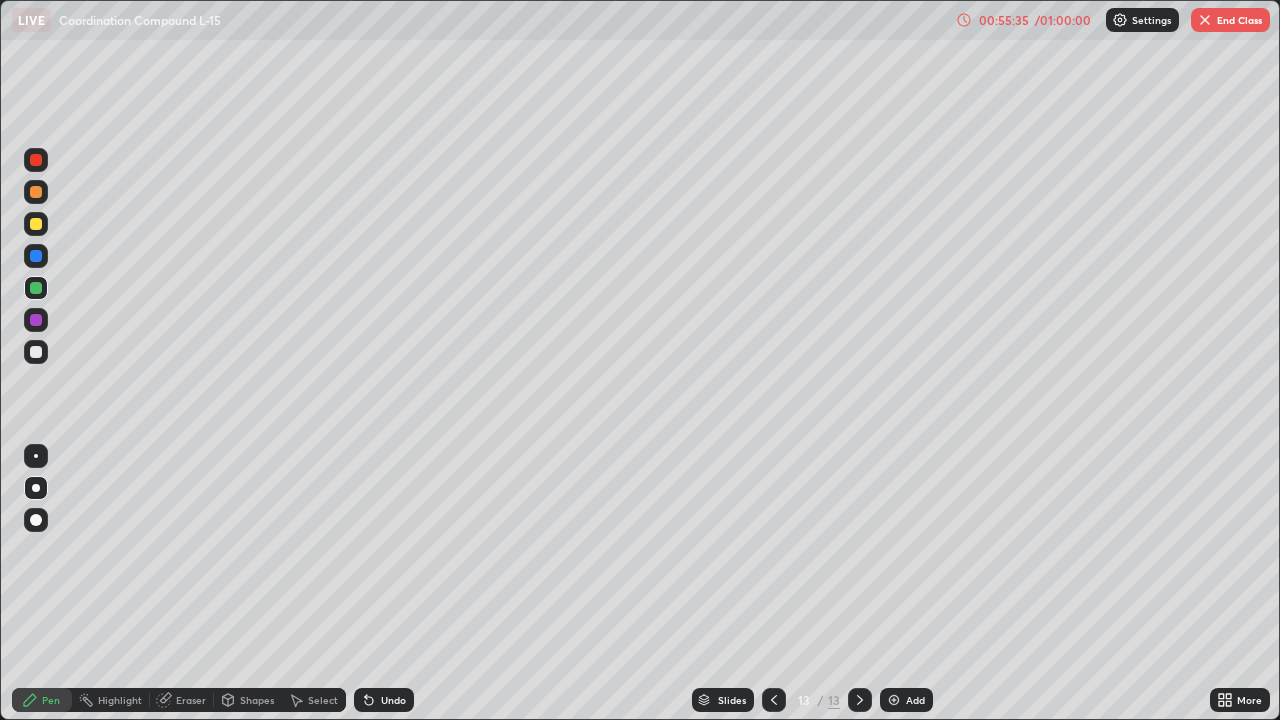 click on "Undo" at bounding box center [384, 700] 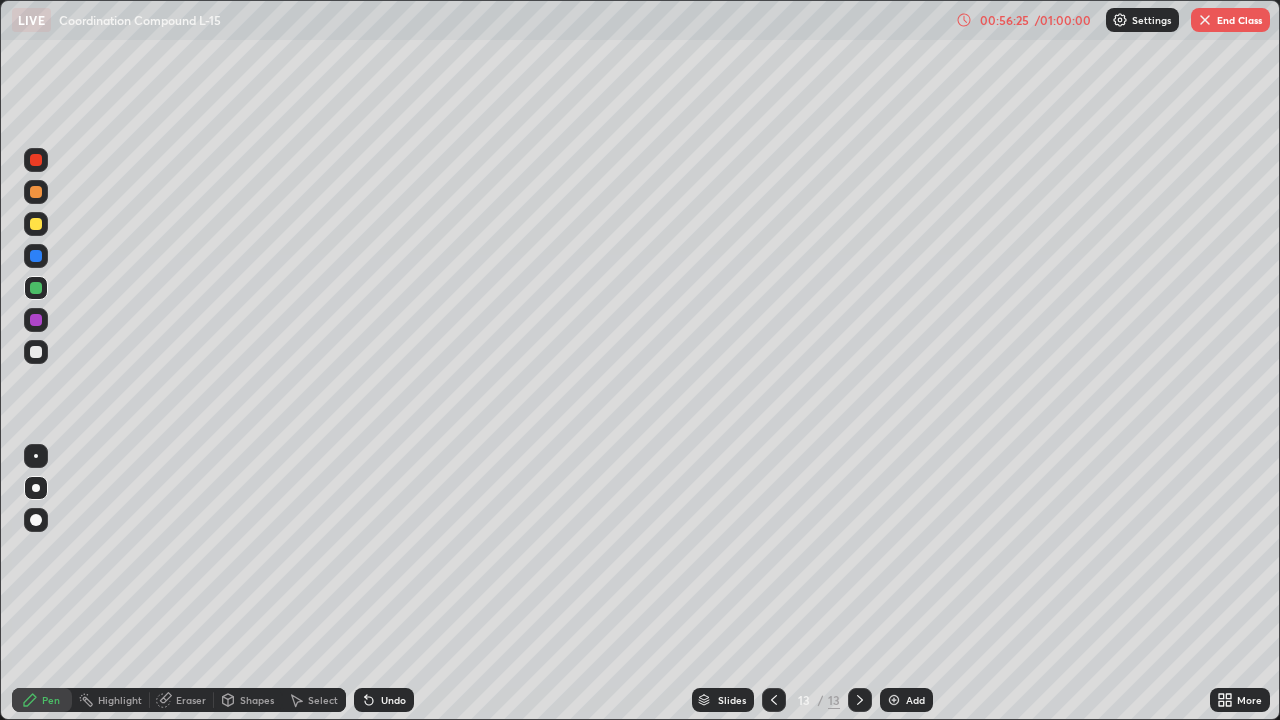 click at bounding box center [36, 352] 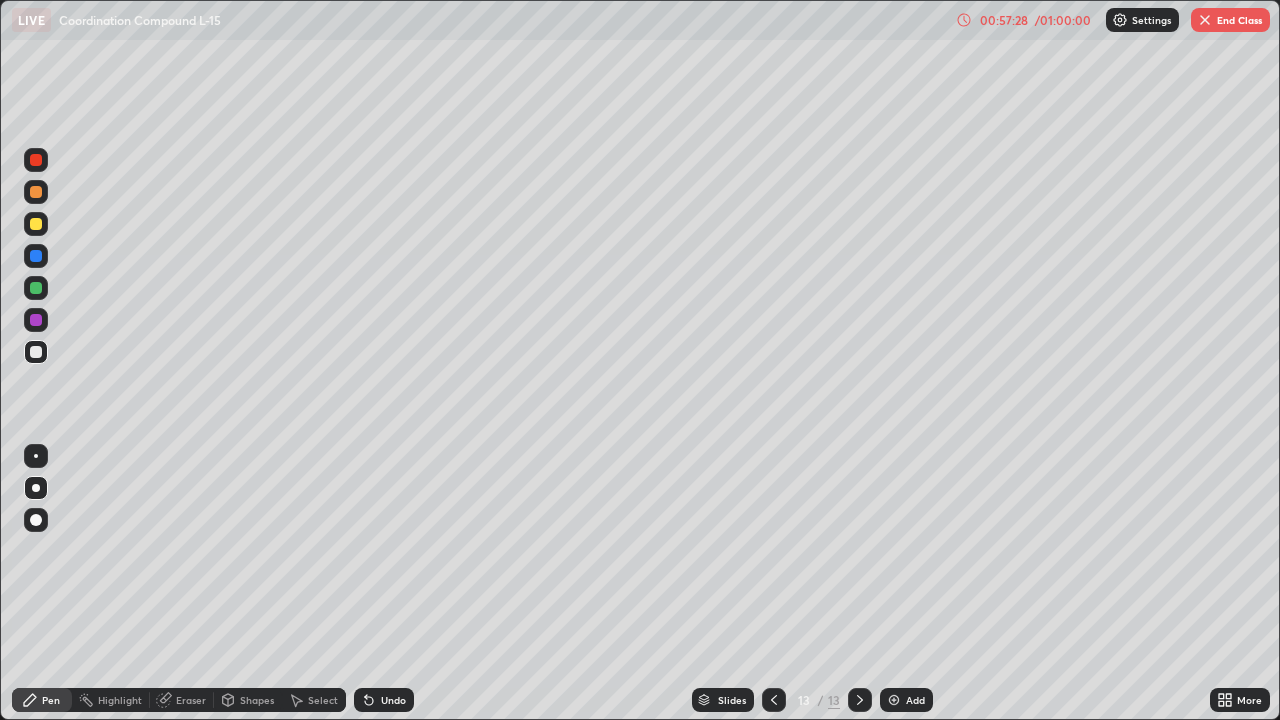 click at bounding box center (894, 700) 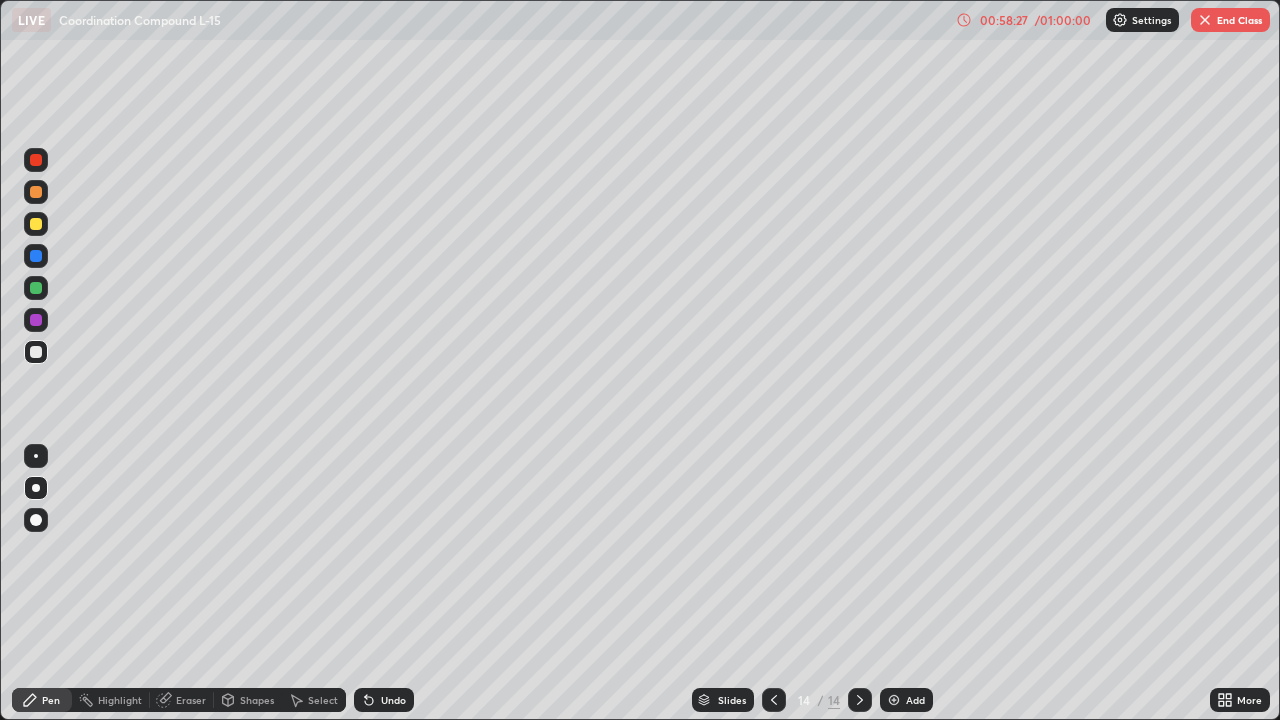 click at bounding box center [36, 224] 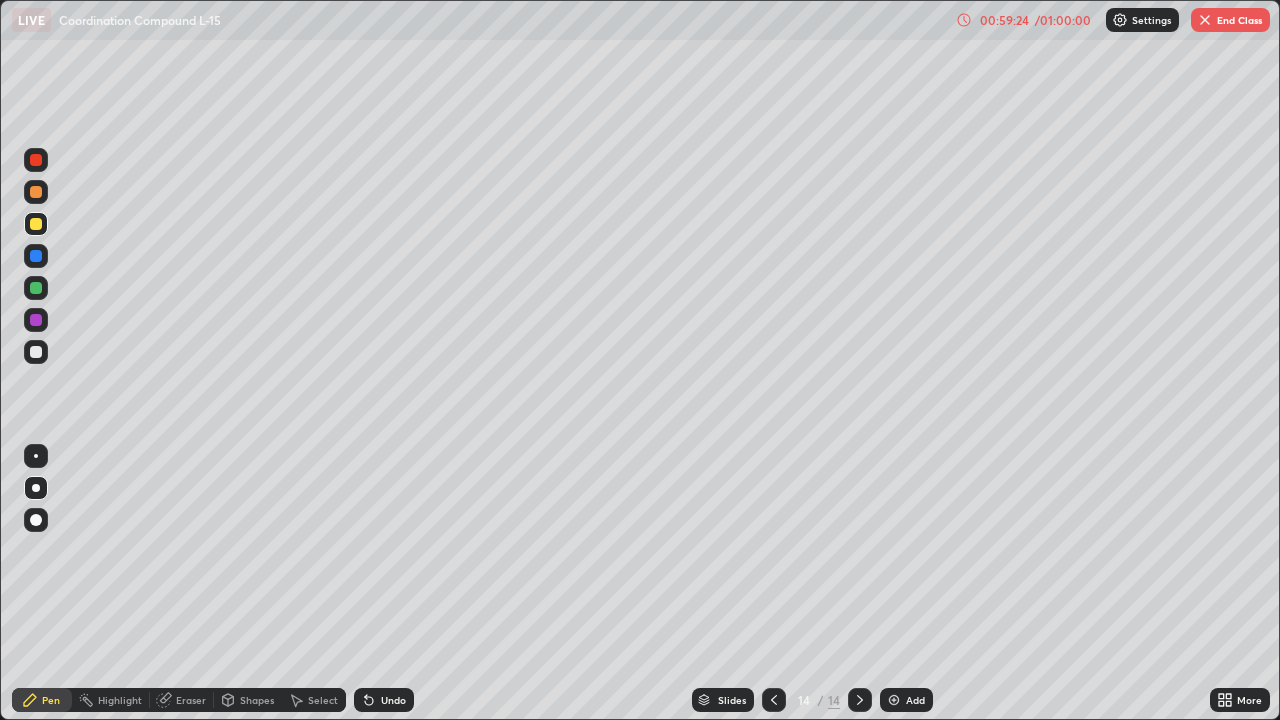click on "Undo" at bounding box center (393, 700) 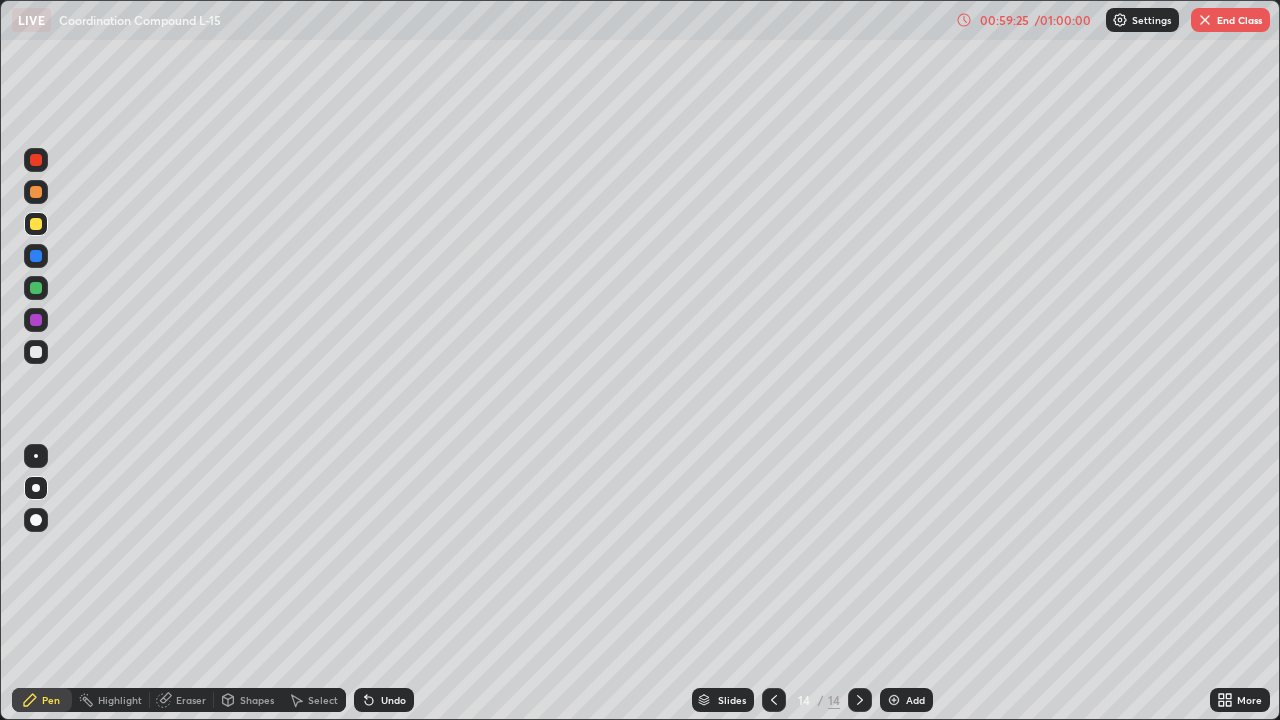 click on "Undo" at bounding box center (393, 700) 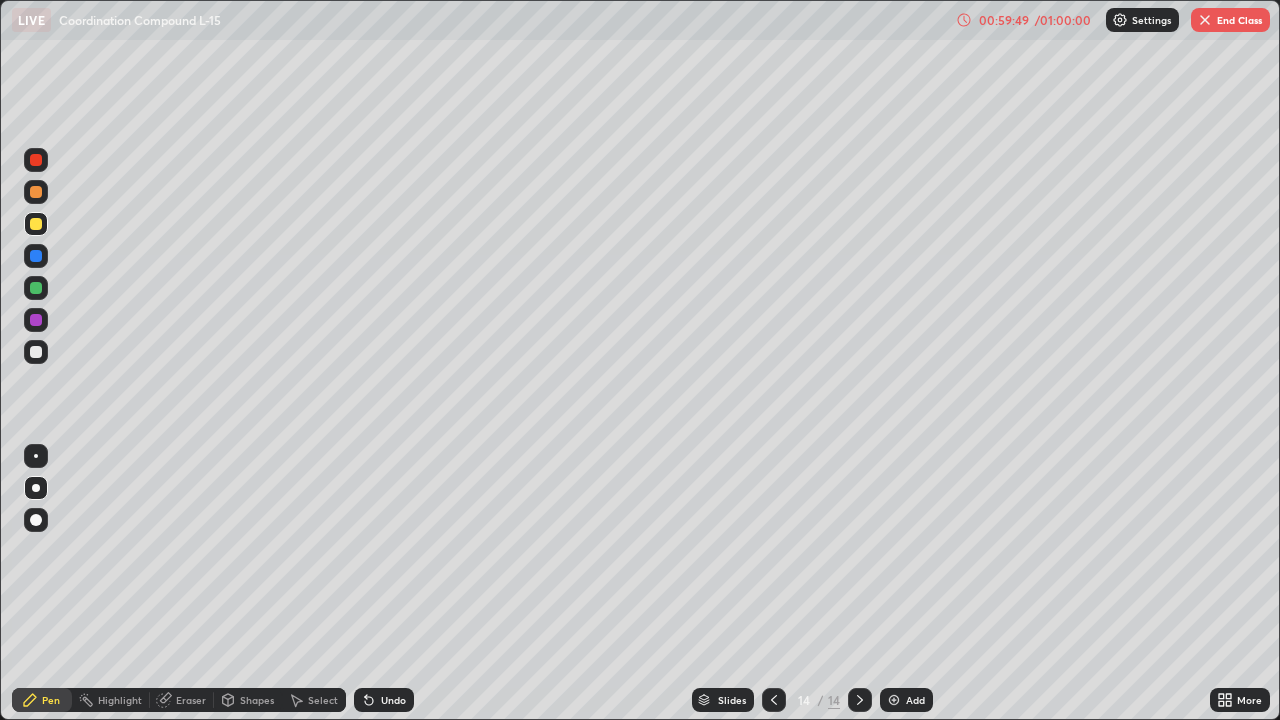click at bounding box center (36, 288) 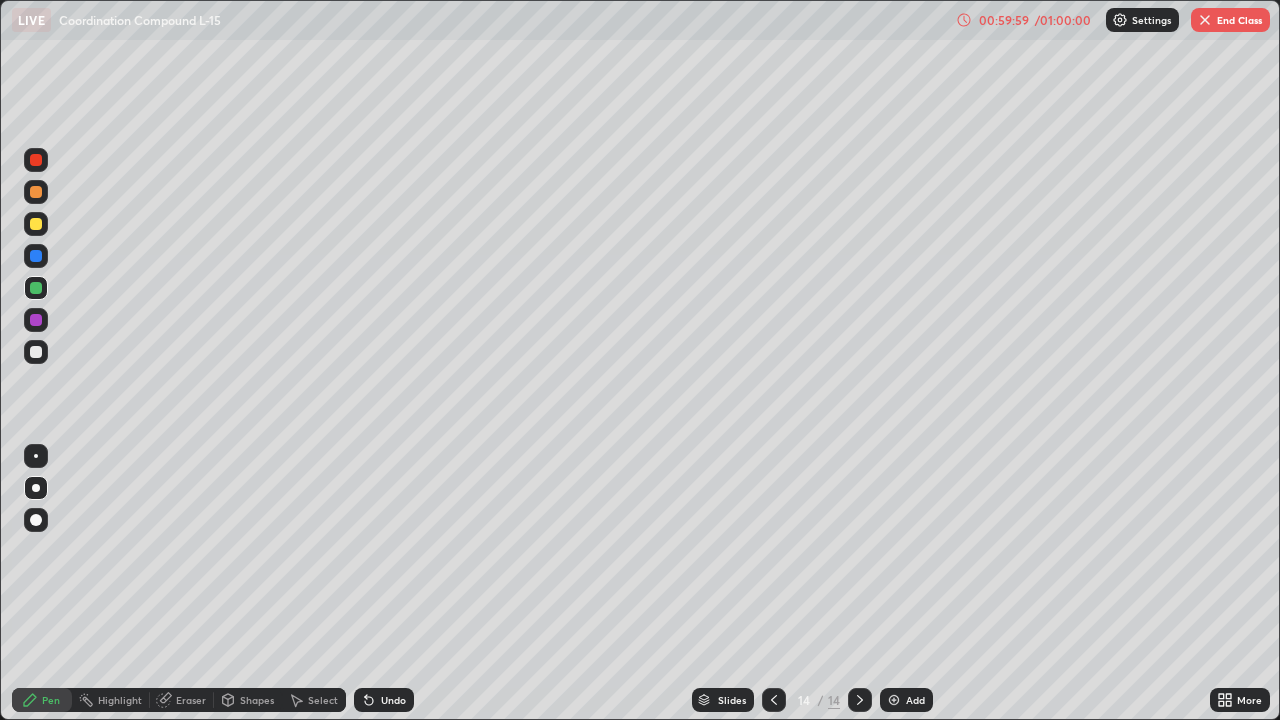 click on "Undo" at bounding box center (384, 700) 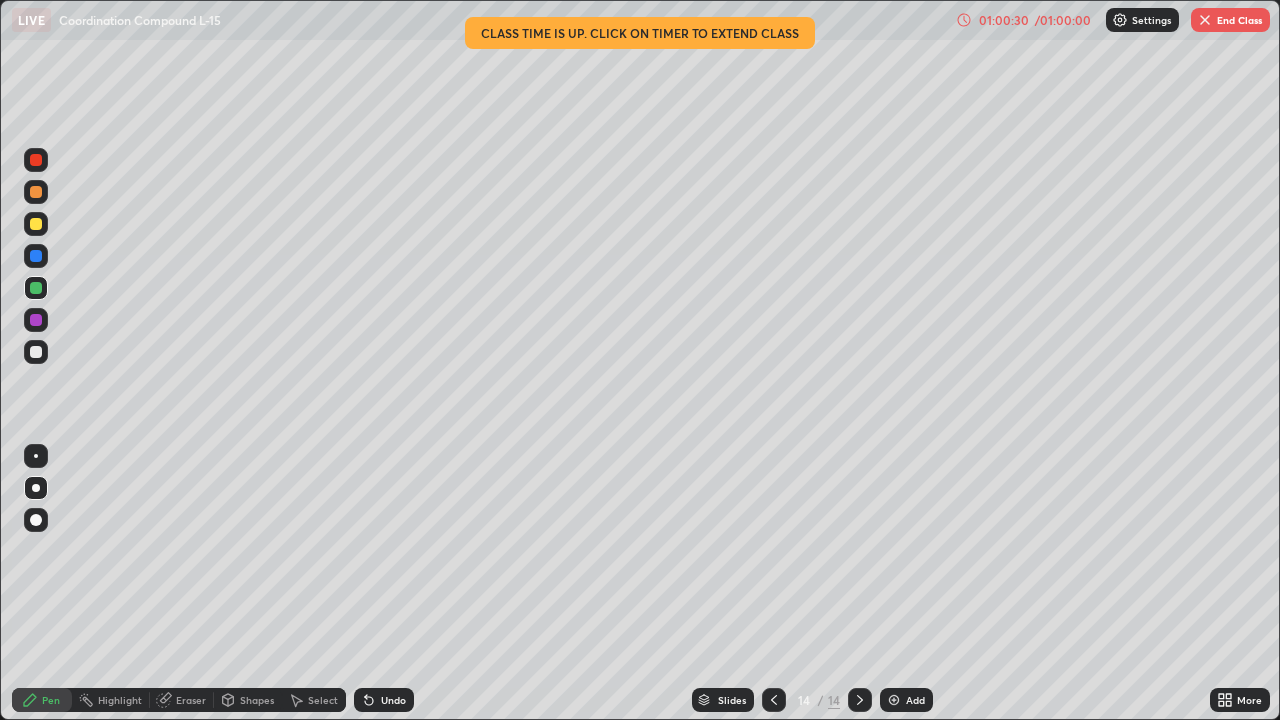 click on "End Class" at bounding box center (1230, 20) 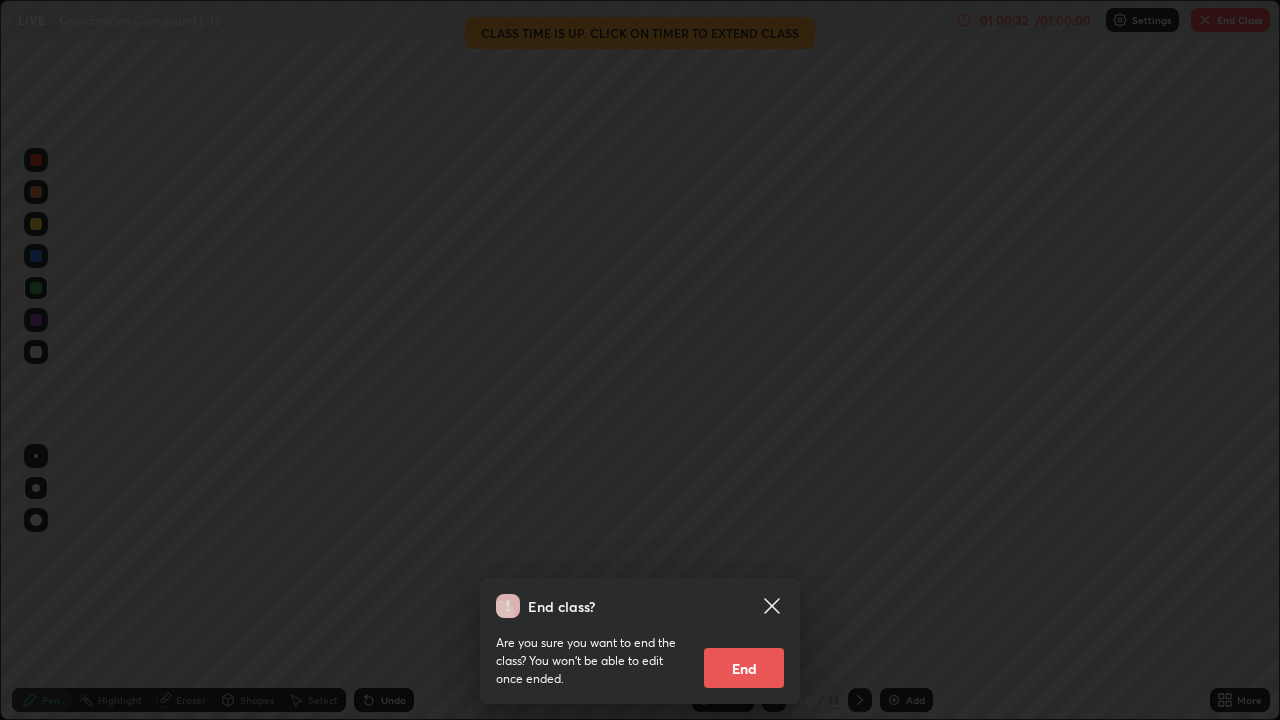 click on "End" at bounding box center [744, 668] 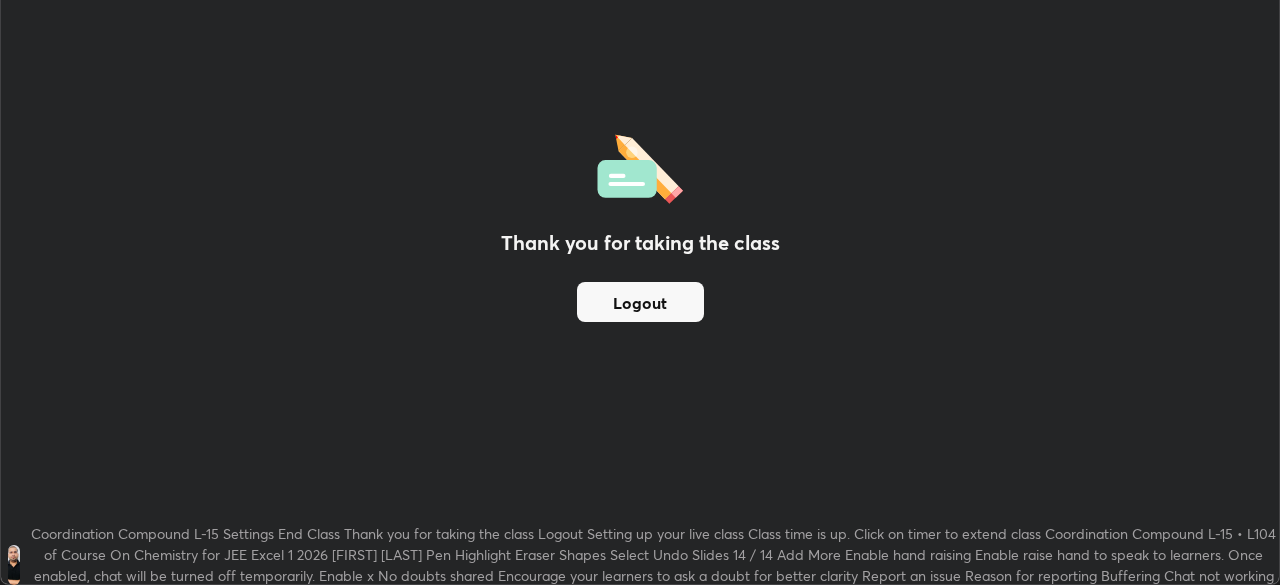 scroll, scrollTop: 585, scrollLeft: 1280, axis: both 